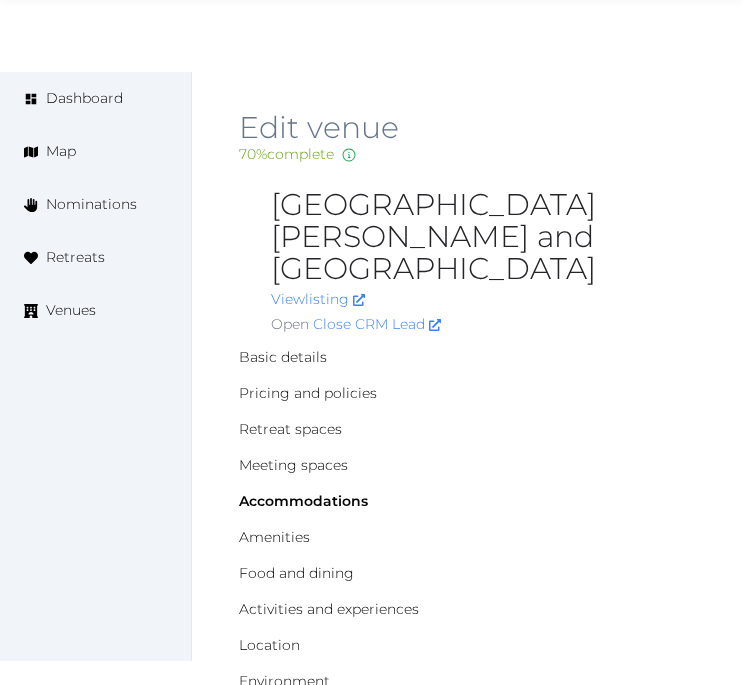 scroll, scrollTop: 2541, scrollLeft: 0, axis: vertical 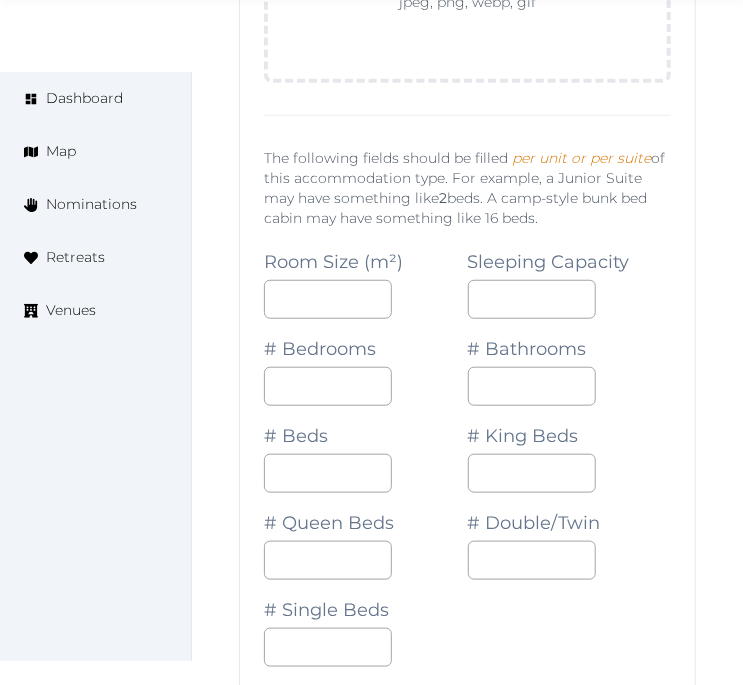 click on "**********" at bounding box center [467, 942] 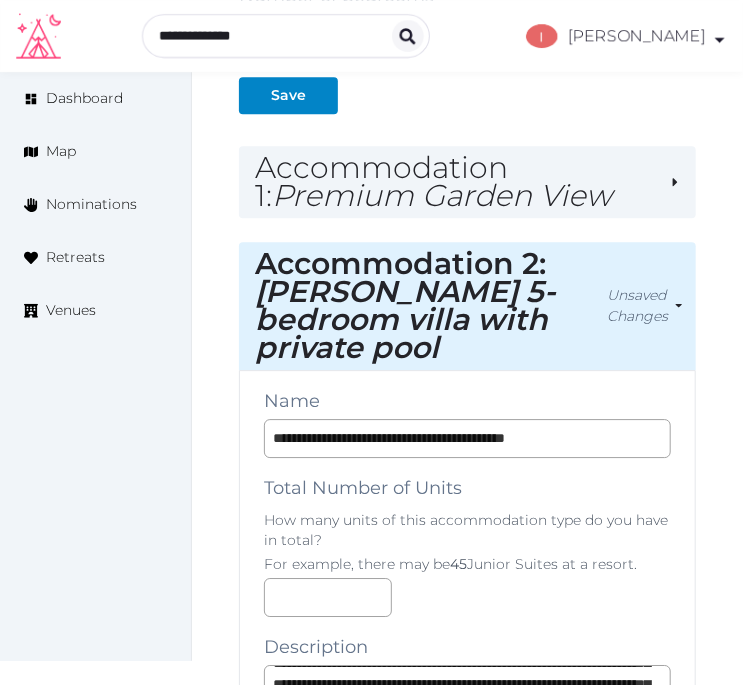 scroll, scrollTop: 1763, scrollLeft: 0, axis: vertical 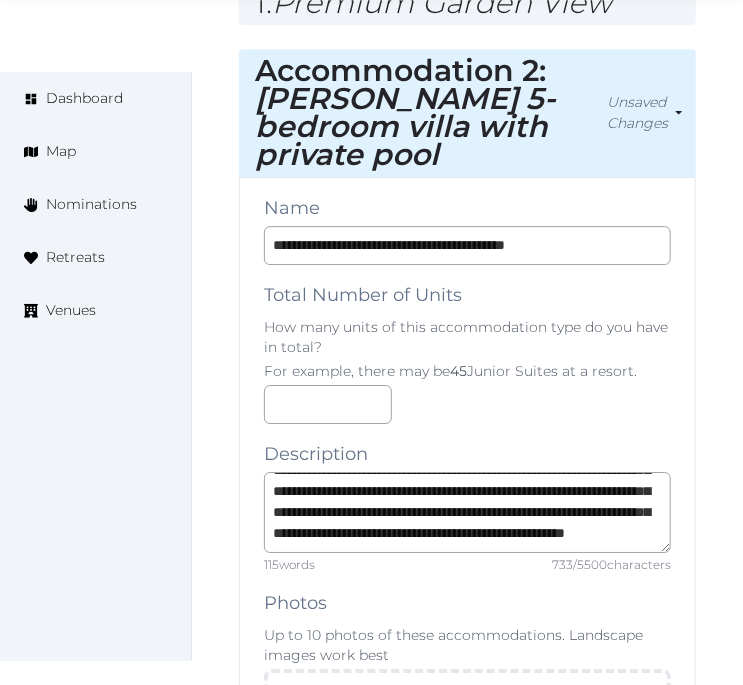 click on "Unsaved Changes" at bounding box center (637, 113) 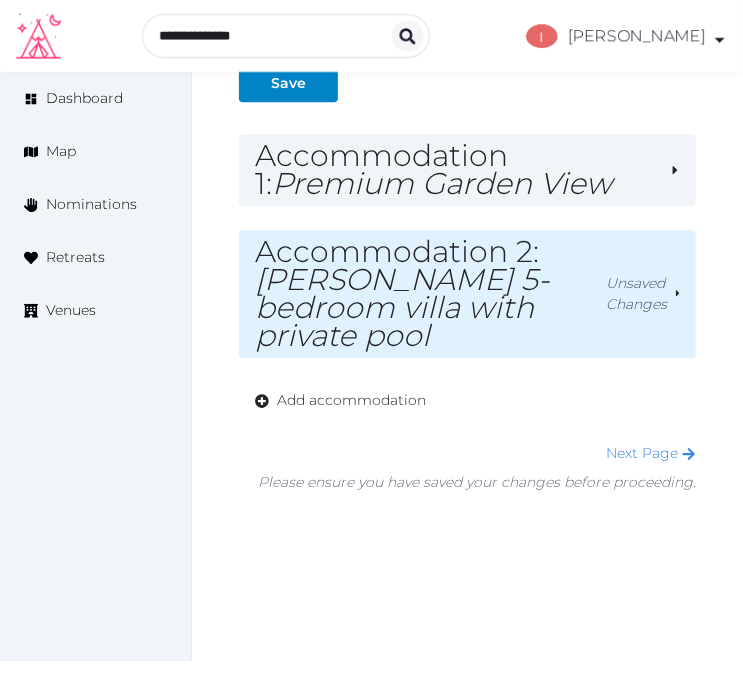 click on "Unsaved Changes" at bounding box center (637, 294) 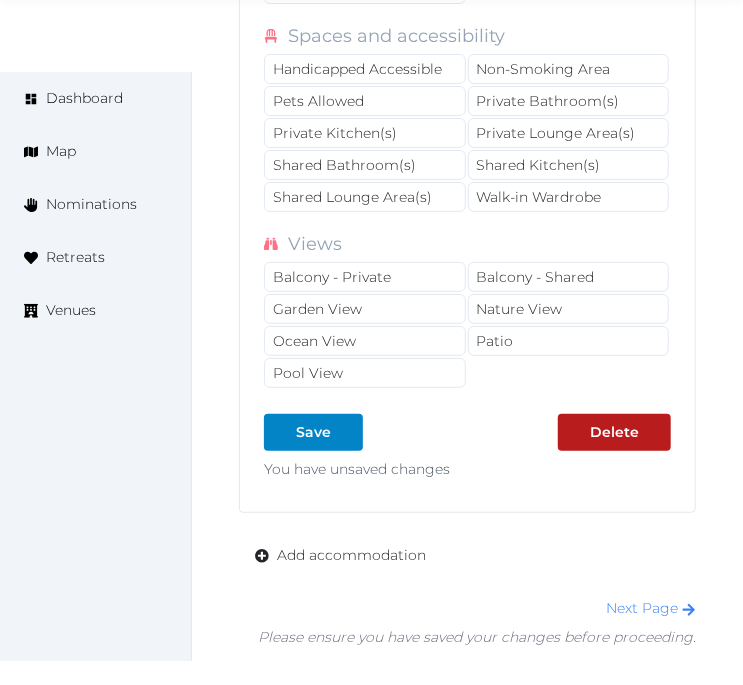 scroll, scrollTop: 4675, scrollLeft: 0, axis: vertical 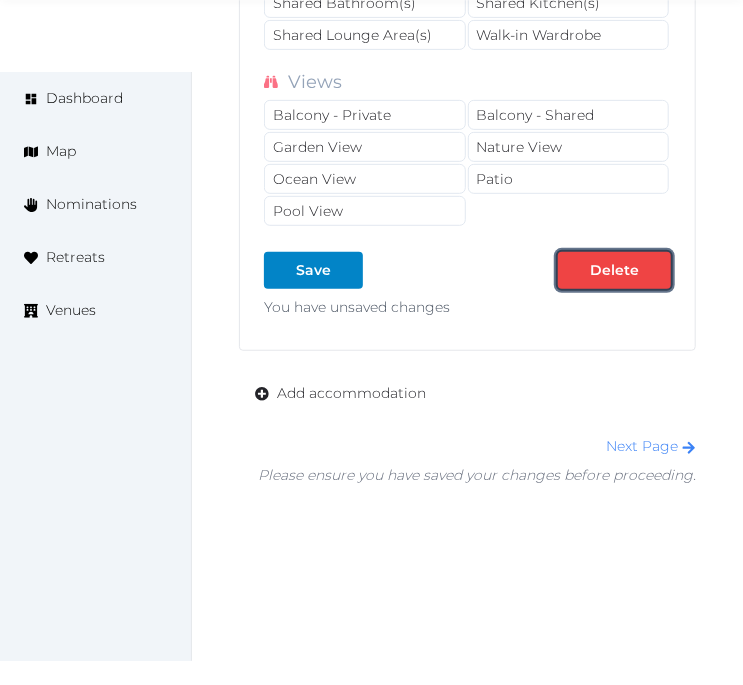 click at bounding box center (574, 270) 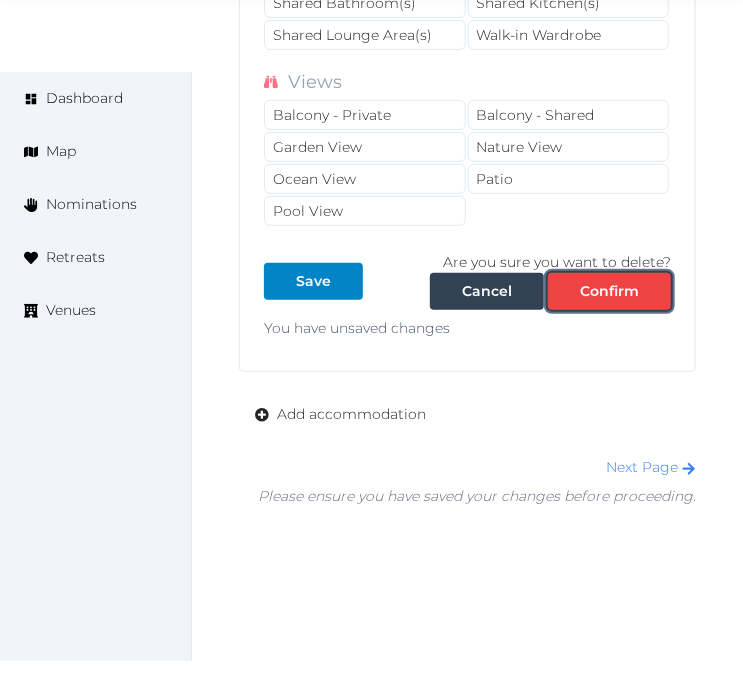 click at bounding box center [564, 291] 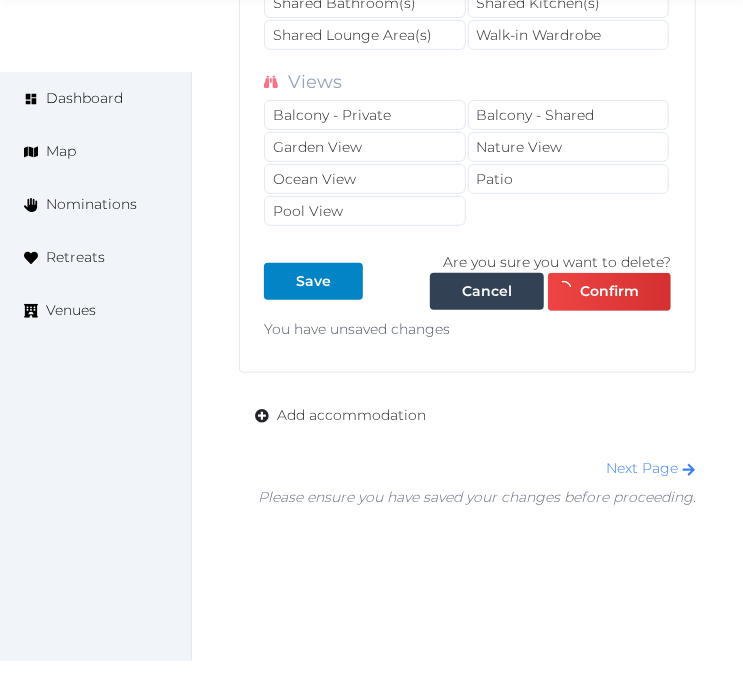 scroll, scrollTop: 1331, scrollLeft: 0, axis: vertical 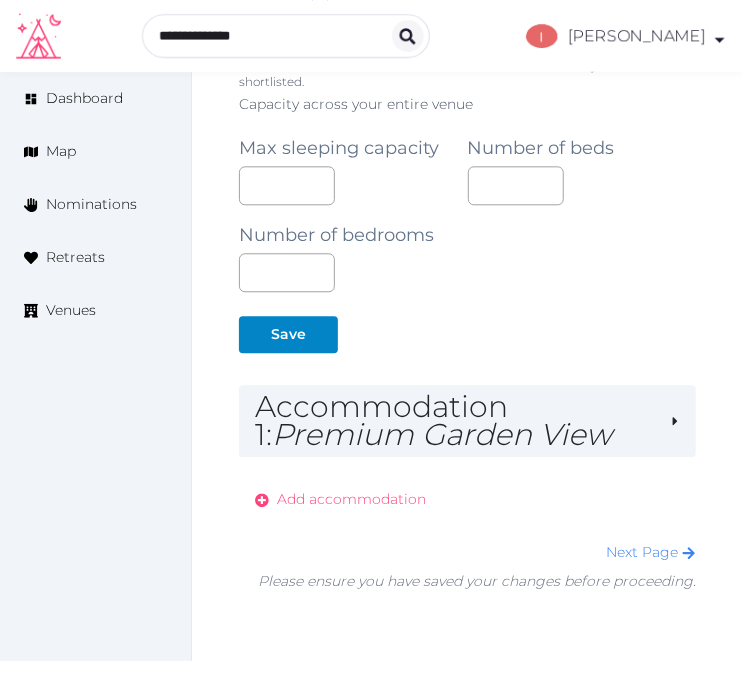 click on "Add accommodation" at bounding box center (351, 499) 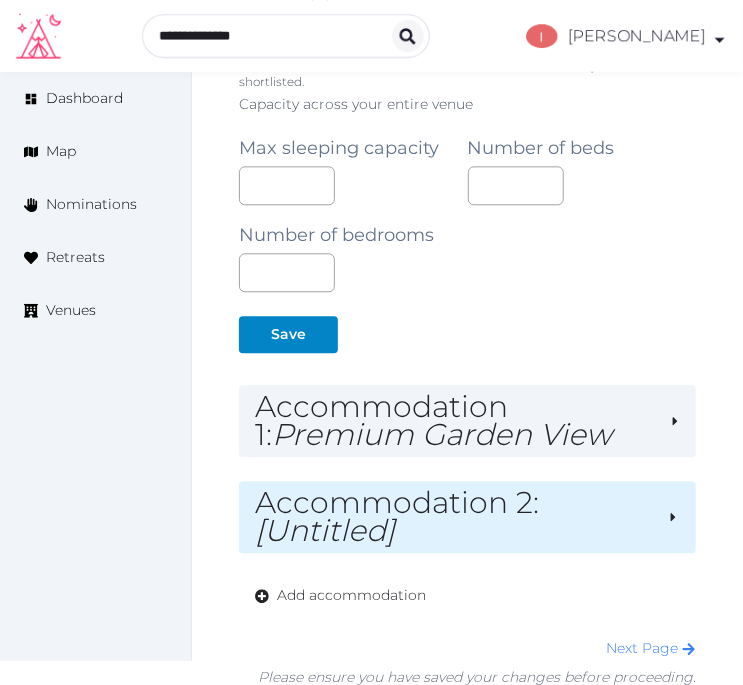 click on "[Untitled]" at bounding box center (325, 530) 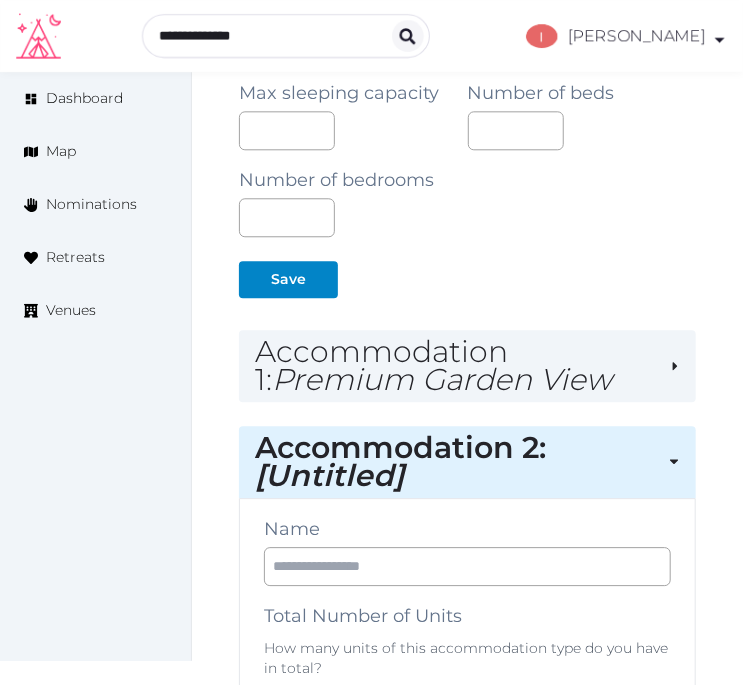 scroll, scrollTop: 1442, scrollLeft: 0, axis: vertical 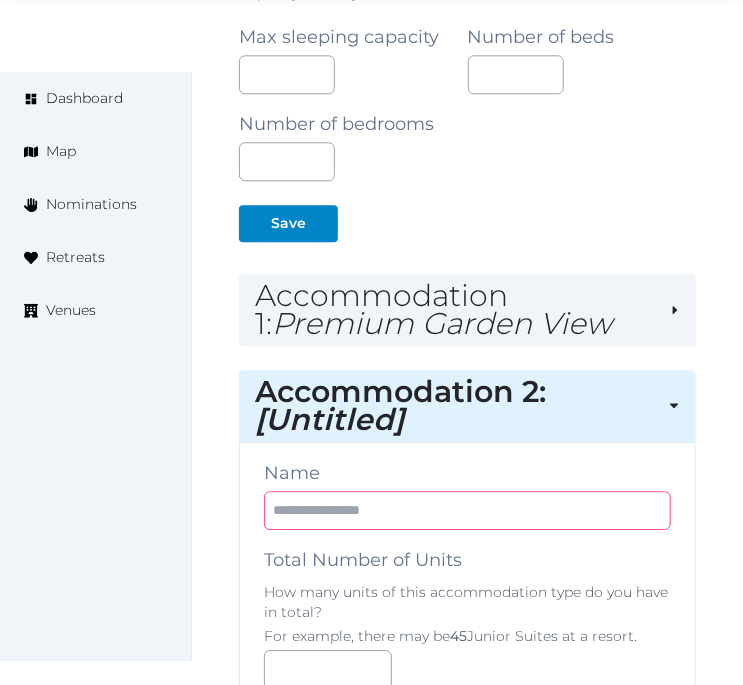 click at bounding box center (467, 510) 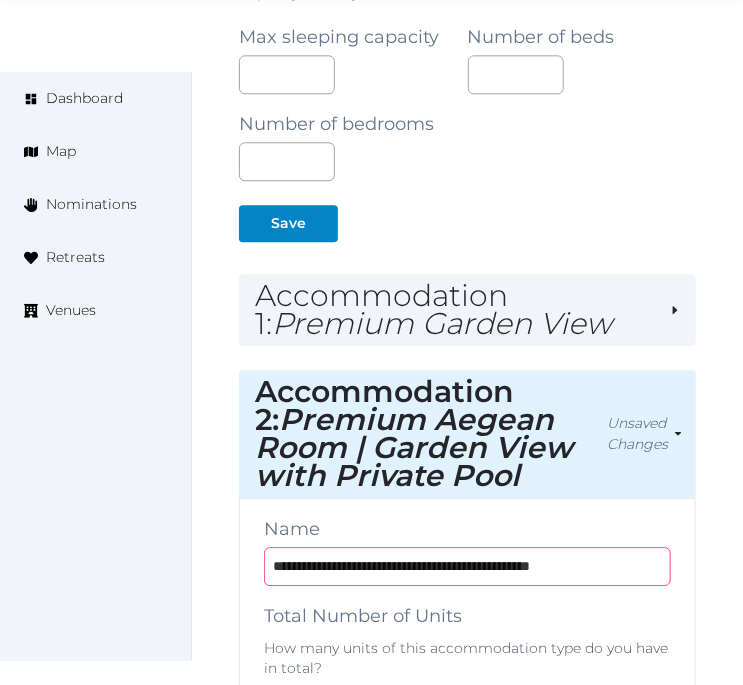 type on "**********" 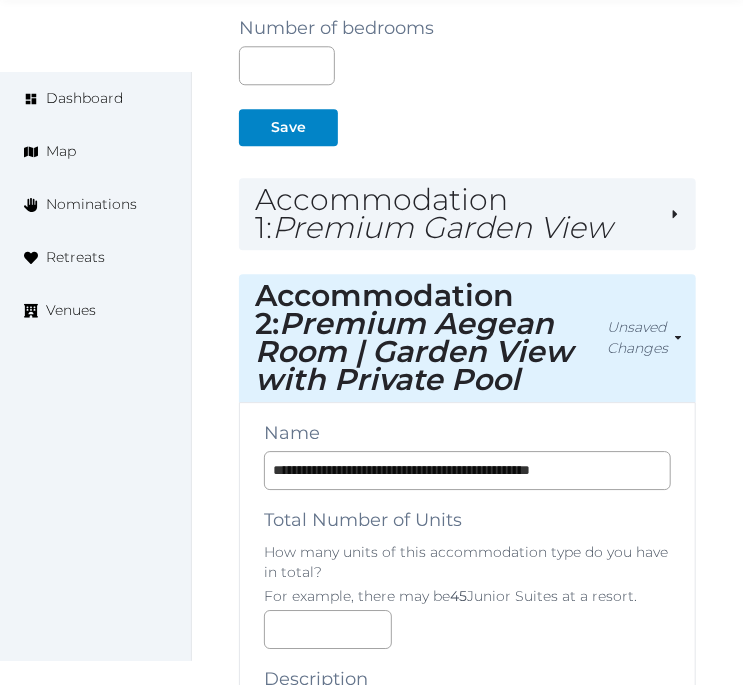scroll, scrollTop: 1664, scrollLeft: 0, axis: vertical 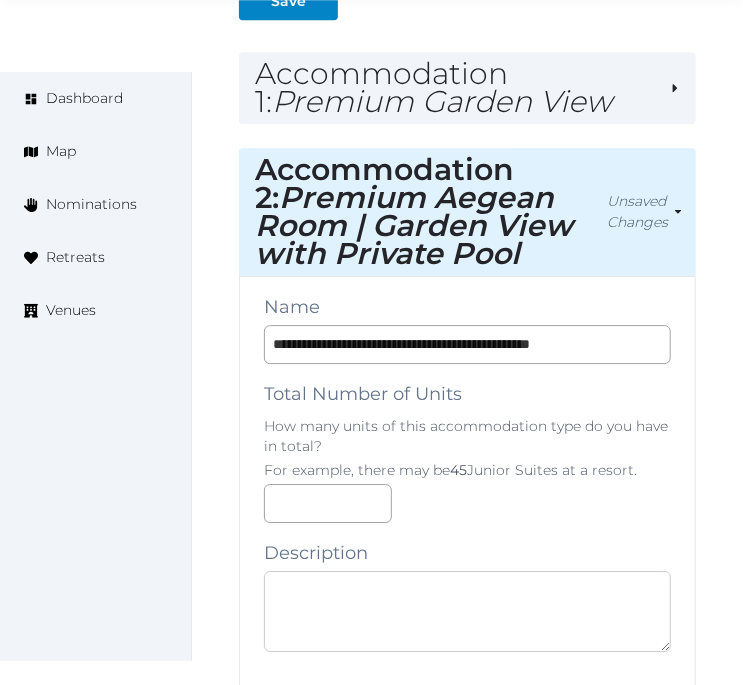 click at bounding box center [467, 611] 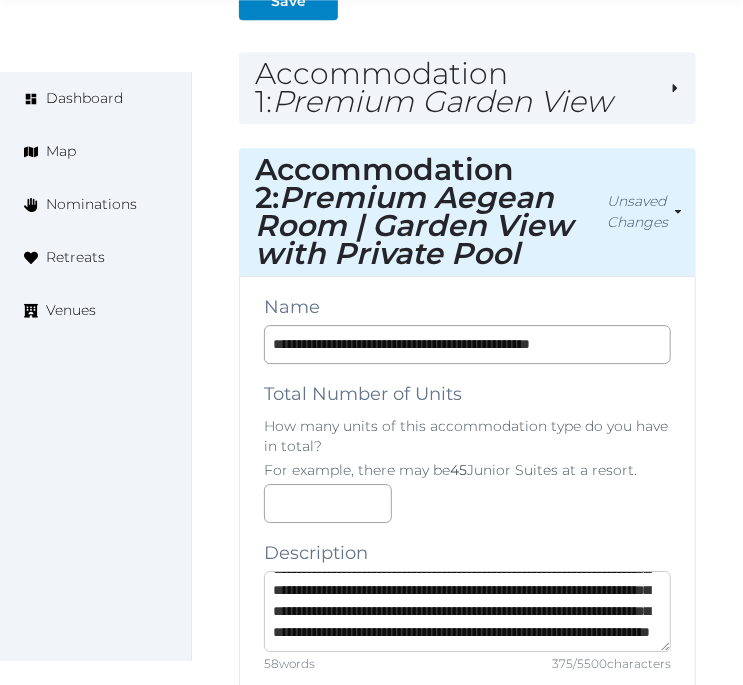 scroll, scrollTop: 104, scrollLeft: 0, axis: vertical 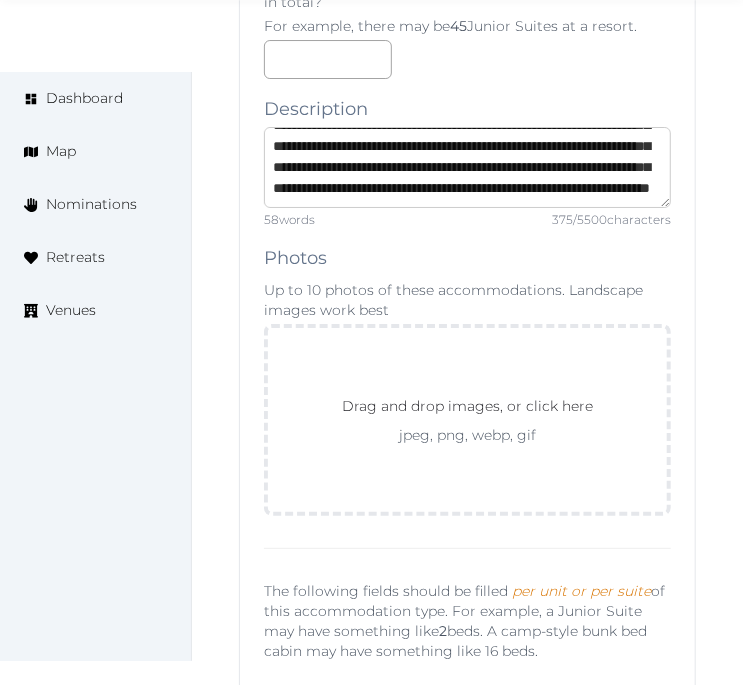 type on "**********" 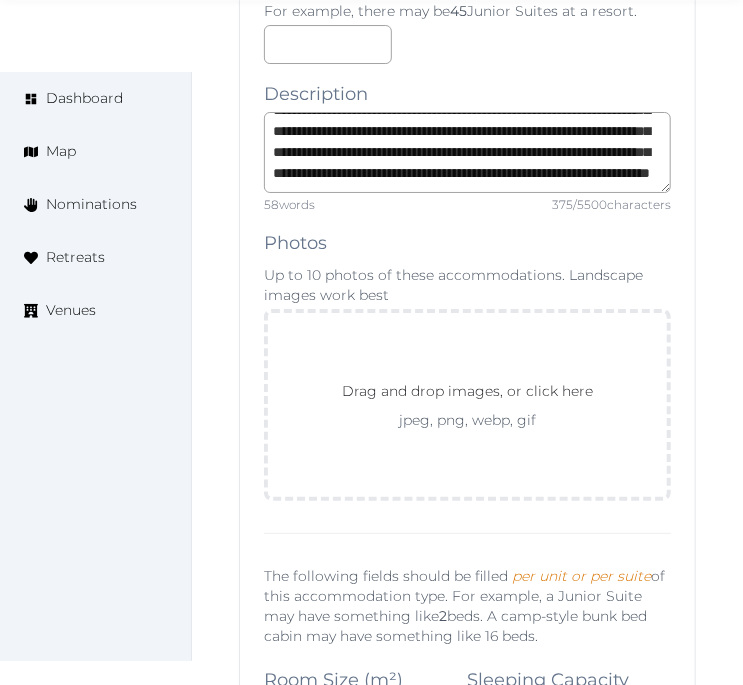 scroll, scrollTop: 2108, scrollLeft: 0, axis: vertical 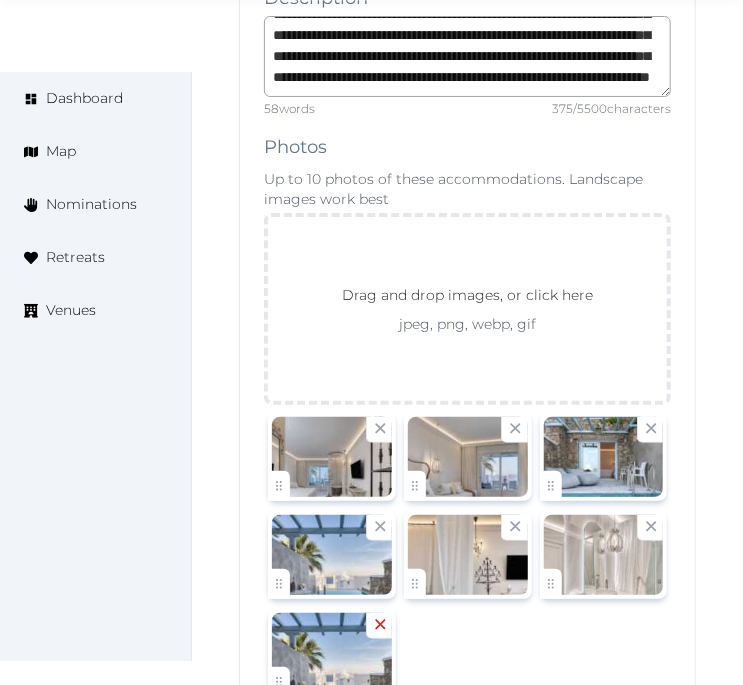 click 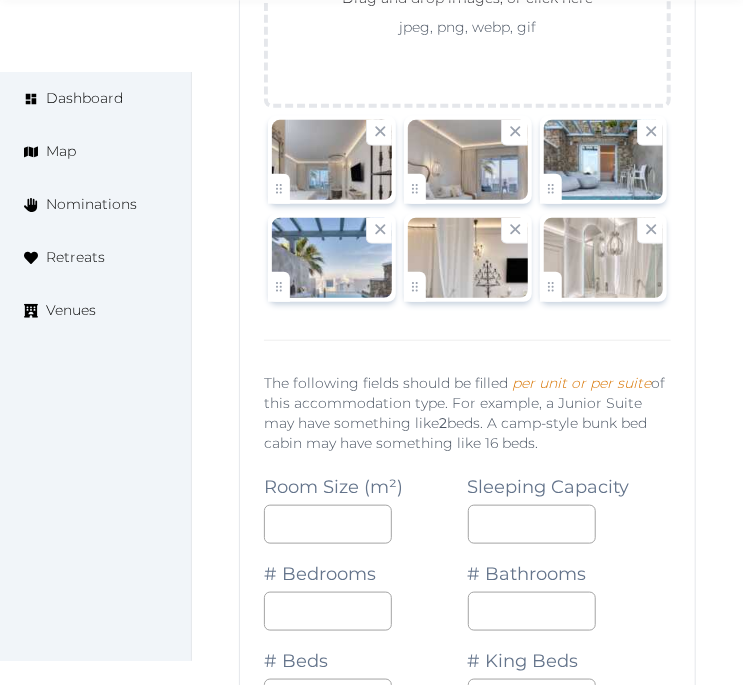 scroll, scrollTop: 2581, scrollLeft: 0, axis: vertical 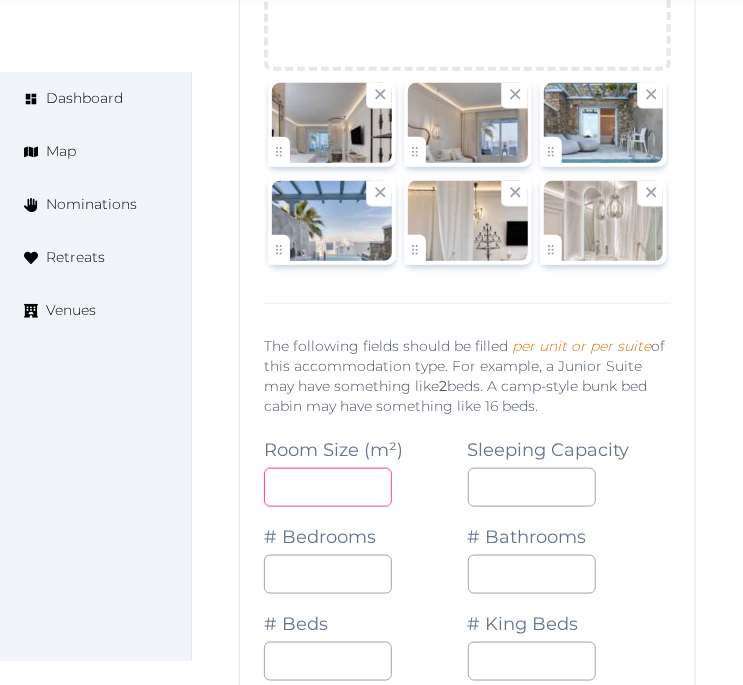 click at bounding box center [328, 487] 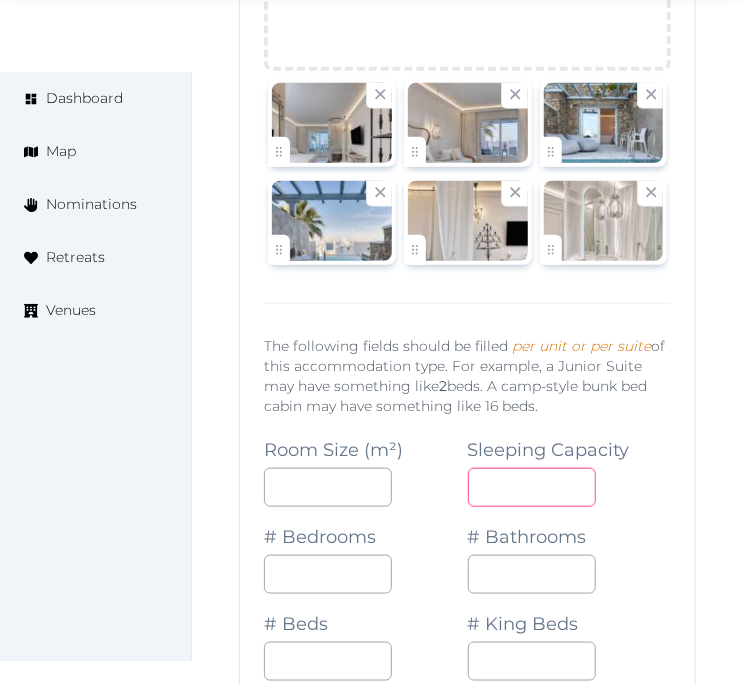 click at bounding box center (532, 487) 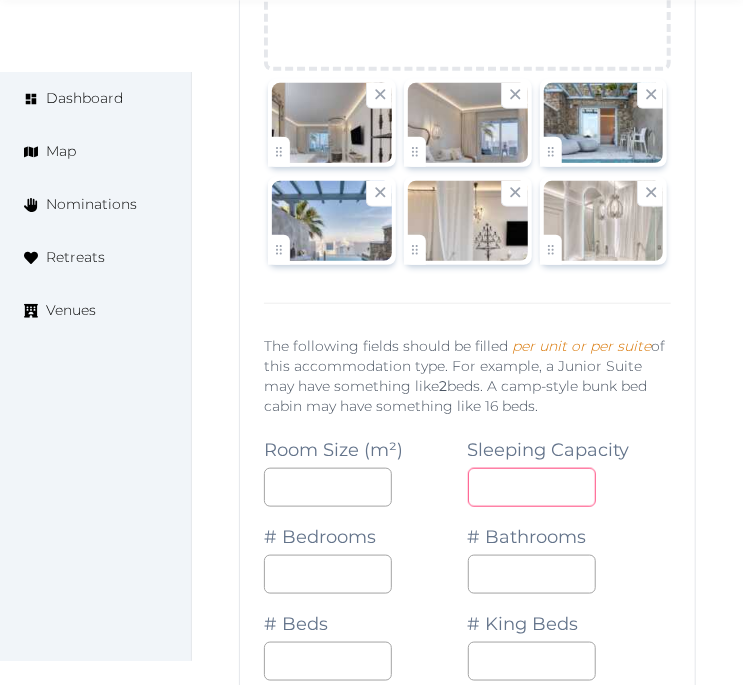 type on "*" 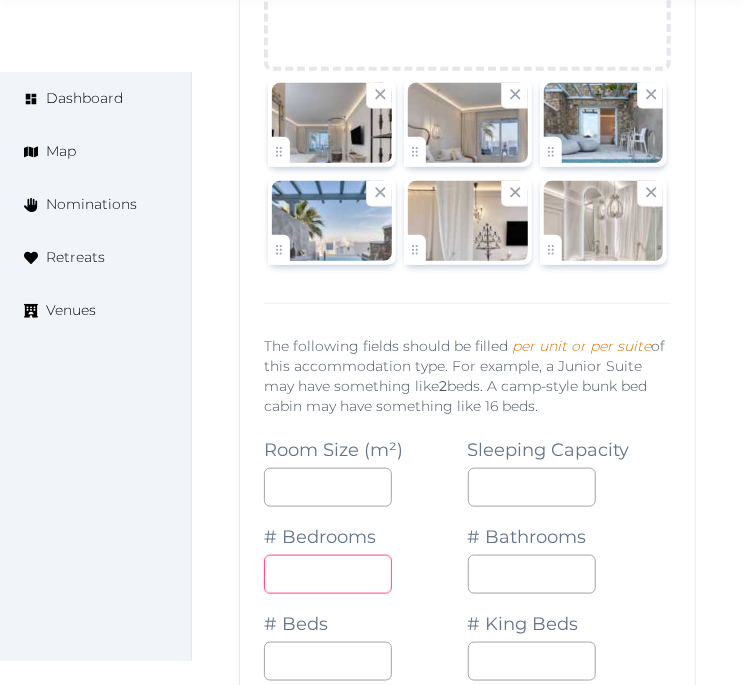 click at bounding box center (328, 574) 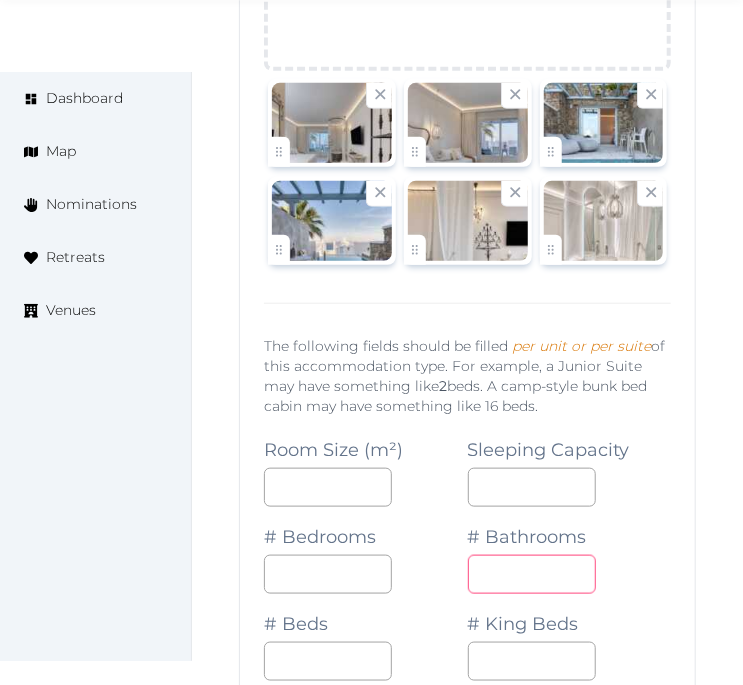 click on "*" at bounding box center [532, 574] 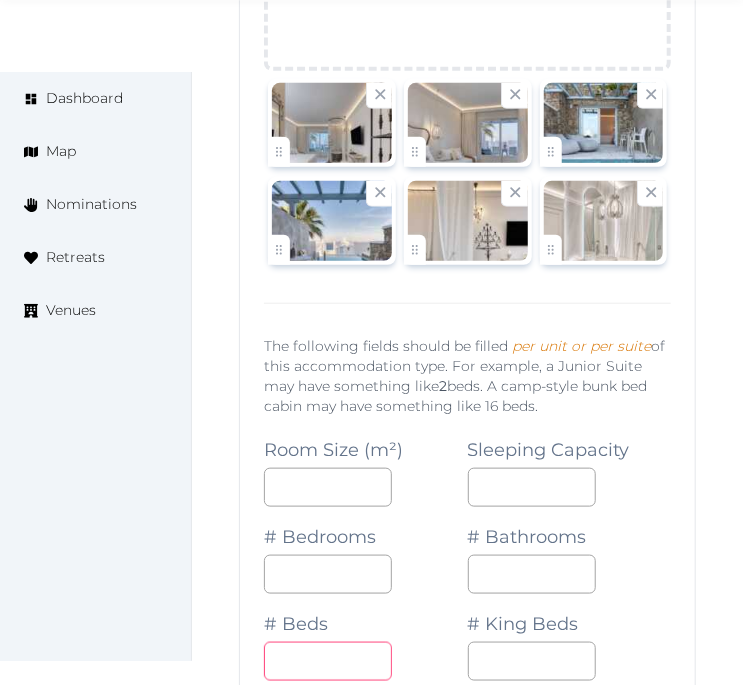 click at bounding box center (328, 661) 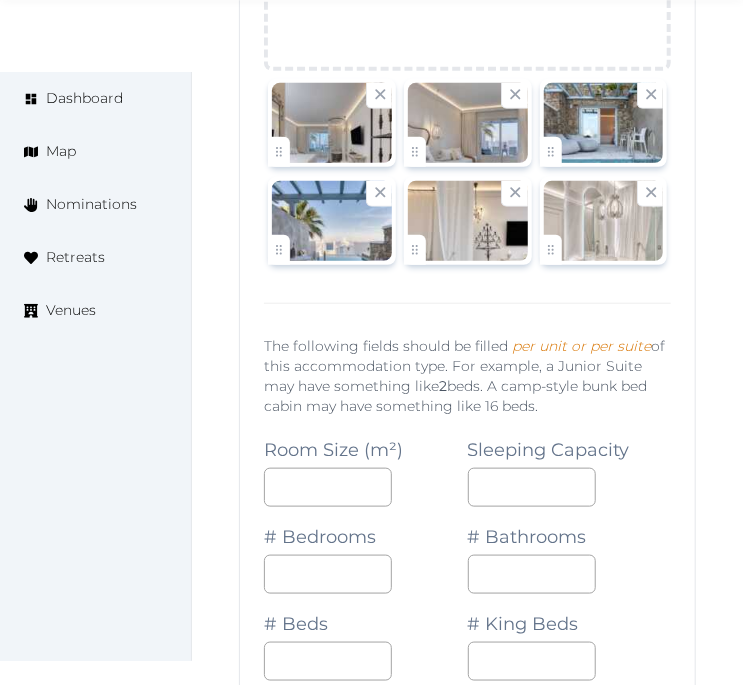 click on "# King Beds" at bounding box center (570, 637) 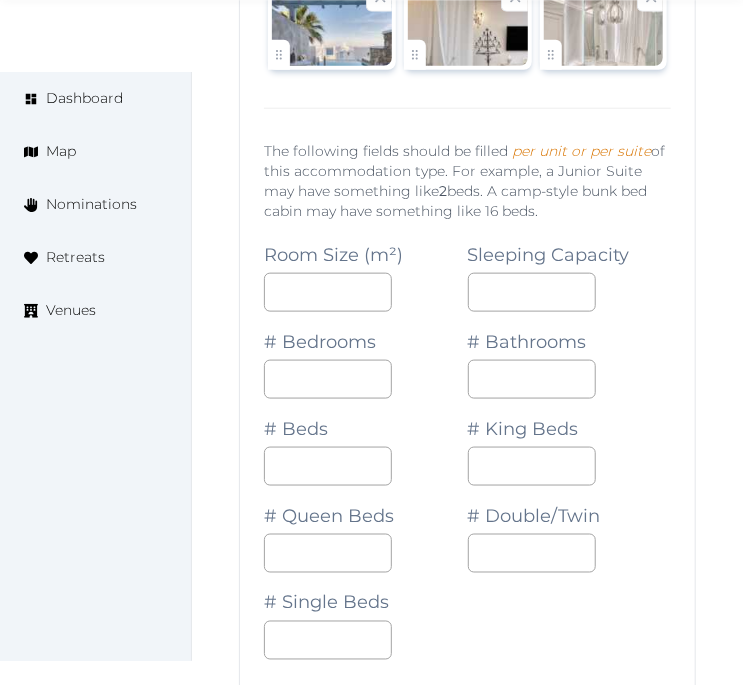scroll, scrollTop: 2803, scrollLeft: 0, axis: vertical 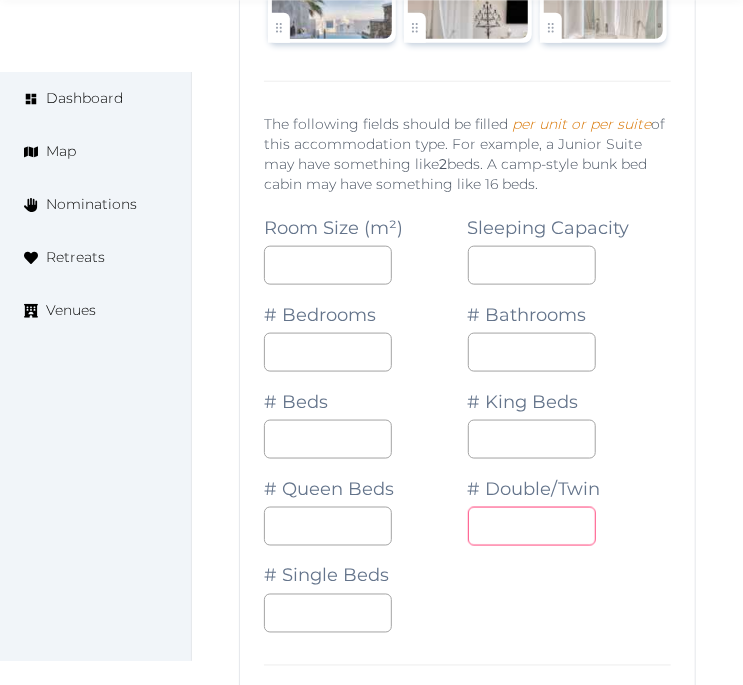 click at bounding box center [532, 526] 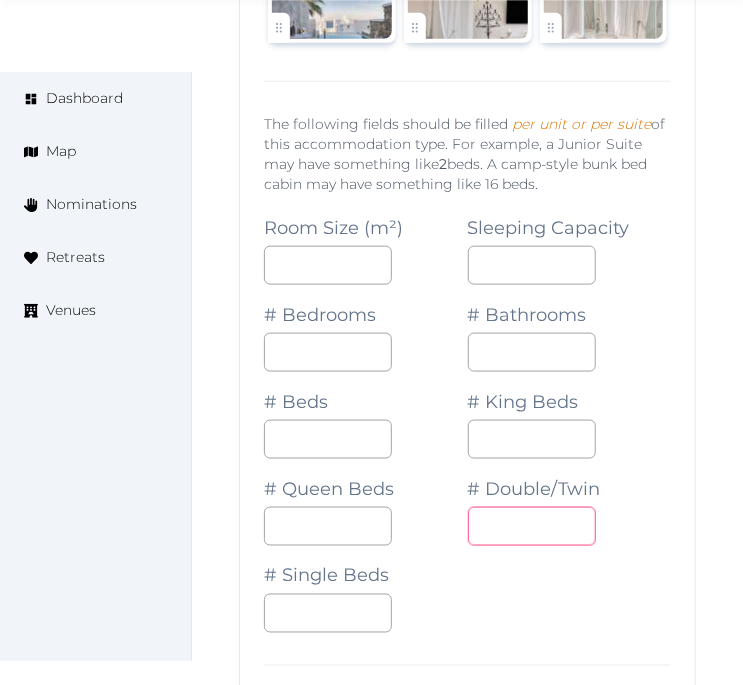 type on "*" 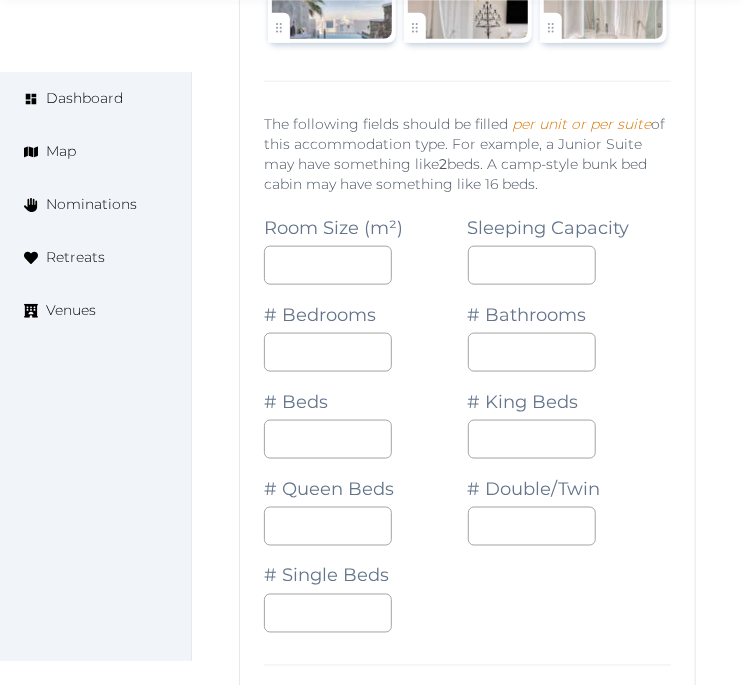 scroll, scrollTop: 3247, scrollLeft: 0, axis: vertical 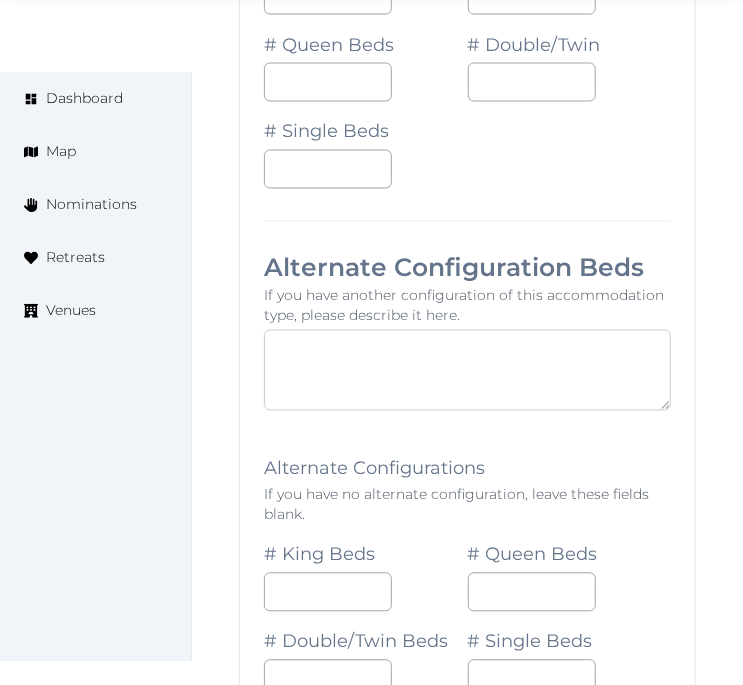 click at bounding box center (467, 370) 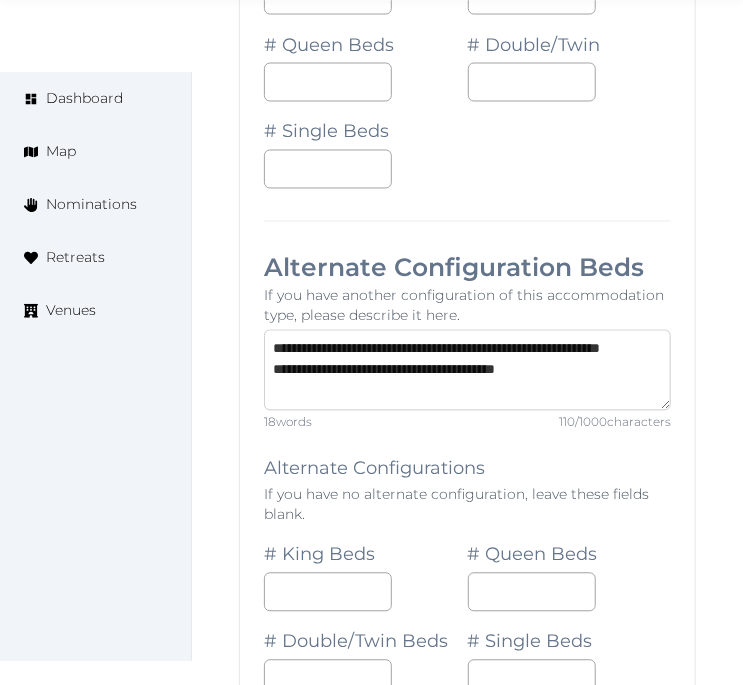 drag, startPoint x: 347, startPoint y: 322, endPoint x: 223, endPoint y: 321, distance: 124.004036 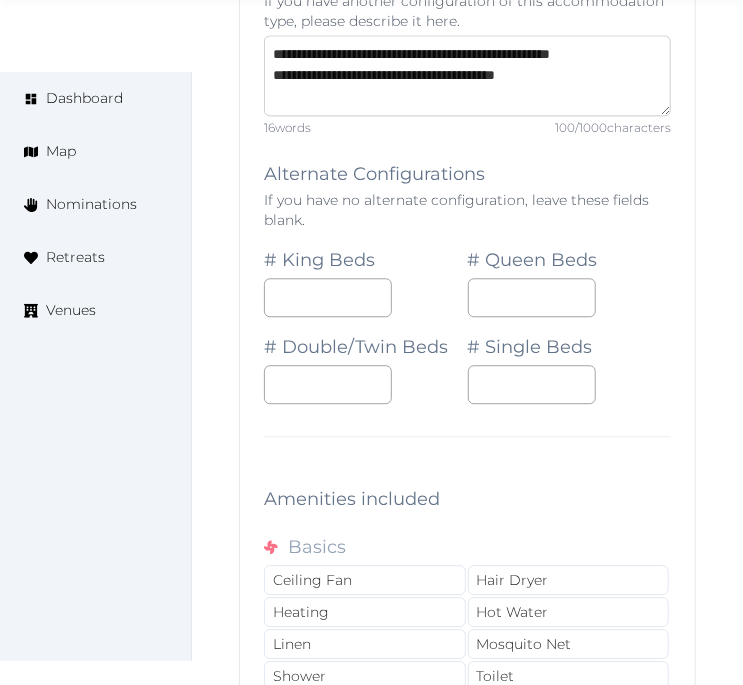 scroll, scrollTop: 3581, scrollLeft: 0, axis: vertical 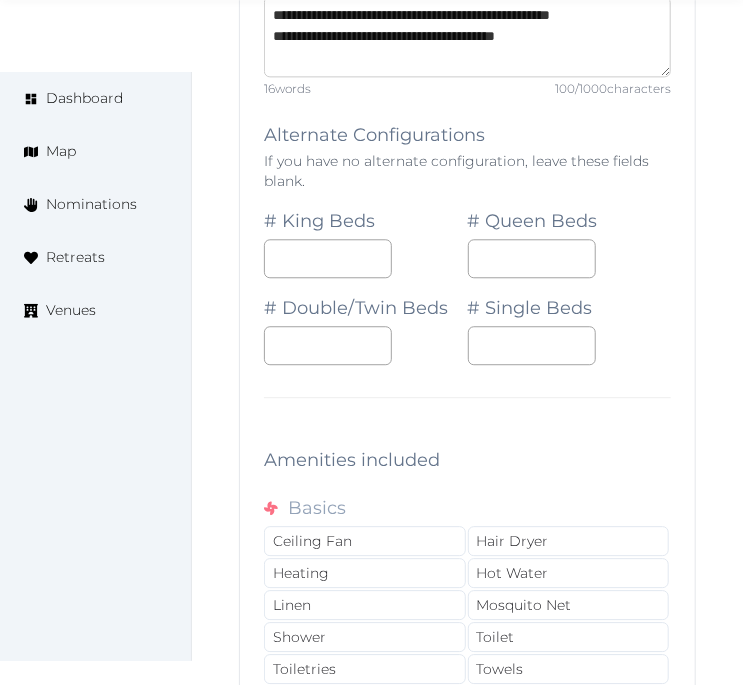 type on "**********" 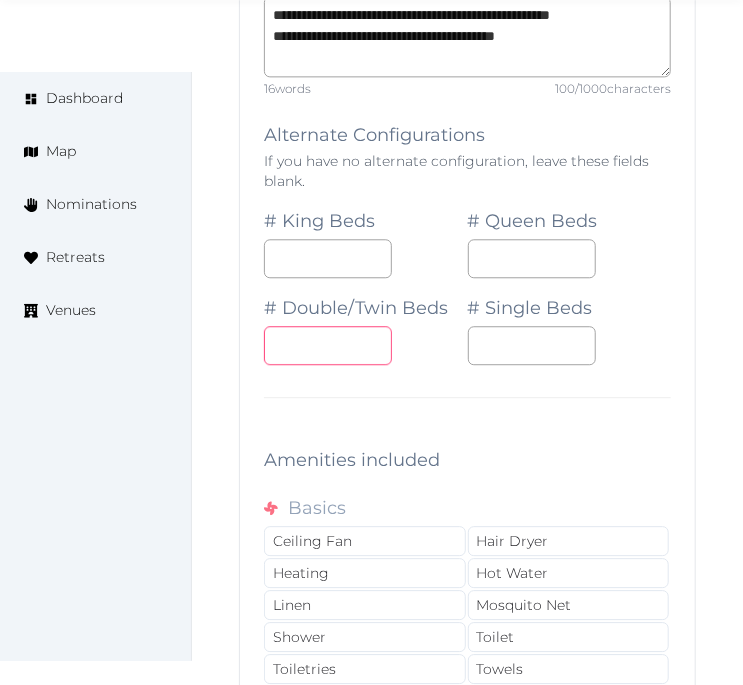 click at bounding box center [328, 345] 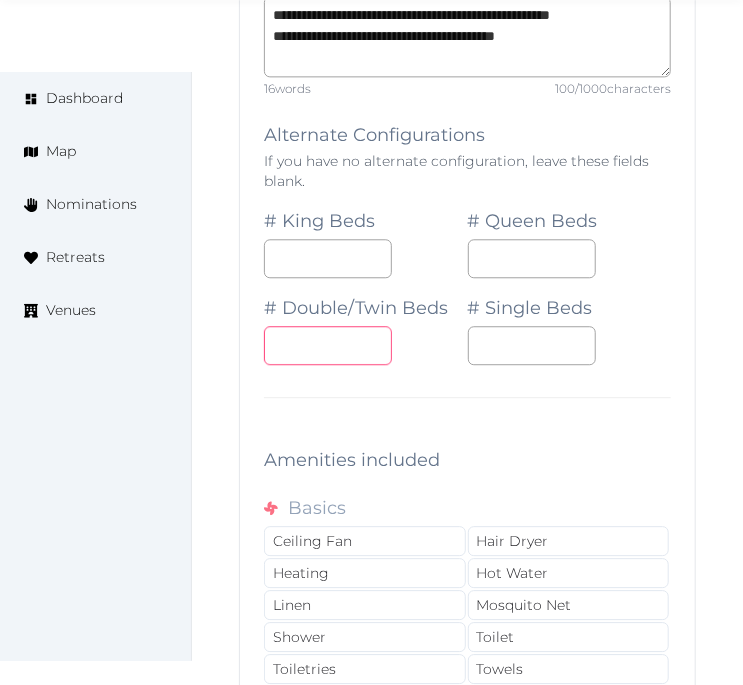 type on "*" 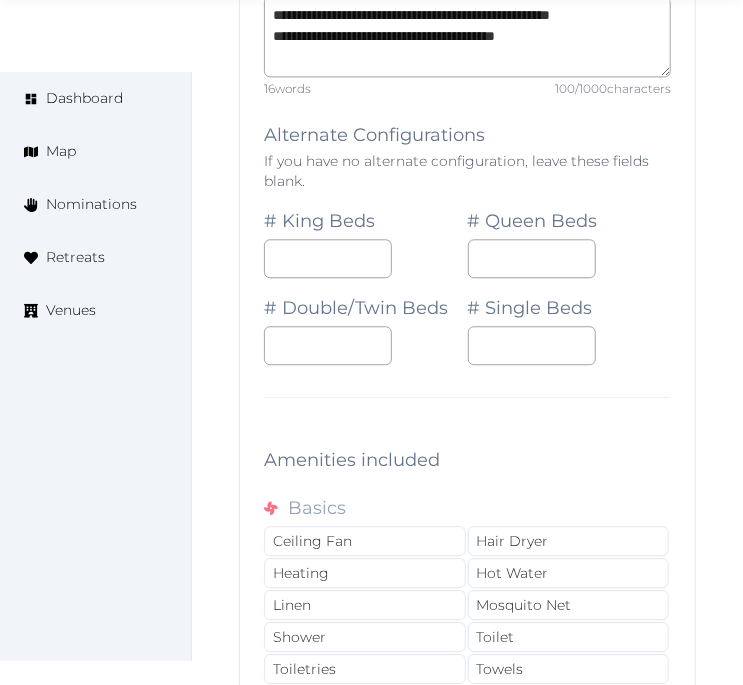 click on "**********" at bounding box center [467, 30] 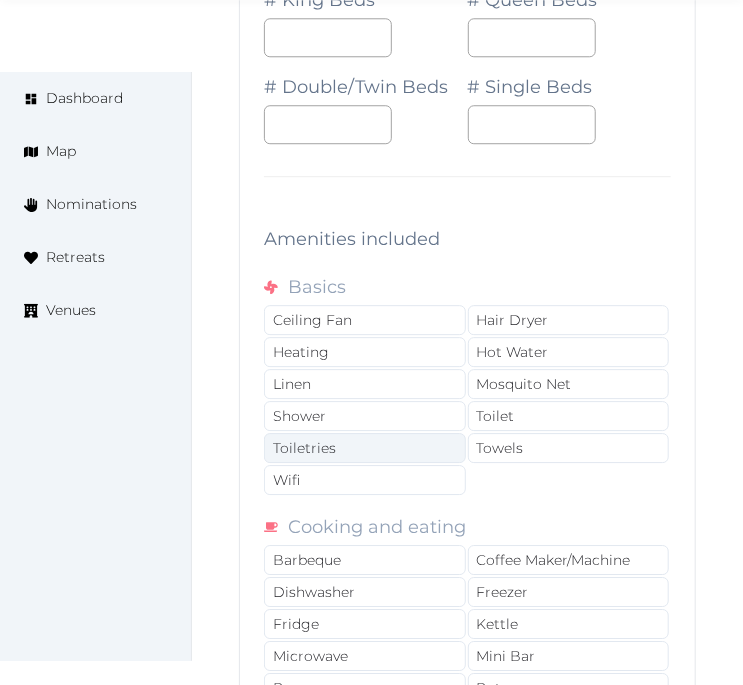 scroll, scrollTop: 3803, scrollLeft: 0, axis: vertical 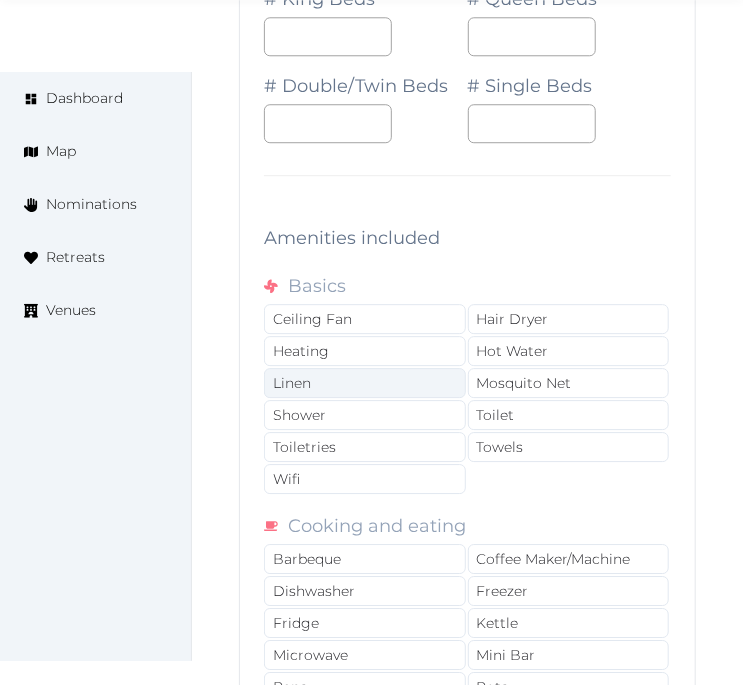 click on "Linen" at bounding box center (365, 383) 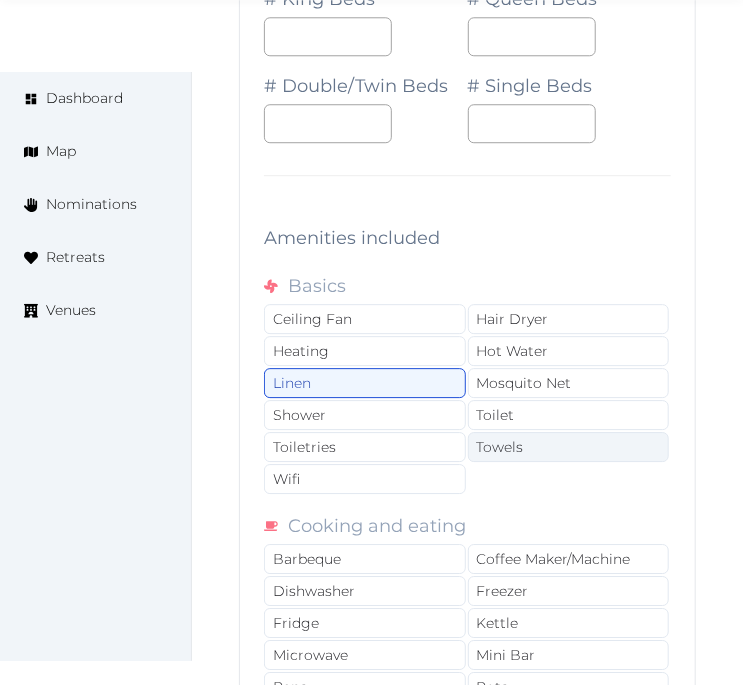 drag, startPoint x: 492, startPoint y: 385, endPoint x: 515, endPoint y: 423, distance: 44.418465 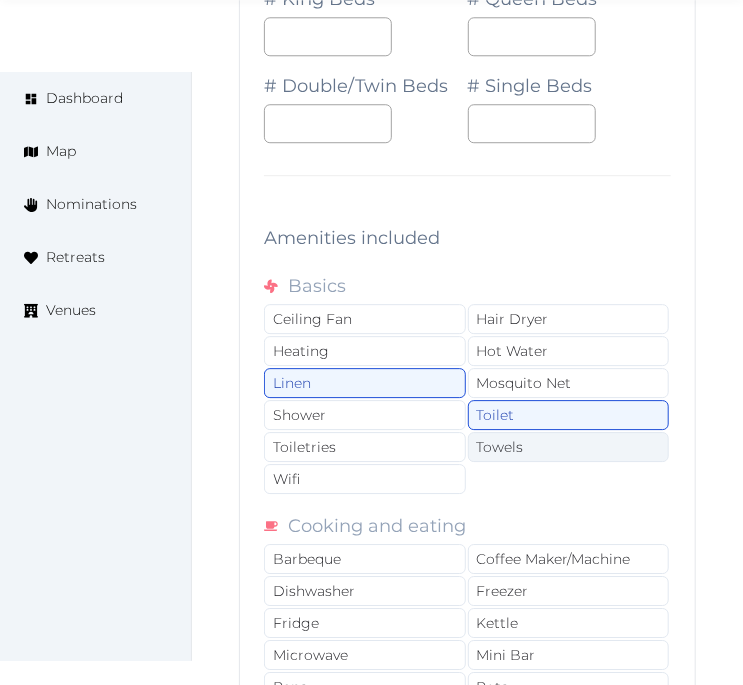 click on "Towels" at bounding box center [569, 447] 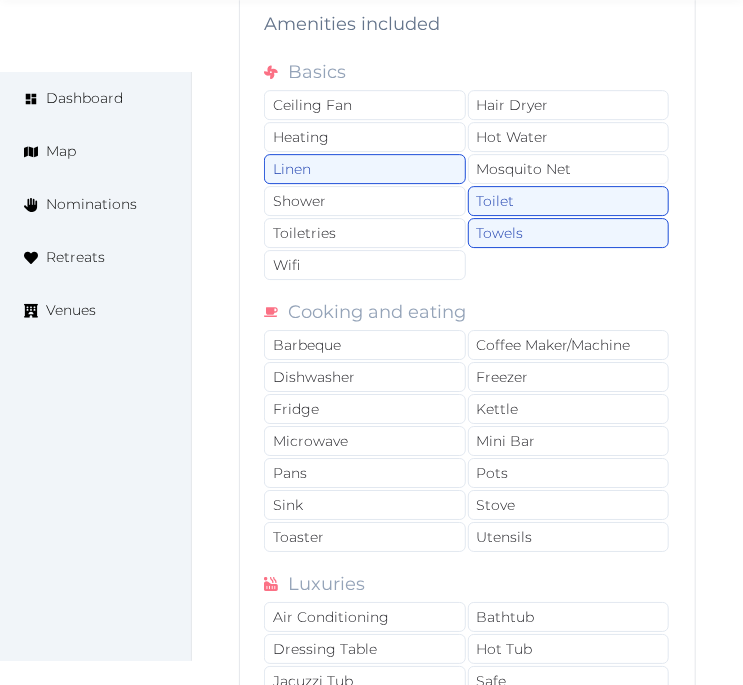 scroll, scrollTop: 4025, scrollLeft: 0, axis: vertical 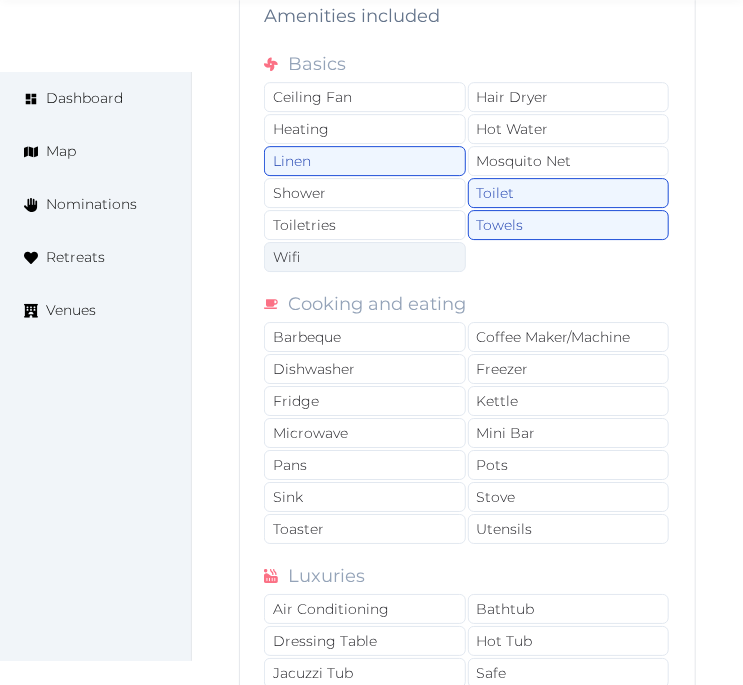 click on "Wifi" at bounding box center (365, 257) 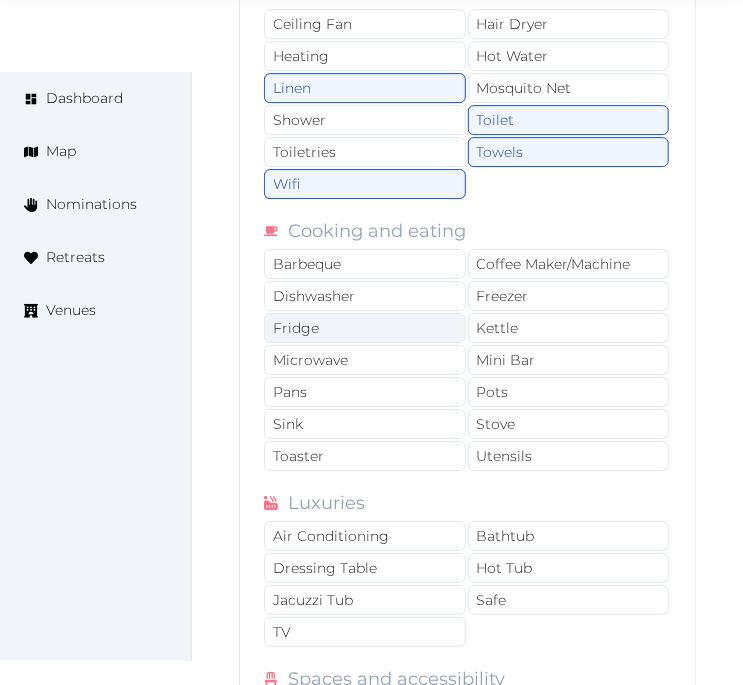 scroll, scrollTop: 4136, scrollLeft: 0, axis: vertical 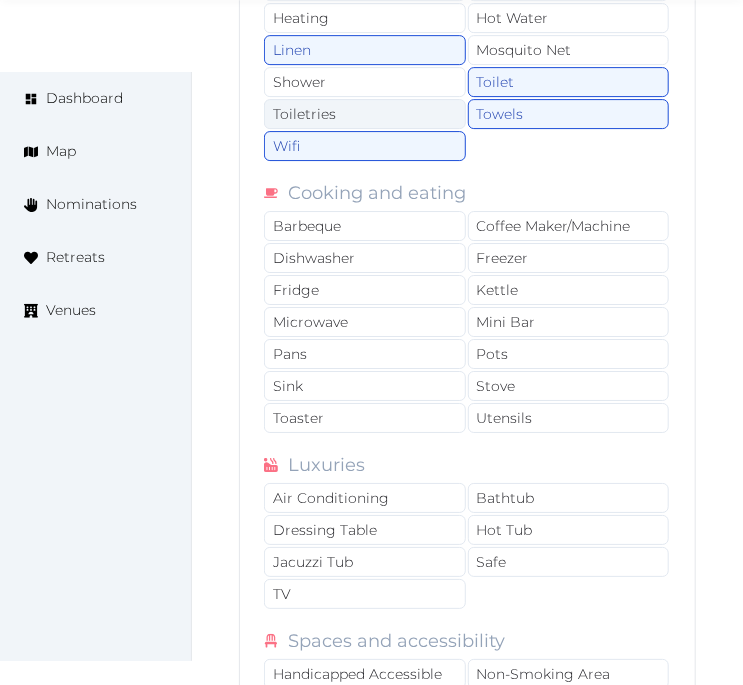 click on "Toiletries" at bounding box center [365, 114] 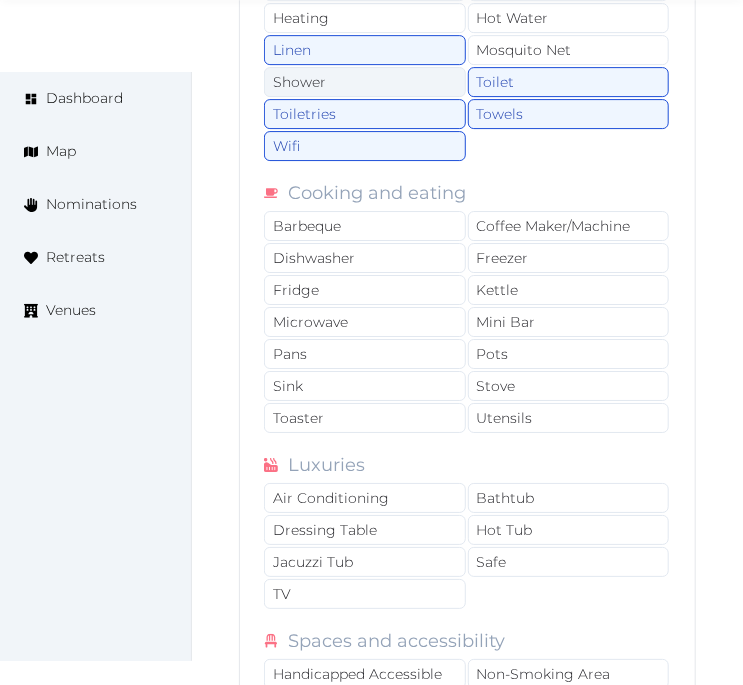 click on "Shower" at bounding box center (365, 82) 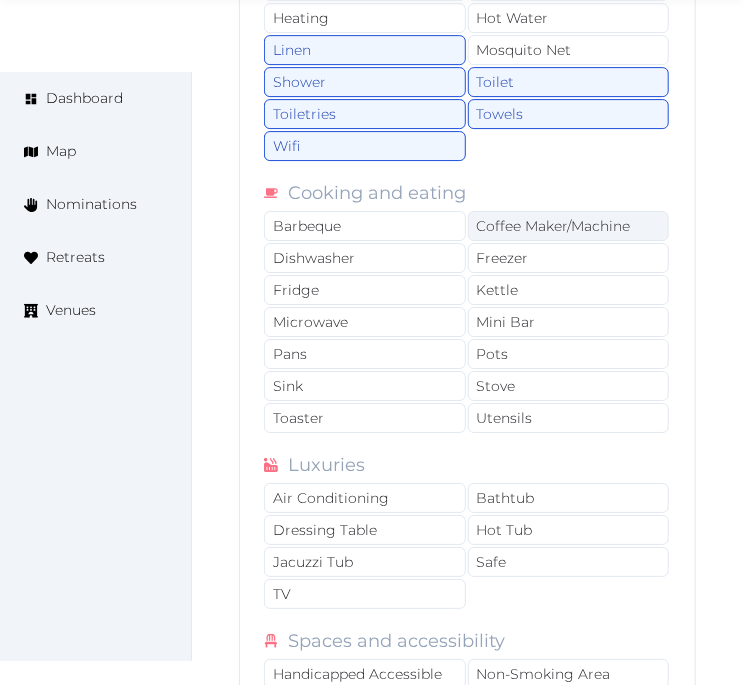 click on "Coffee Maker/Machine" at bounding box center [569, 226] 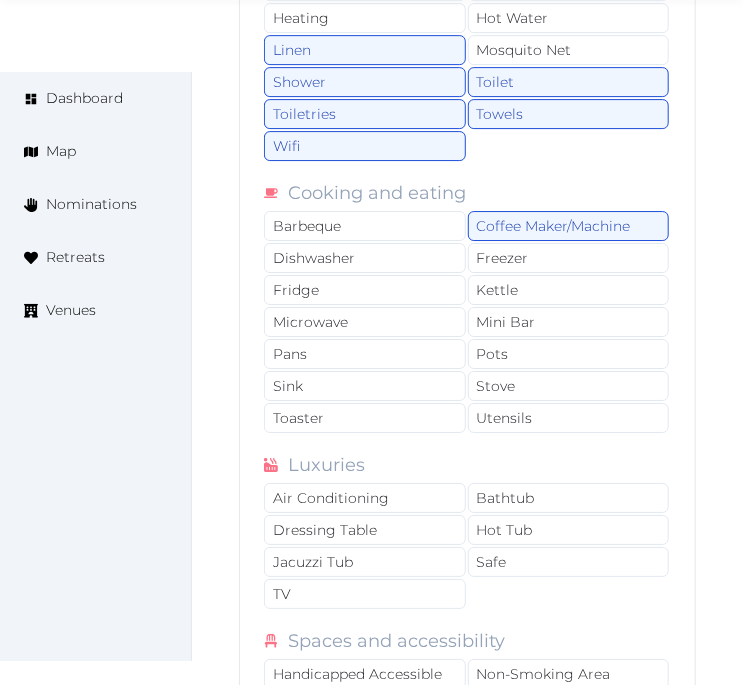 drag, startPoint x: 571, startPoint y: 291, endPoint x: 717, endPoint y: 247, distance: 152.48607 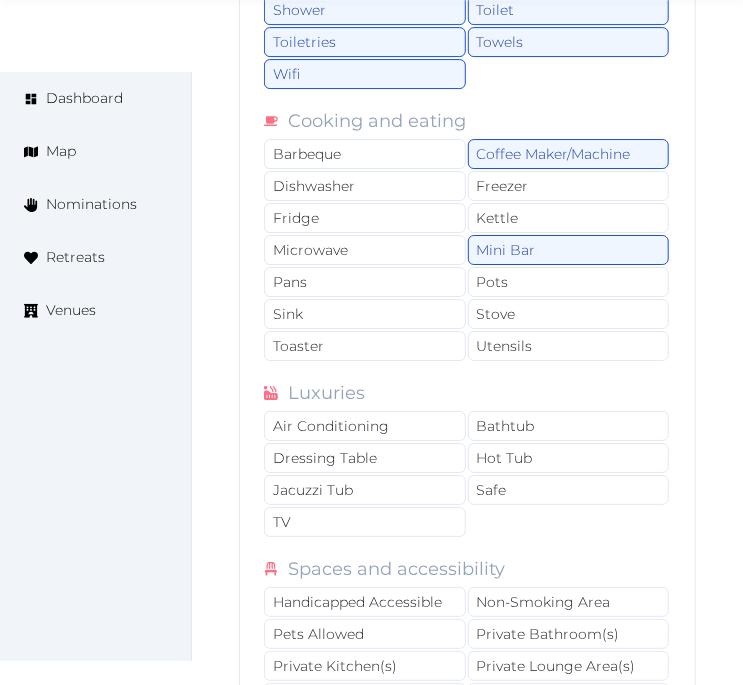 scroll, scrollTop: 4247, scrollLeft: 0, axis: vertical 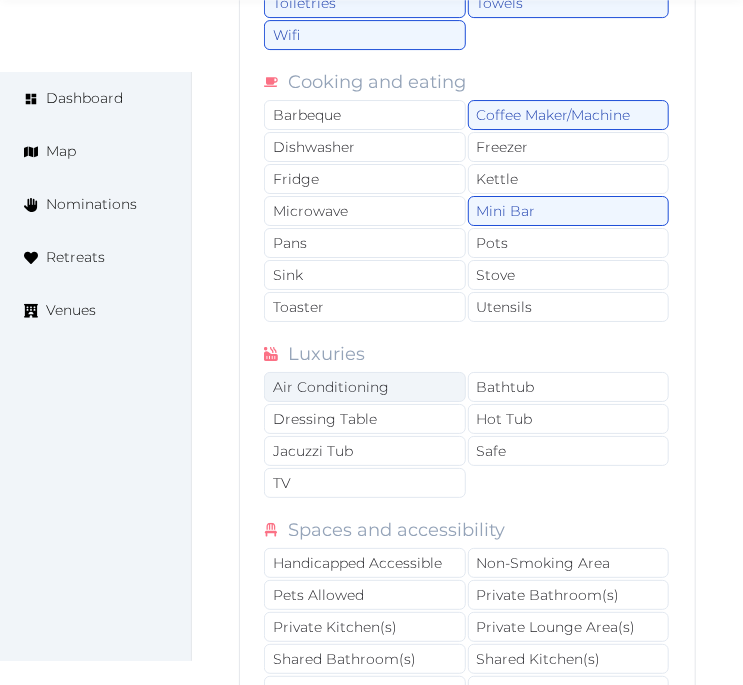 click on "Air Conditioning" at bounding box center [365, 387] 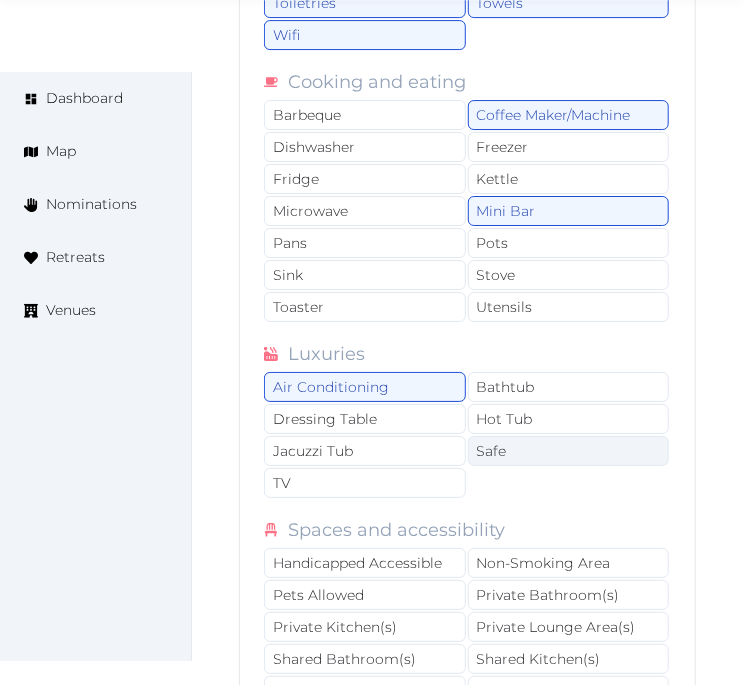 drag, startPoint x: 531, startPoint y: 416, endPoint x: 493, endPoint y: 428, distance: 39.849716 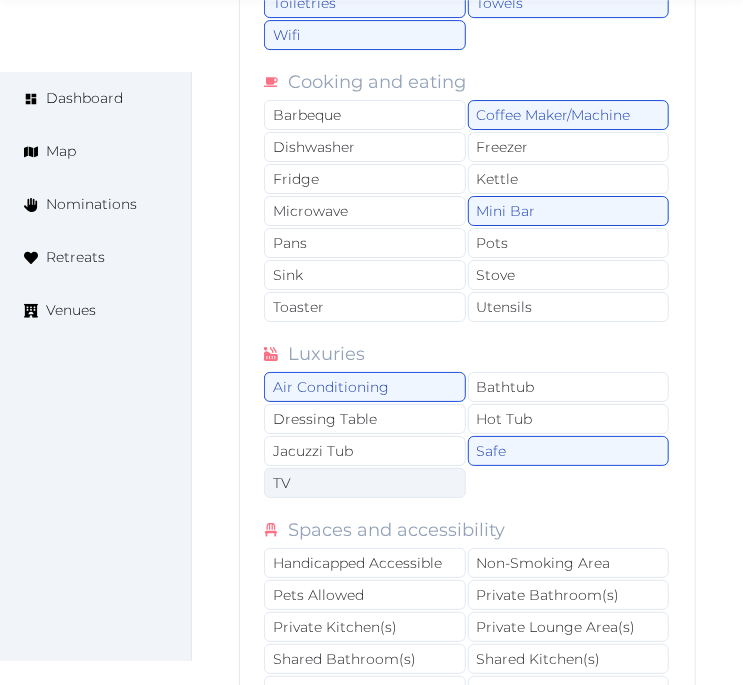 click on "TV" at bounding box center [365, 483] 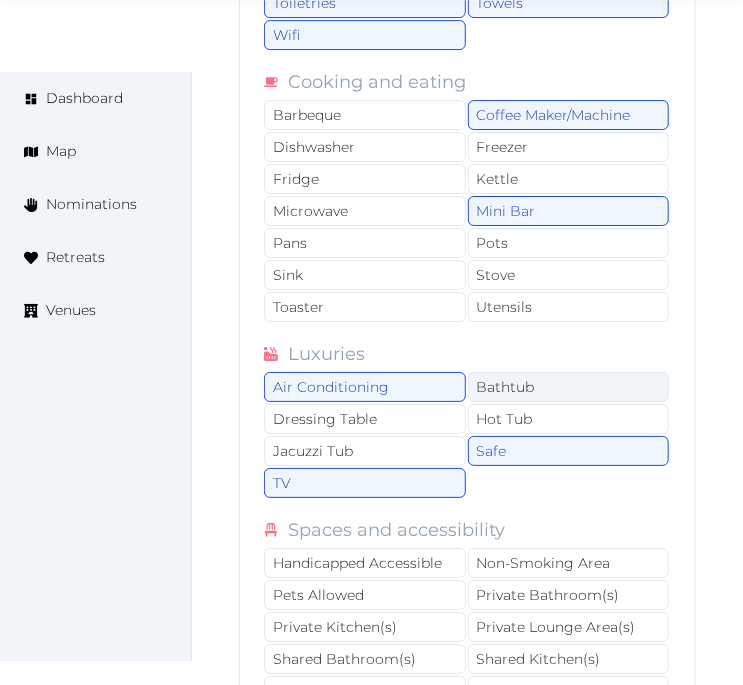click on "Bathtub" at bounding box center [569, 387] 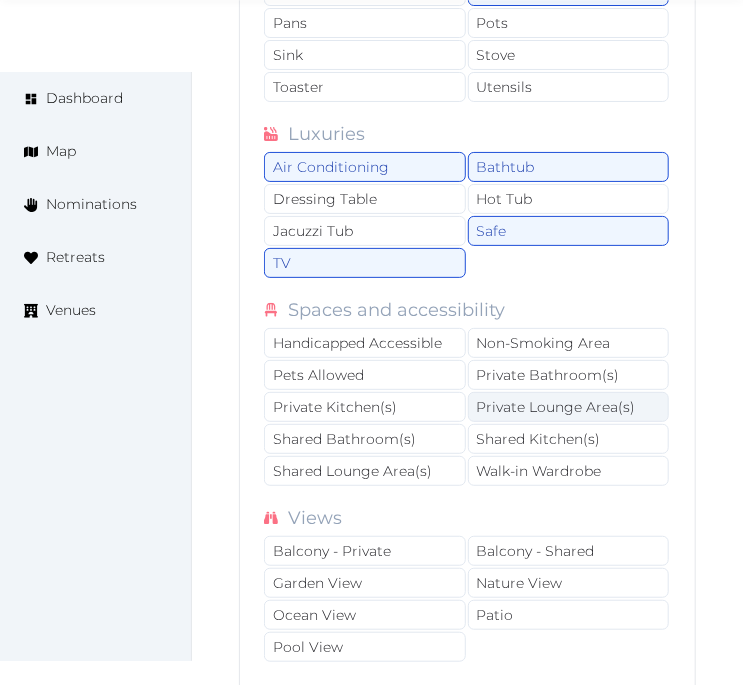scroll, scrollTop: 4470, scrollLeft: 0, axis: vertical 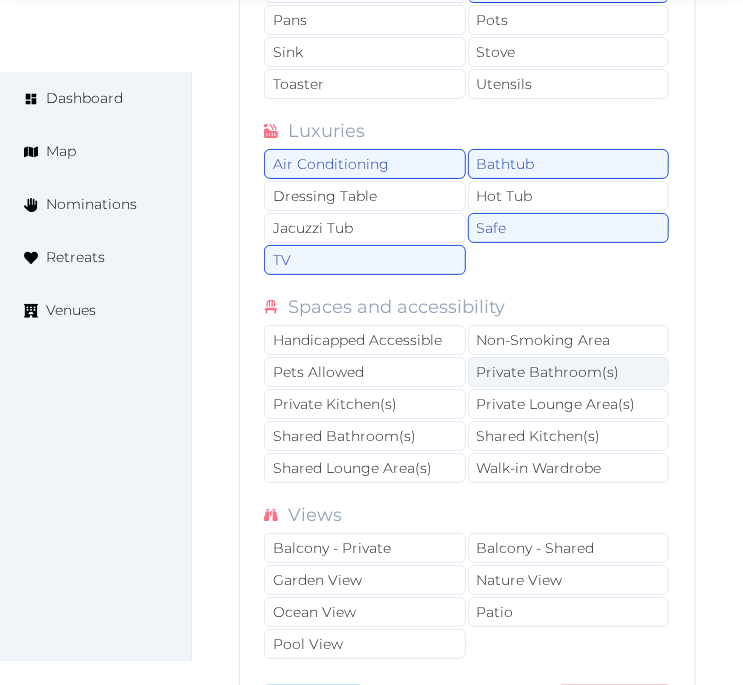 click on "Private Bathroom(s)" at bounding box center [569, 372] 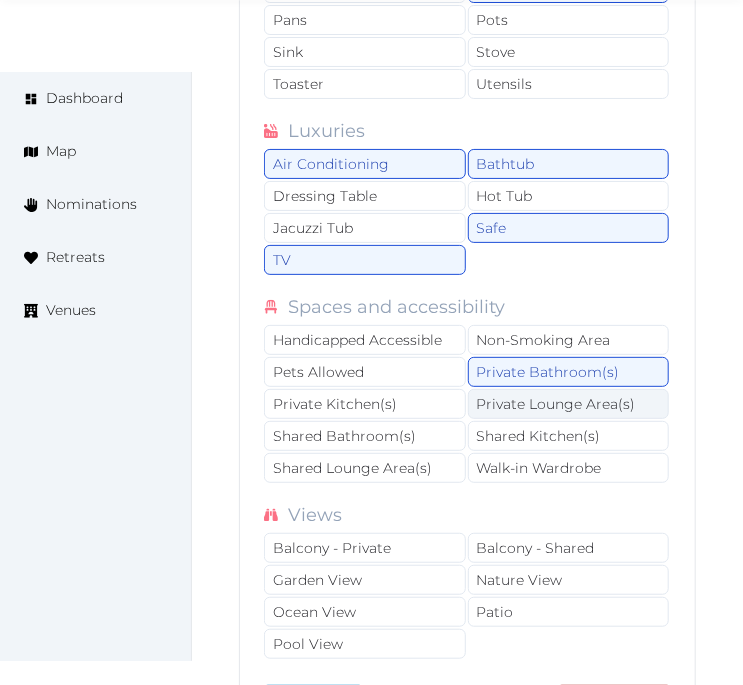 click on "Private Lounge Area(s)" at bounding box center (569, 404) 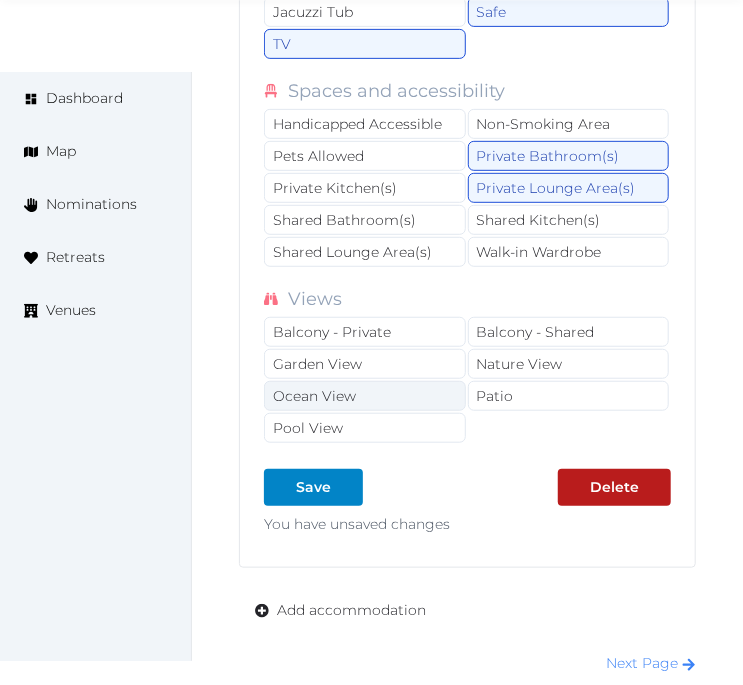 scroll, scrollTop: 4692, scrollLeft: 0, axis: vertical 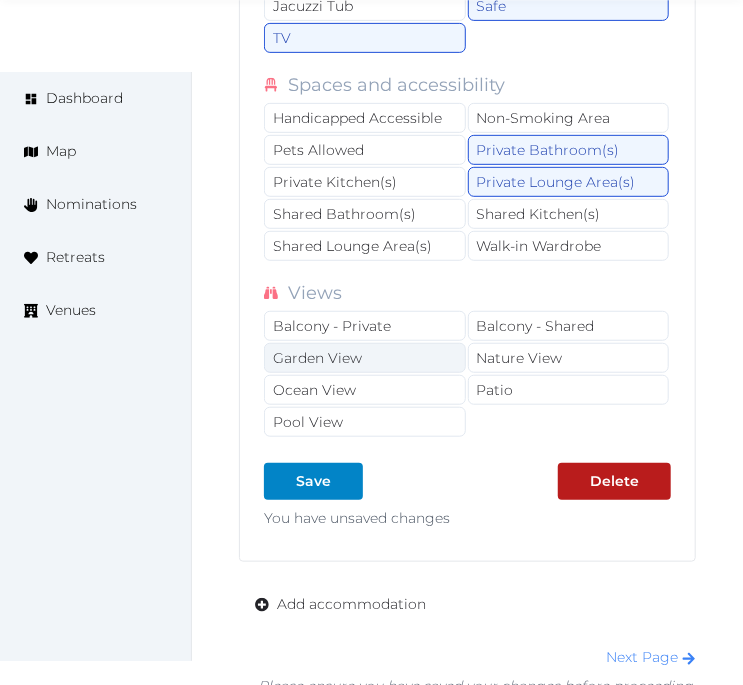 click on "Garden View" at bounding box center (365, 358) 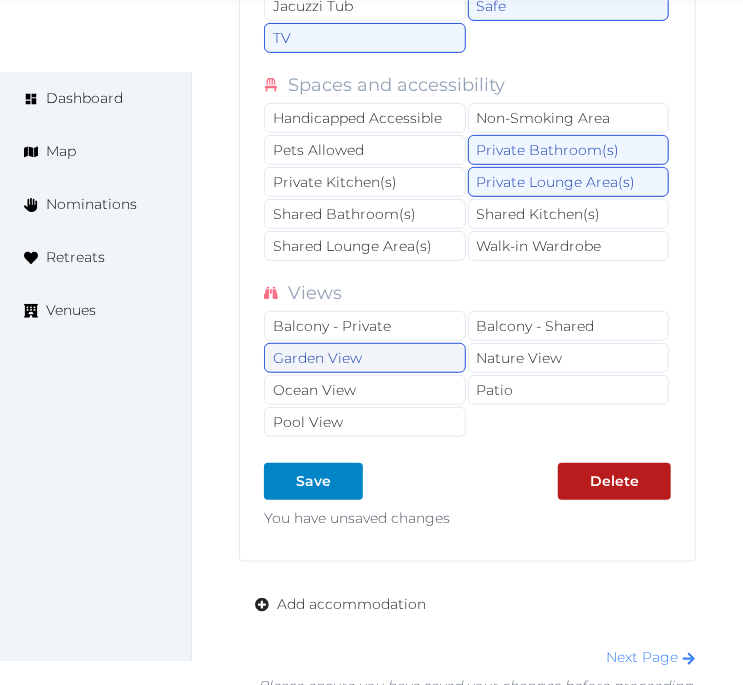 drag, startPoint x: 355, startPoint y: 395, endPoint x: 380, endPoint y: 322, distance: 77.16217 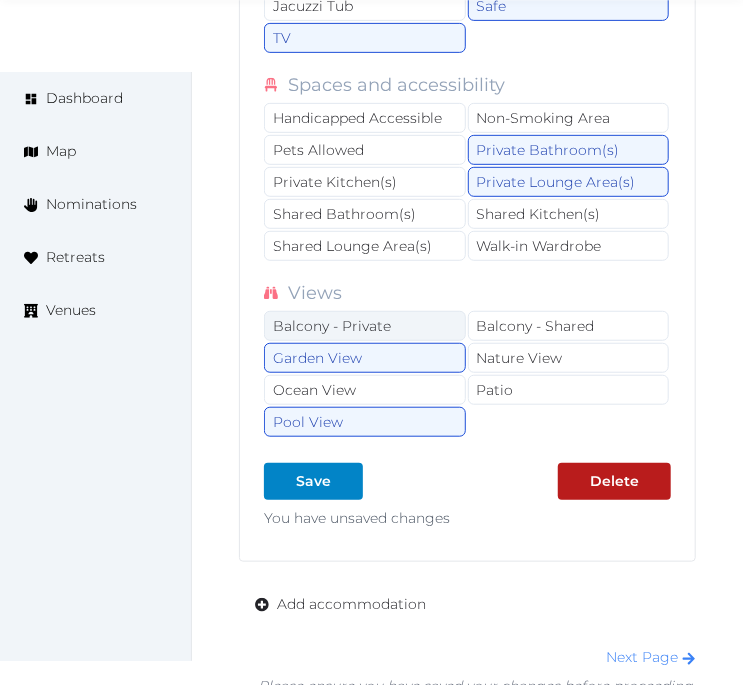 click on "Balcony - Private" at bounding box center (365, 326) 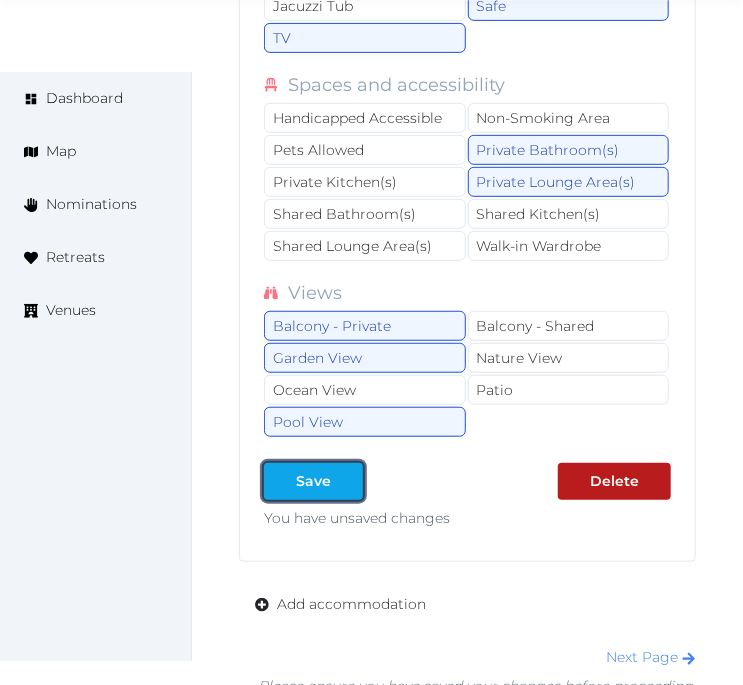 click at bounding box center [347, 481] 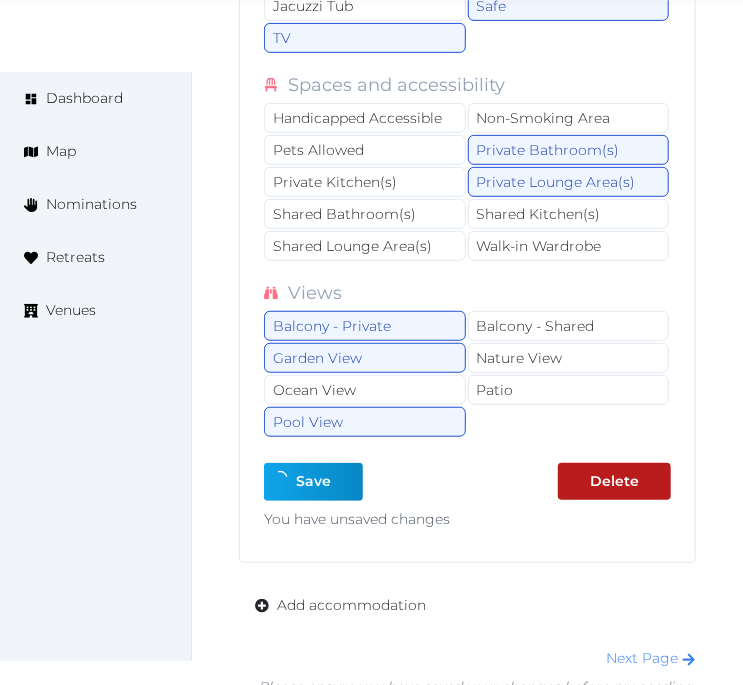 type on "*" 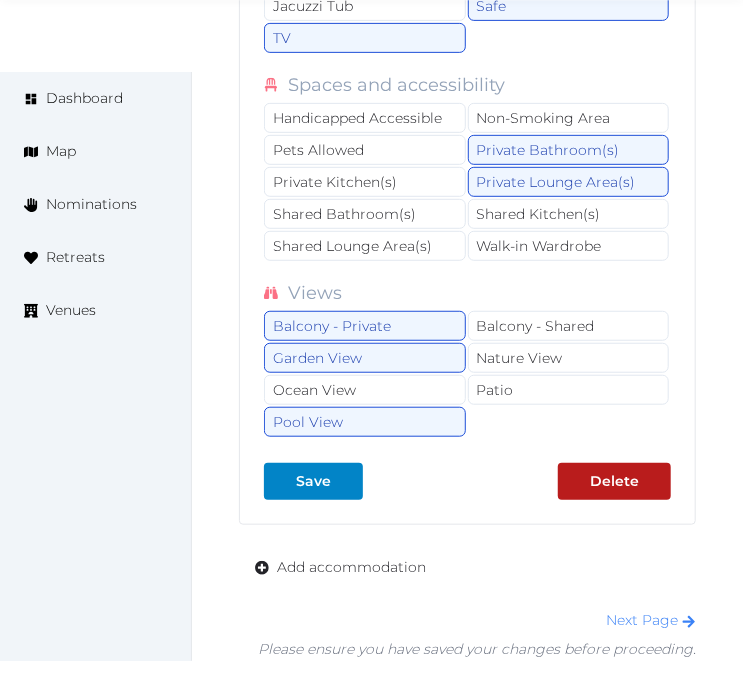 click on "**********" at bounding box center [467, -1100] 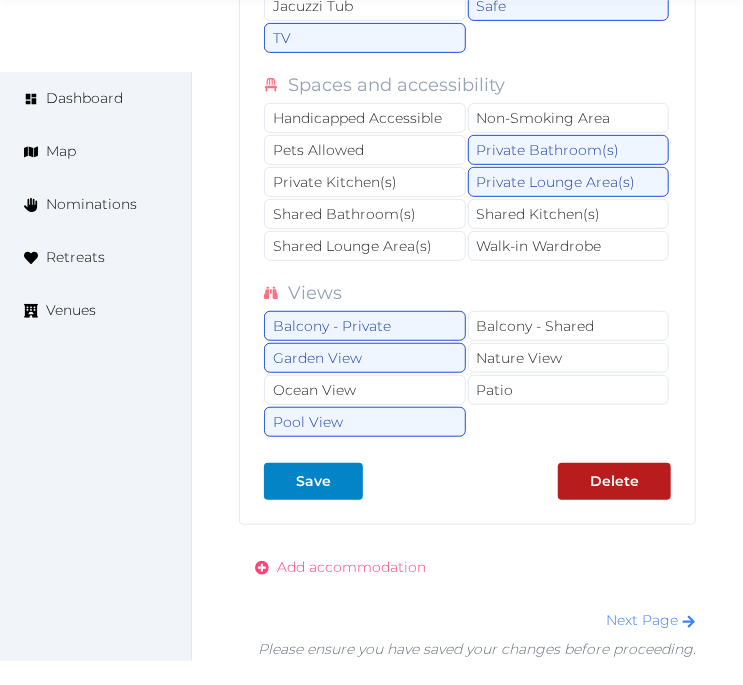 click on "Add accommodation" at bounding box center [351, 567] 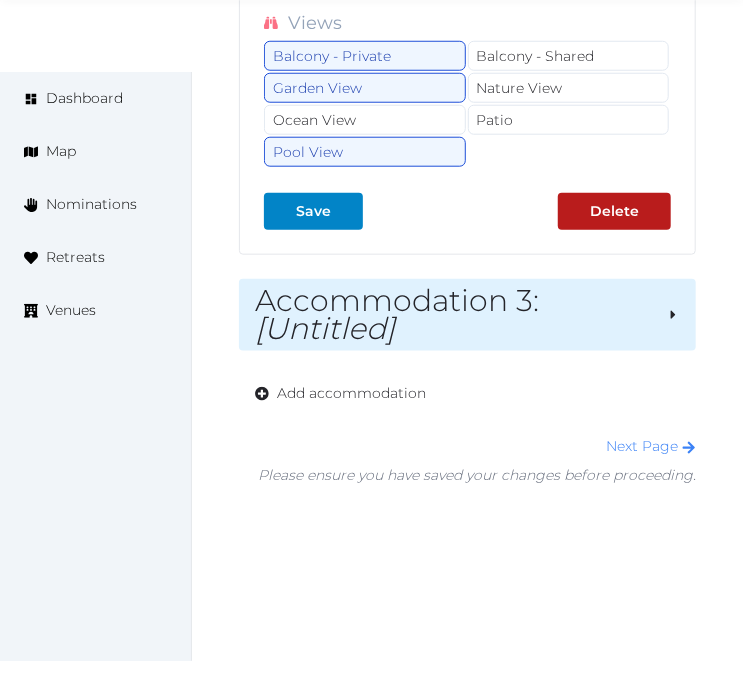 scroll, scrollTop: 4964, scrollLeft: 0, axis: vertical 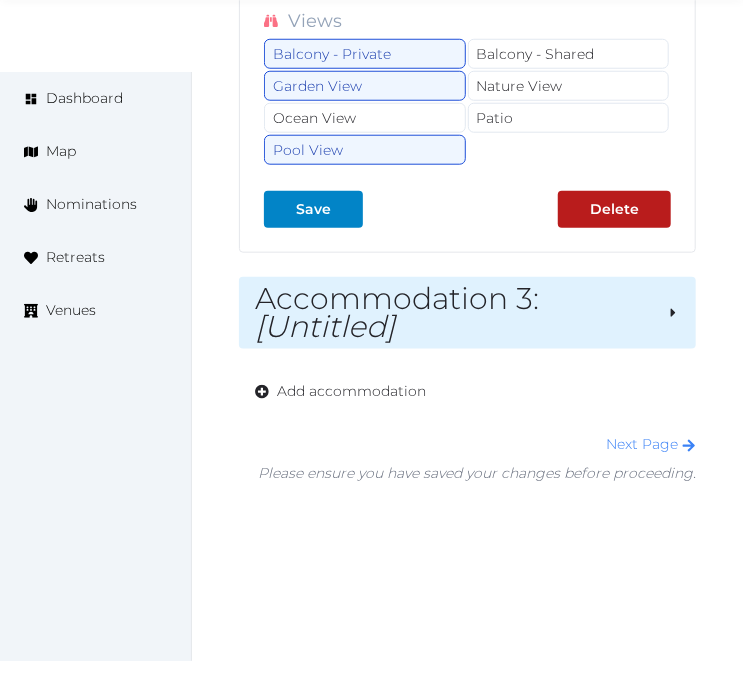 click on "[Untitled]" at bounding box center (325, 326) 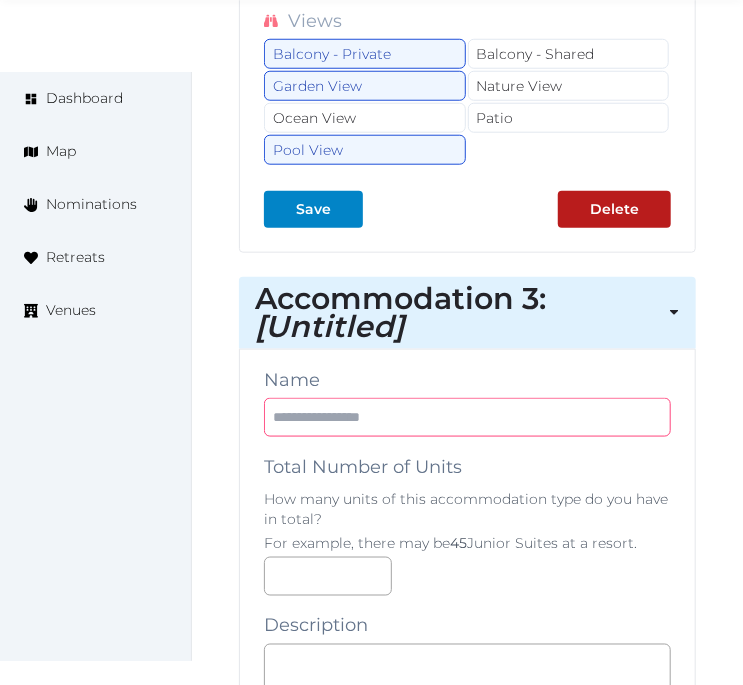 click at bounding box center (467, 417) 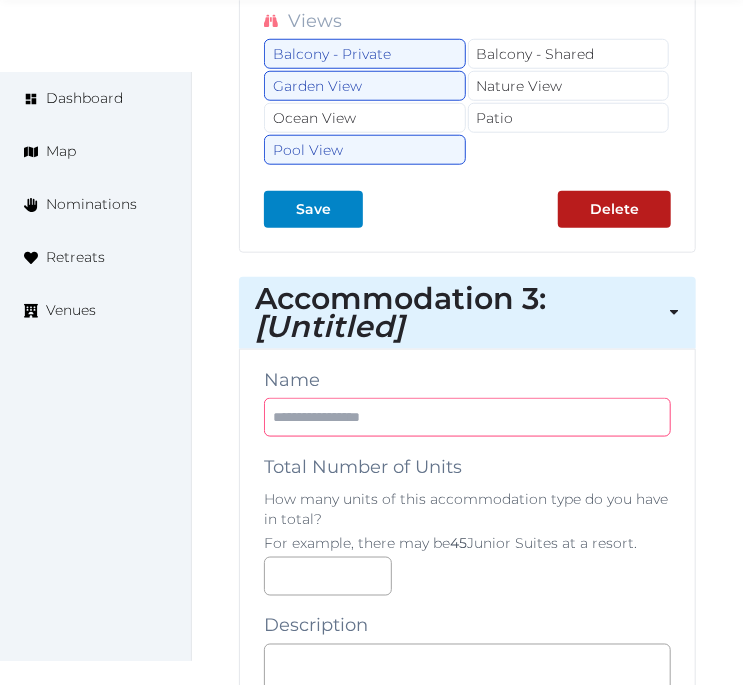 paste on "**********" 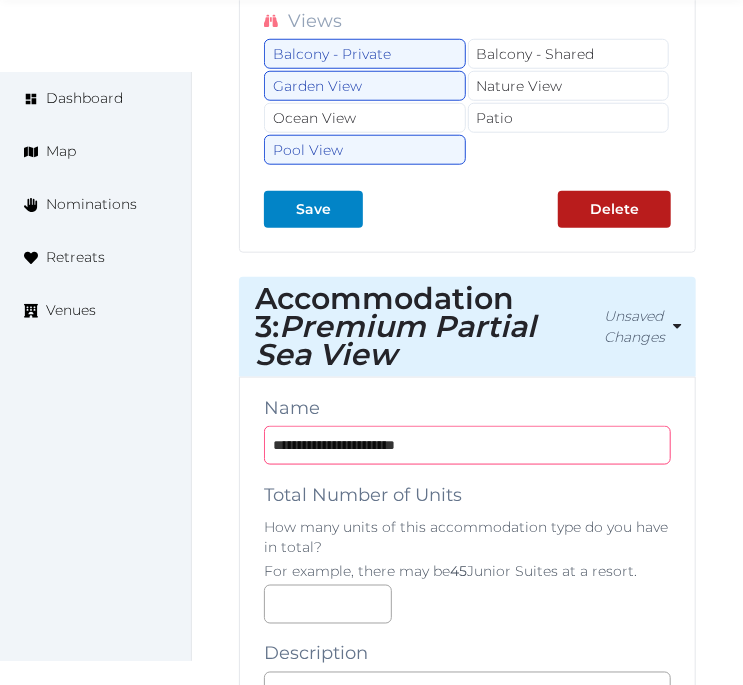 type on "**********" 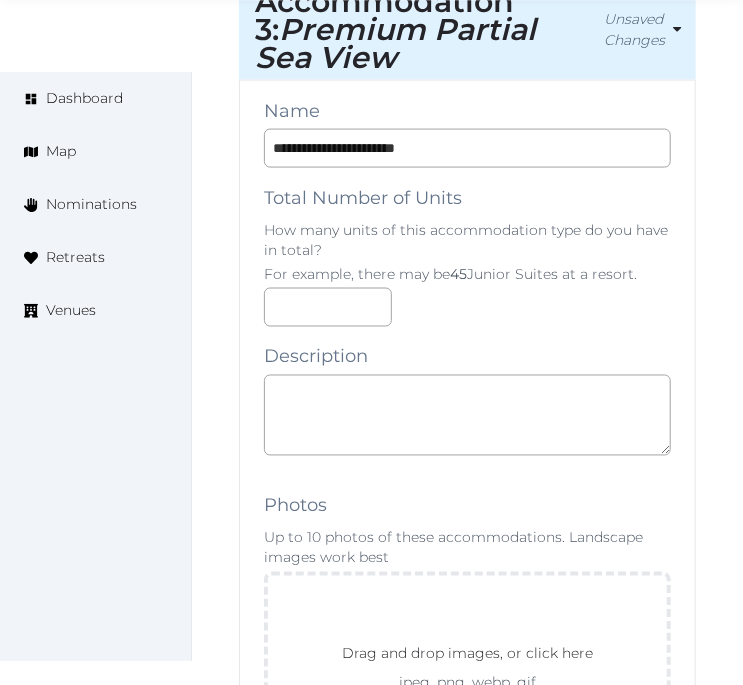 scroll, scrollTop: 5297, scrollLeft: 0, axis: vertical 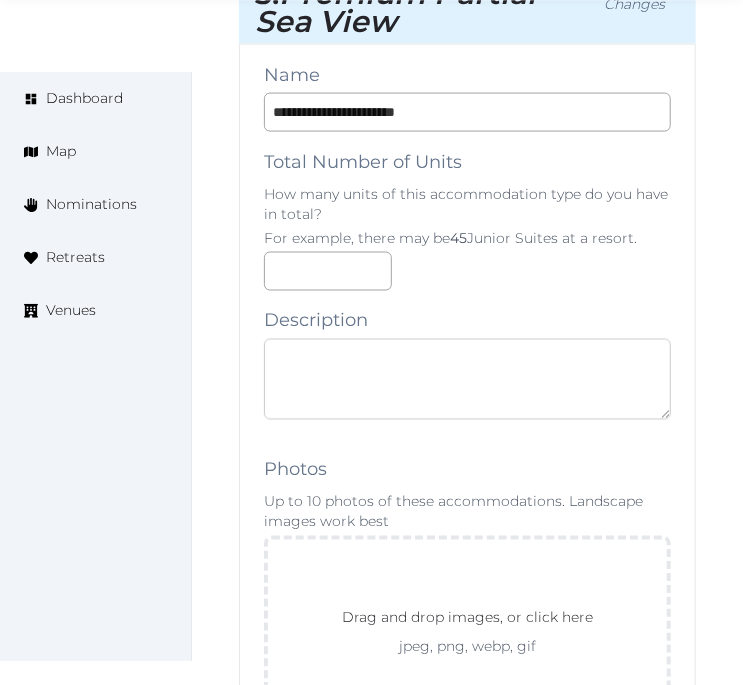 click at bounding box center [467, 379] 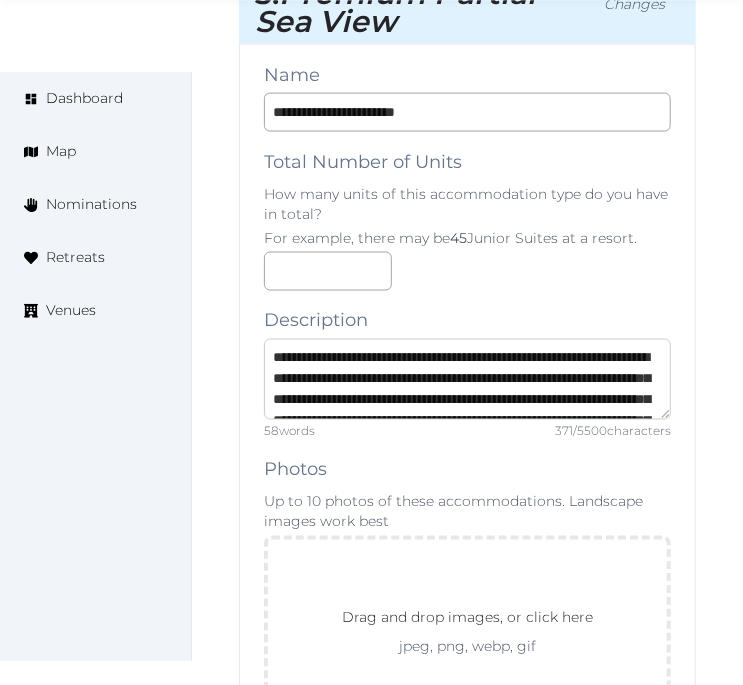 scroll, scrollTop: 94, scrollLeft: 0, axis: vertical 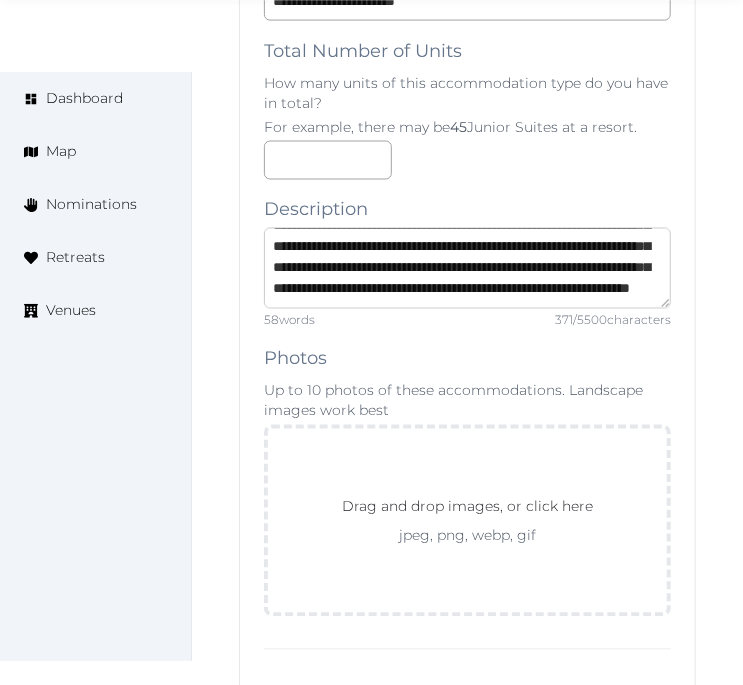 type on "**********" 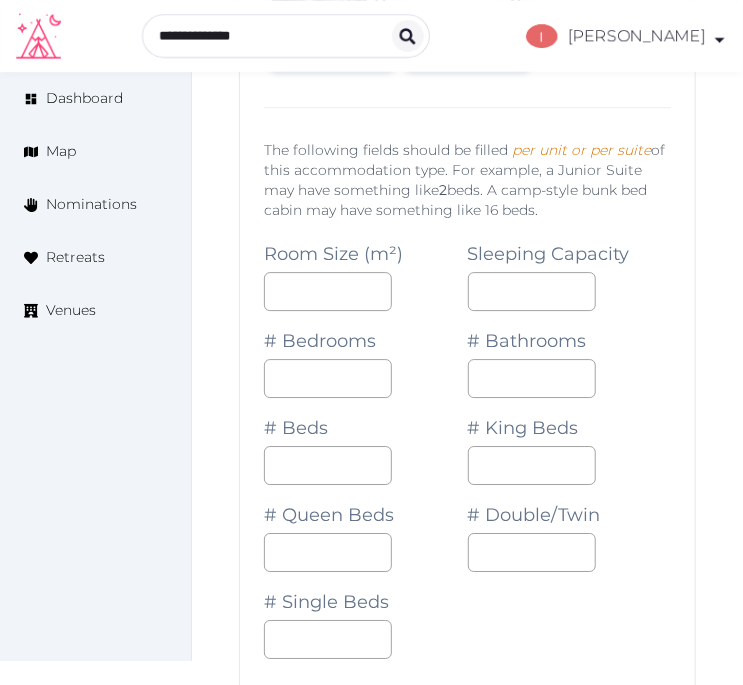 scroll, scrollTop: 6186, scrollLeft: 0, axis: vertical 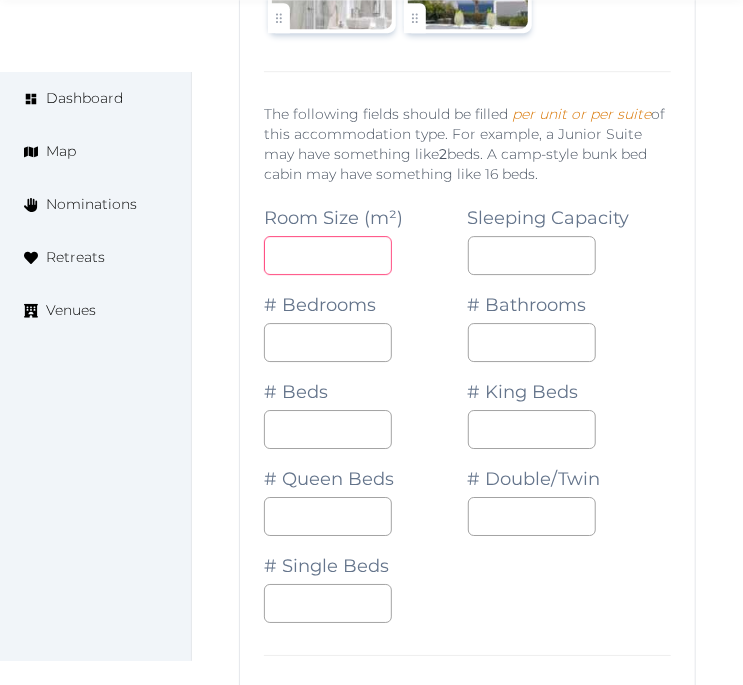 click at bounding box center [328, 255] 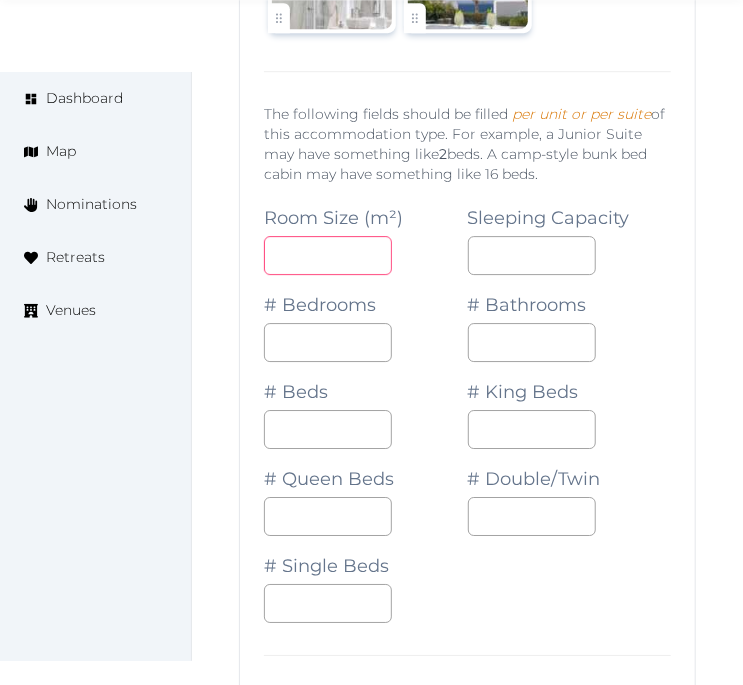 type on "**" 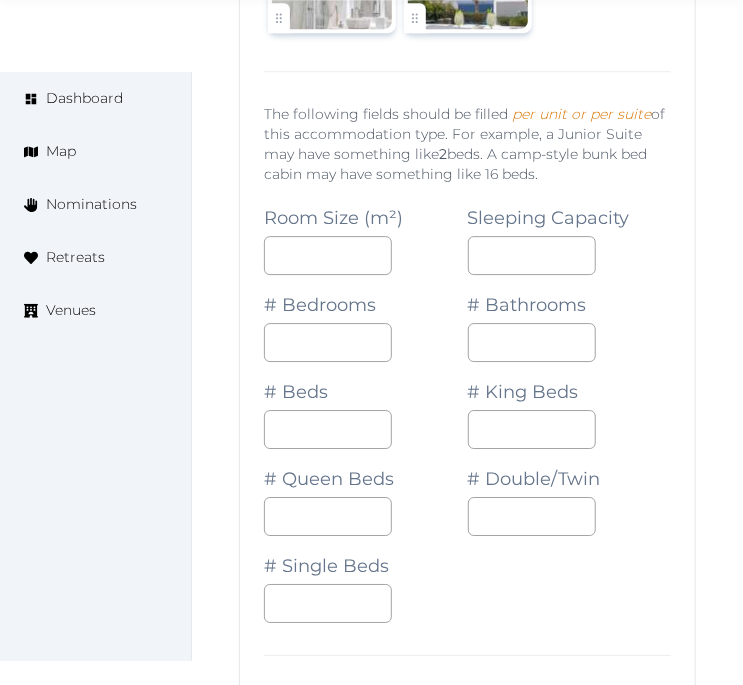 click on "# Bathrooms" at bounding box center [570, 318] 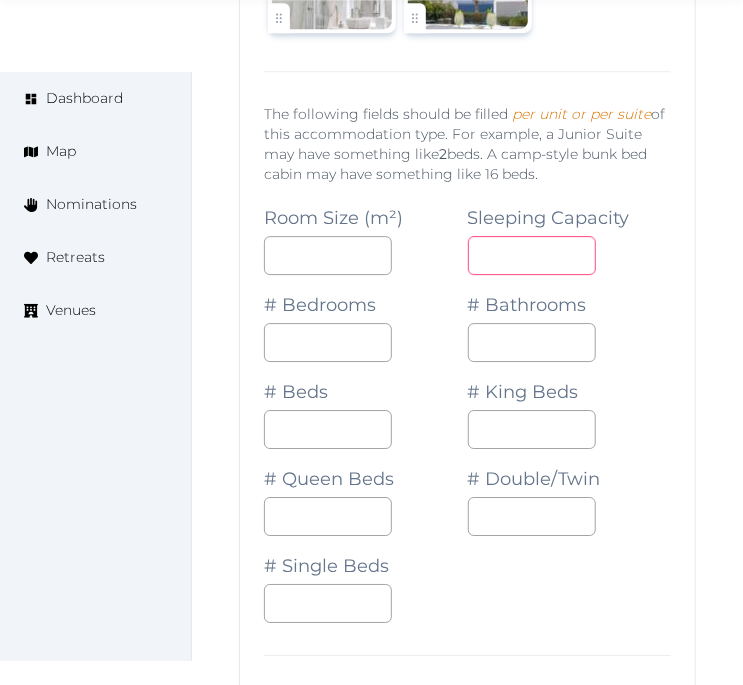click at bounding box center (532, 255) 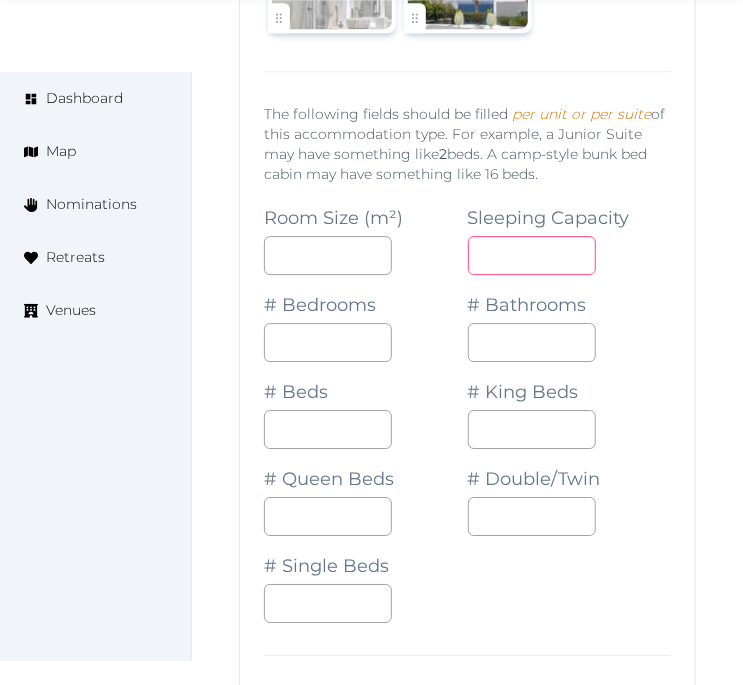 type on "*" 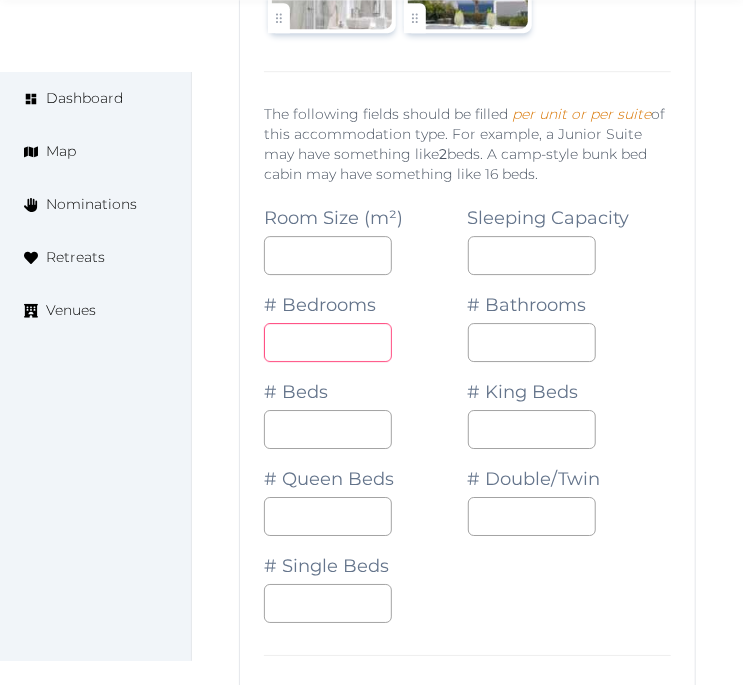 click at bounding box center (328, 342) 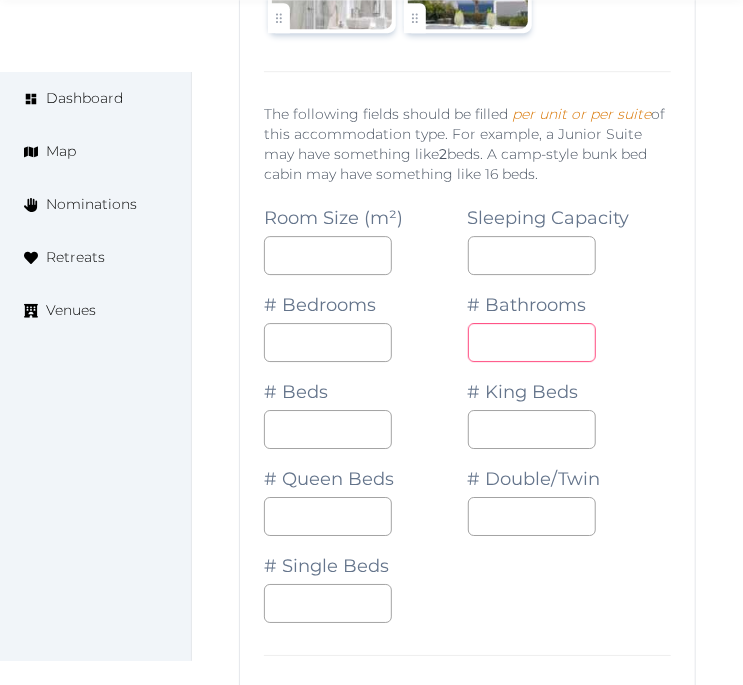 click on "*" at bounding box center (532, 342) 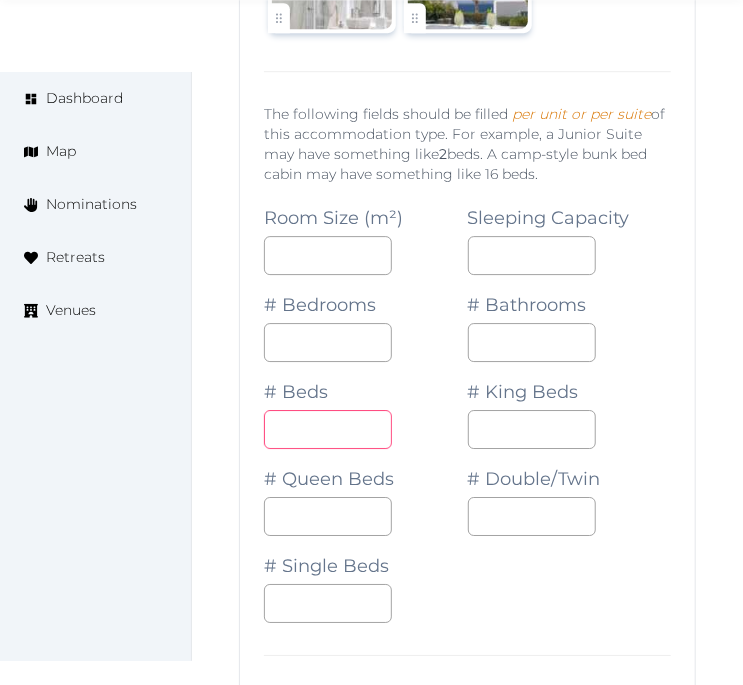 click at bounding box center (328, 429) 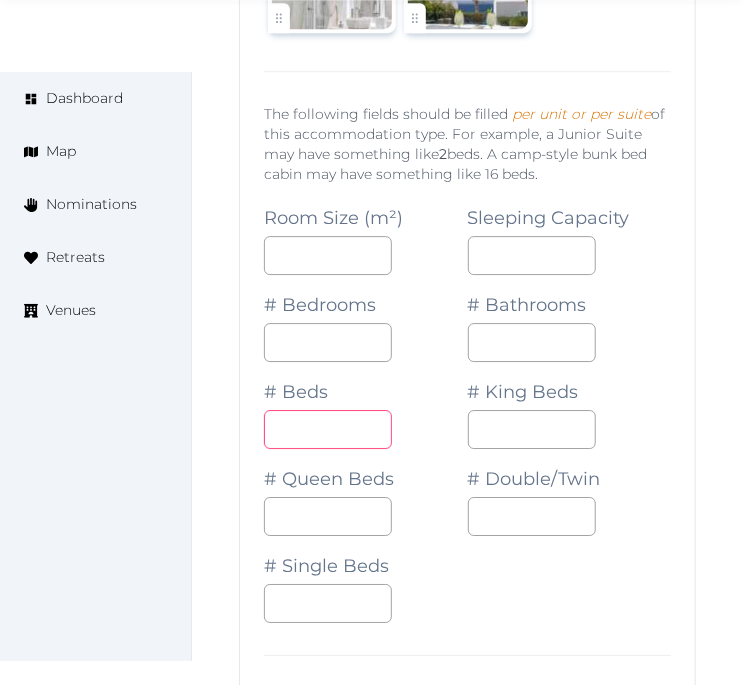 drag, startPoint x: 314, startPoint y: 410, endPoint x: 233, endPoint y: 416, distance: 81.22192 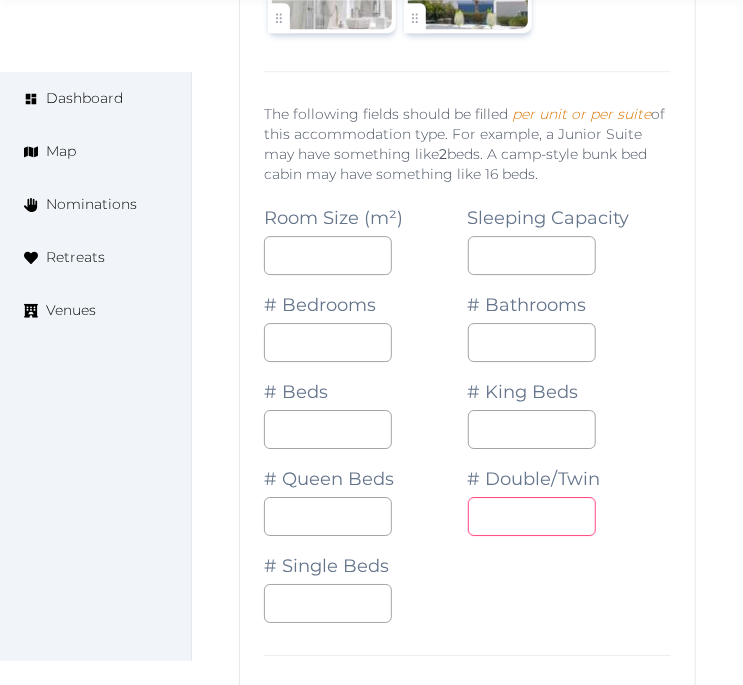 click at bounding box center [532, 516] 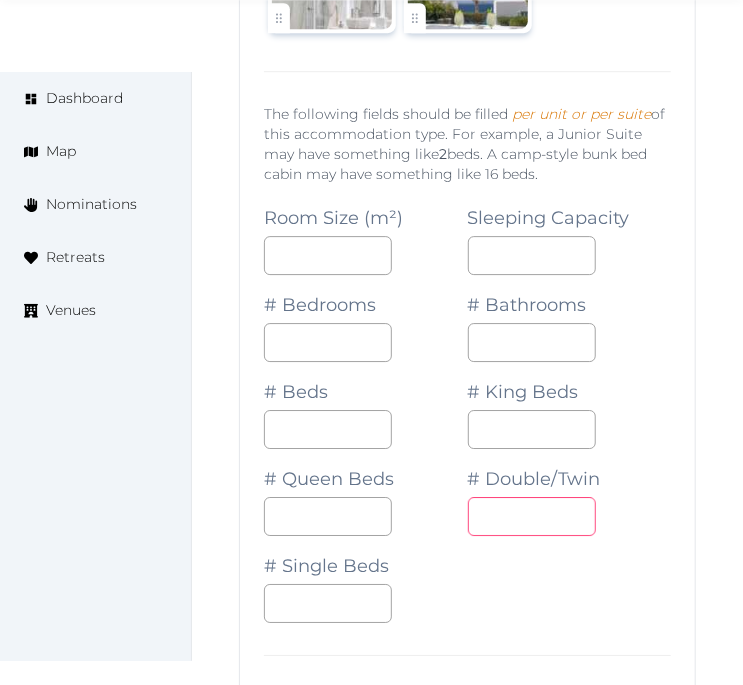type on "*" 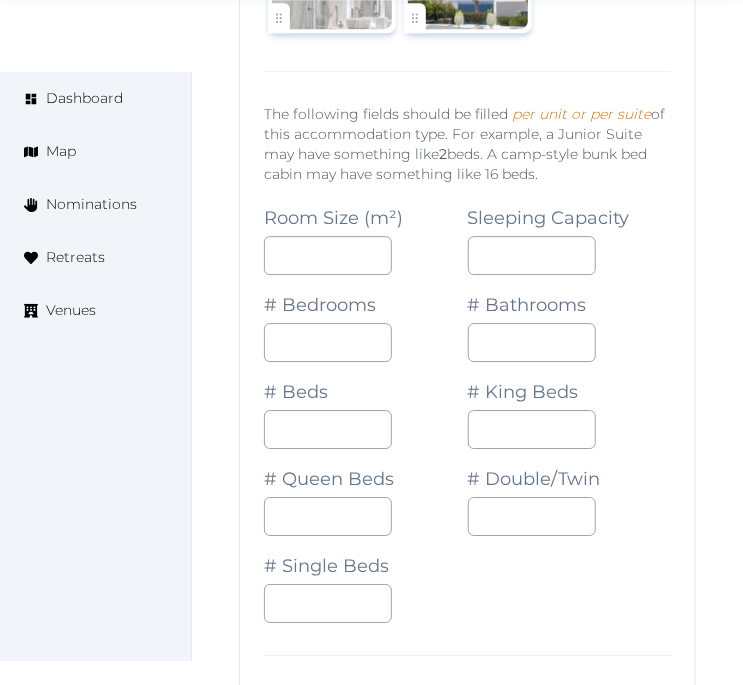 click on "Room Size (m²) ** Sleeping Capacity * # Bedrooms * # Bathrooms * # Beds * # King Beds # Queen Beds # Double/Twin * # Single Beds" at bounding box center [467, 405] 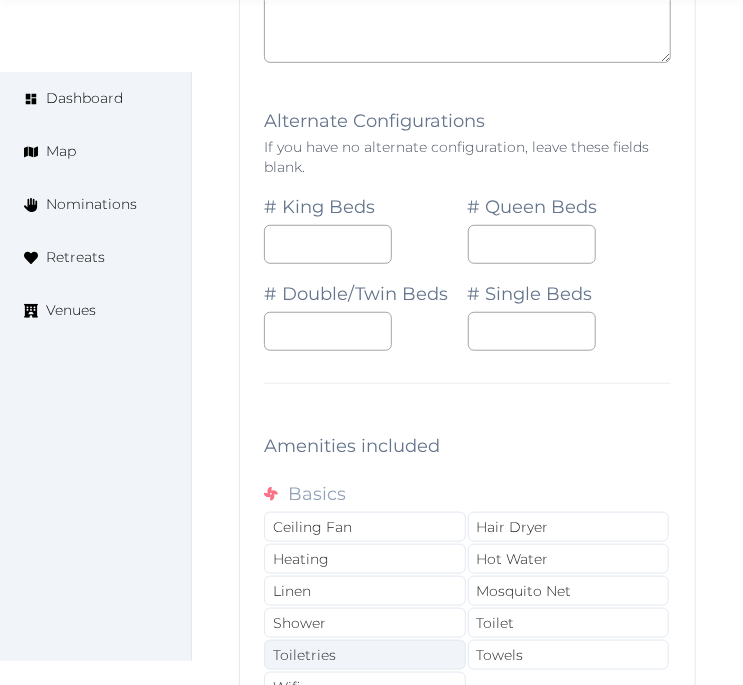 scroll, scrollTop: 7075, scrollLeft: 0, axis: vertical 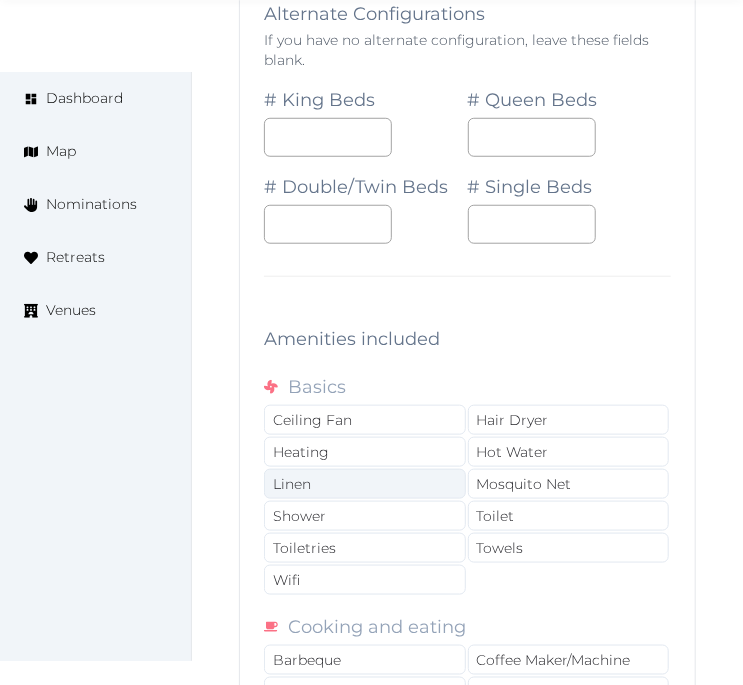 drag, startPoint x: 413, startPoint y: 456, endPoint x: 425, endPoint y: 458, distance: 12.165525 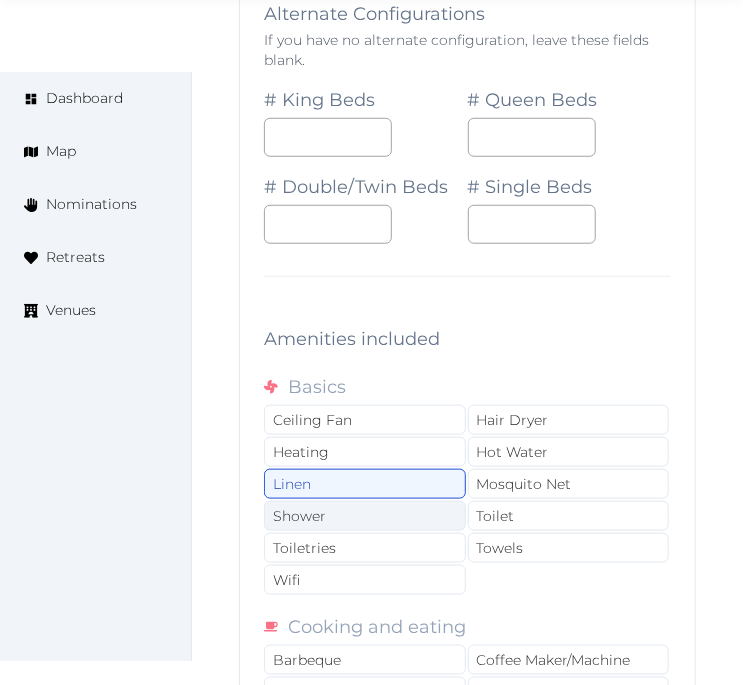 click on "Shower" at bounding box center (365, 516) 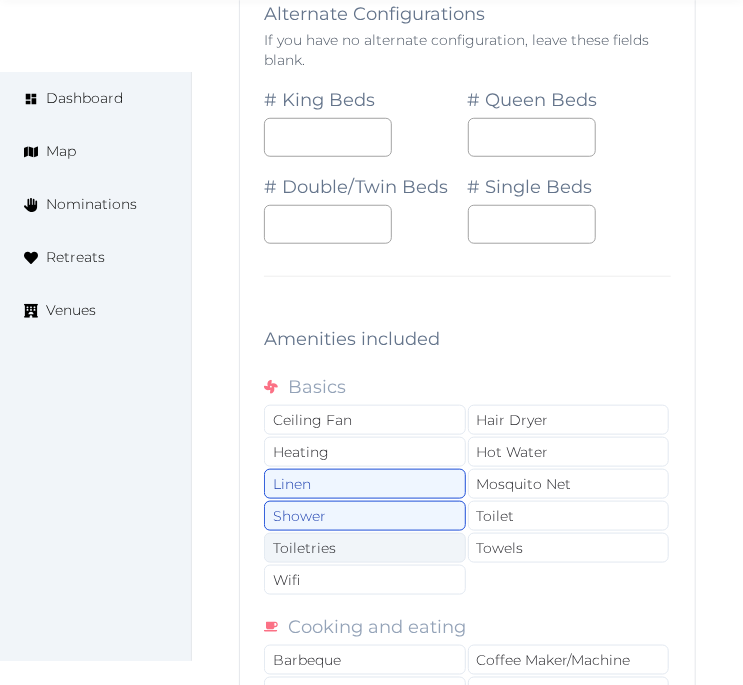 click on "Toiletries" at bounding box center [365, 548] 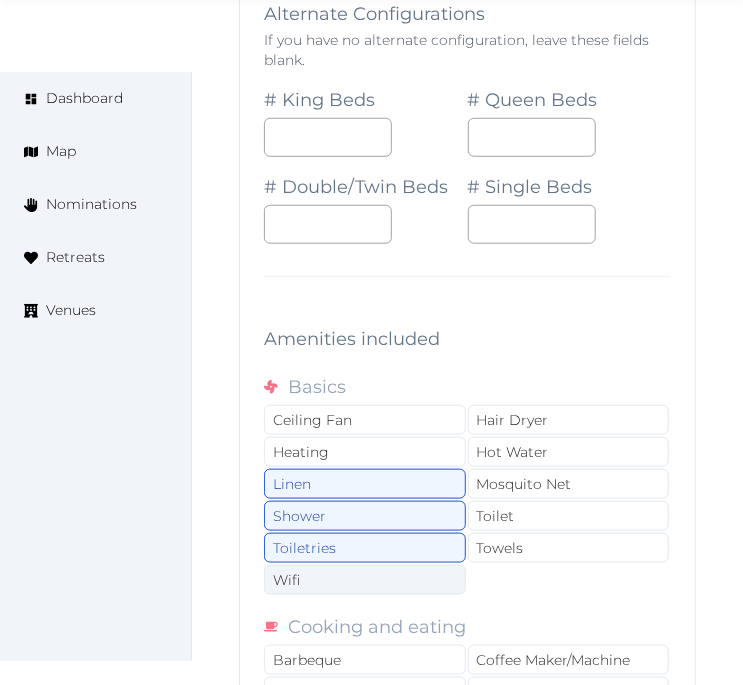 click on "Wifi" at bounding box center [365, 580] 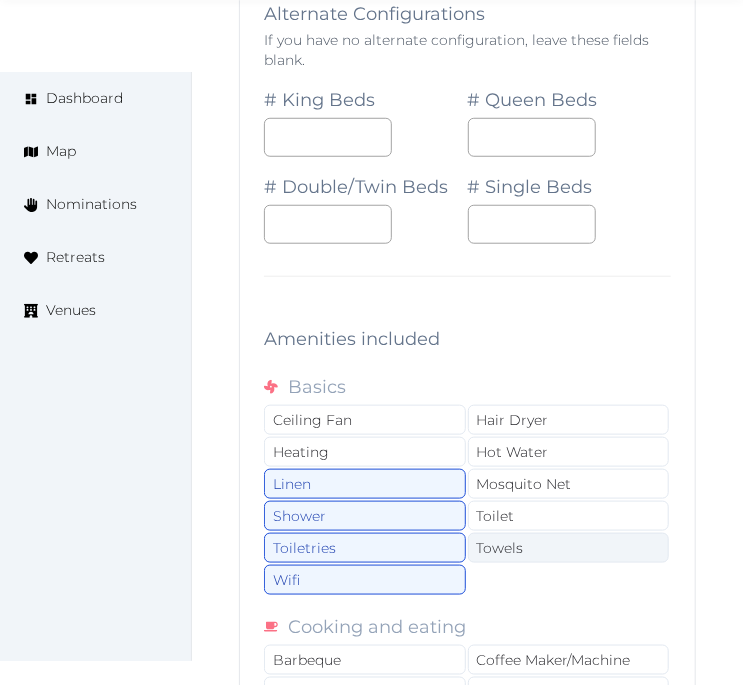 click on "Towels" at bounding box center [569, 548] 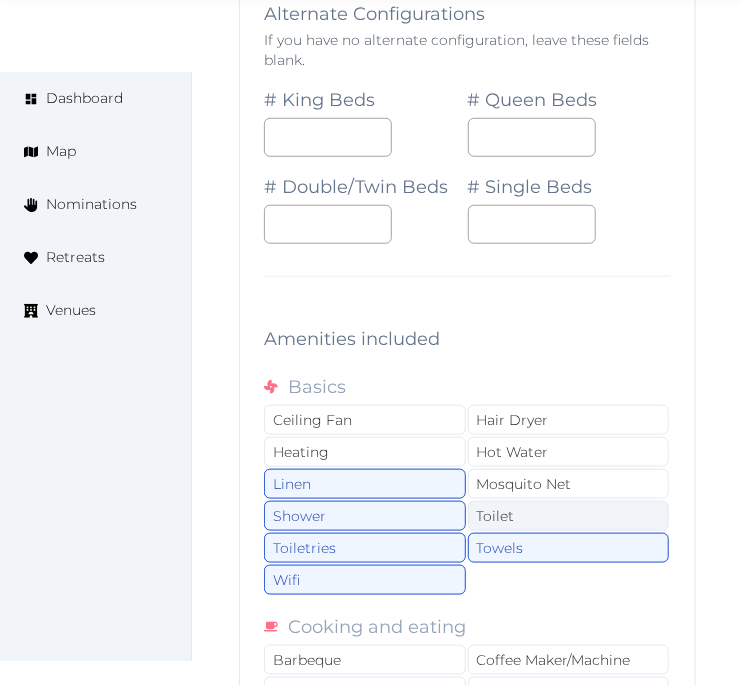 click on "Toilet" at bounding box center [569, 516] 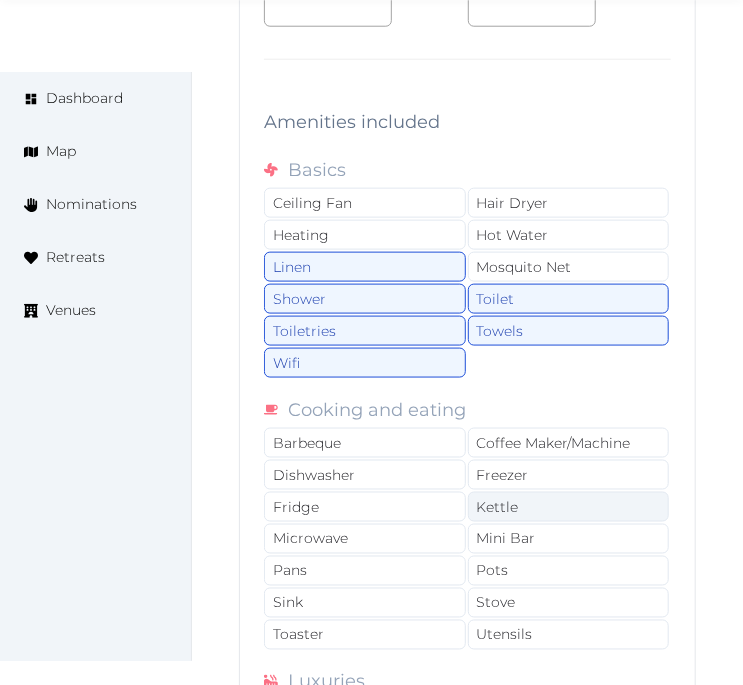 scroll, scrollTop: 7297, scrollLeft: 0, axis: vertical 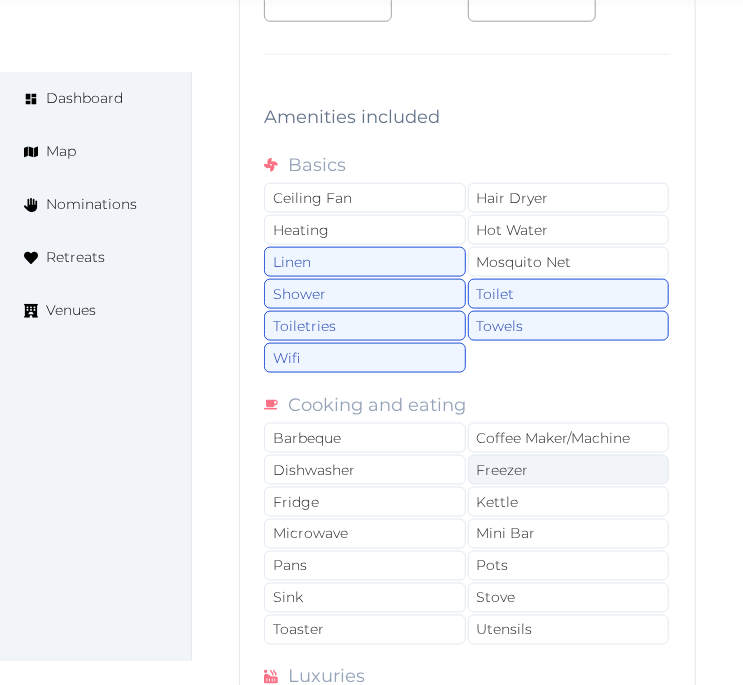 drag, startPoint x: 561, startPoint y: 422, endPoint x: 578, endPoint y: 463, distance: 44.38468 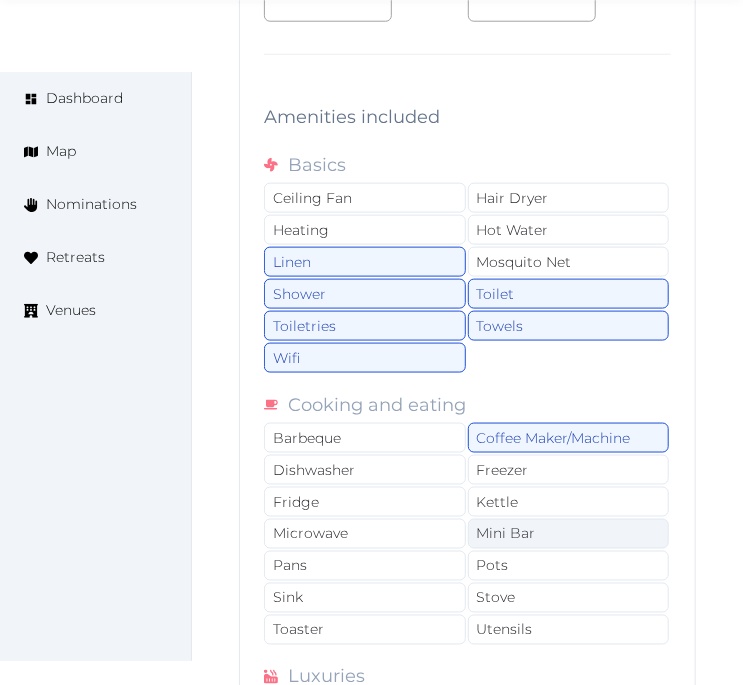 click on "Mini Bar" at bounding box center [569, 534] 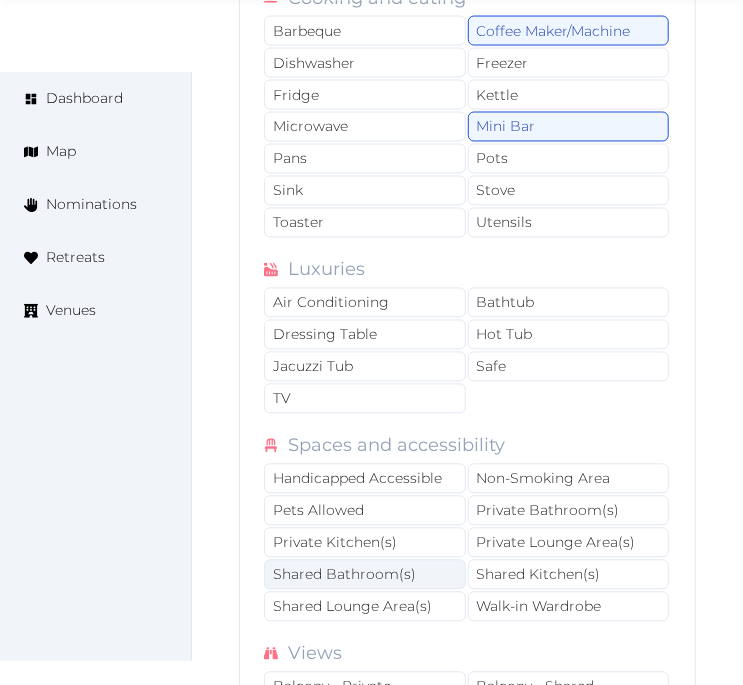 scroll, scrollTop: 7742, scrollLeft: 0, axis: vertical 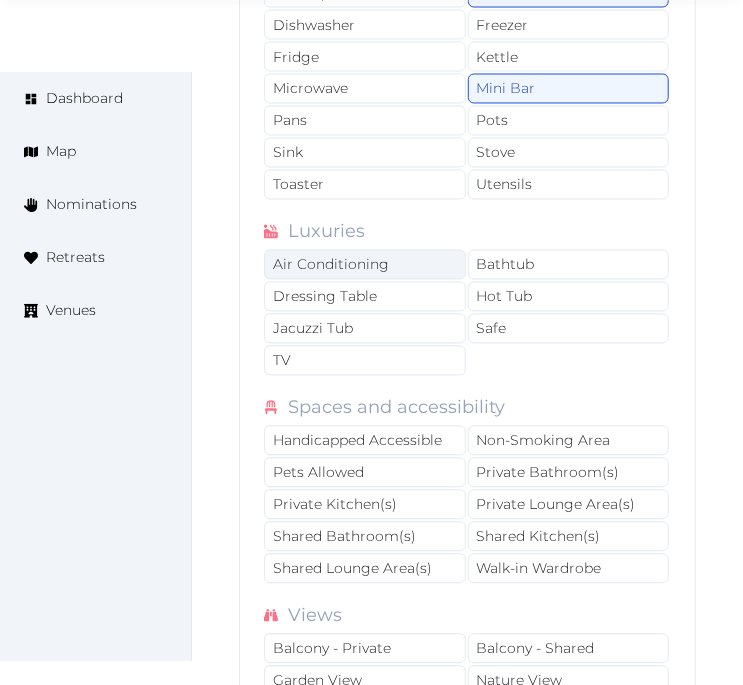 click on "Air Conditioning" at bounding box center (365, 265) 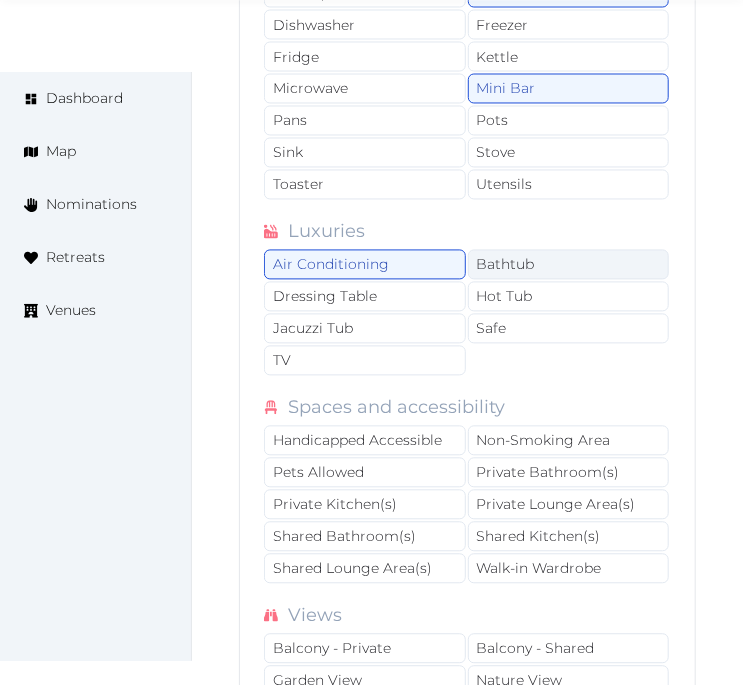 click on "Bathtub" at bounding box center [569, 265] 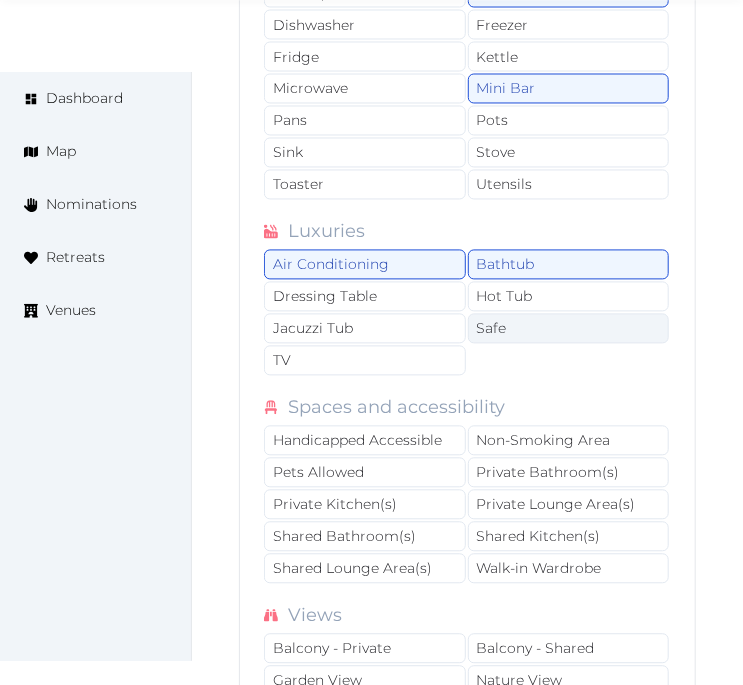 click on "Safe" at bounding box center (569, 329) 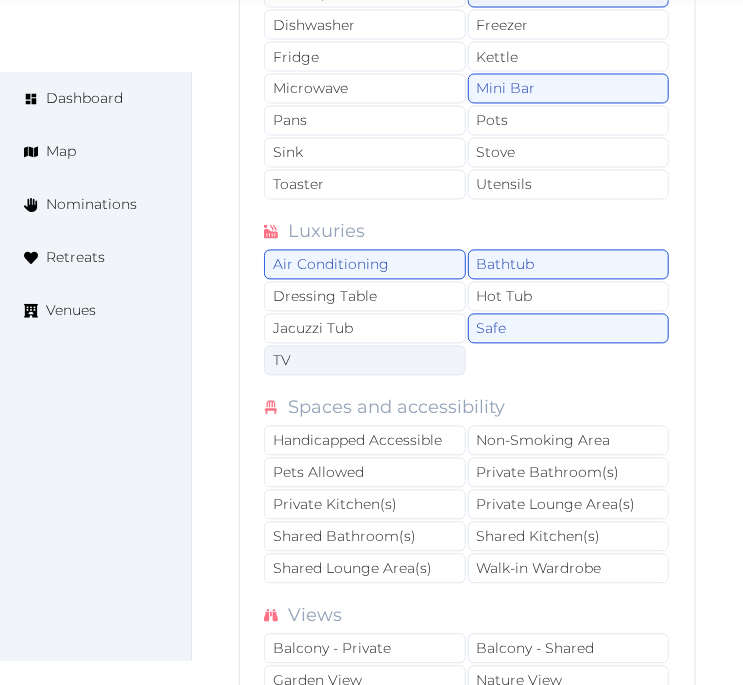 click on "TV" at bounding box center (365, 361) 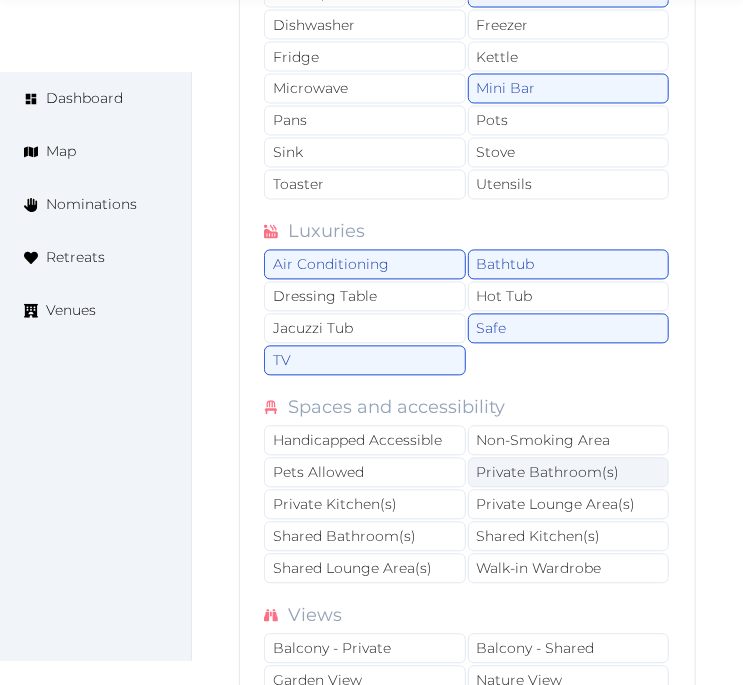 click on "Private Bathroom(s)" at bounding box center (569, 473) 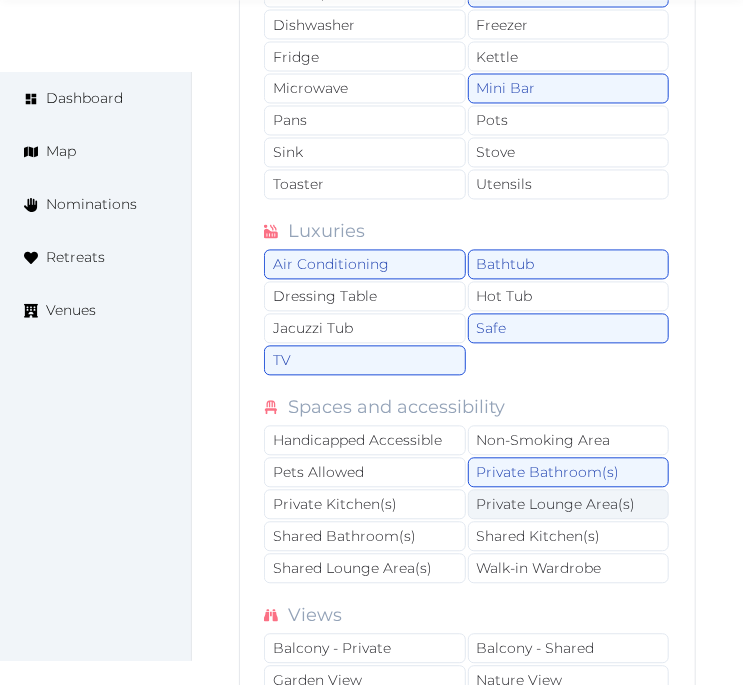 click on "Private Lounge Area(s)" at bounding box center [569, 505] 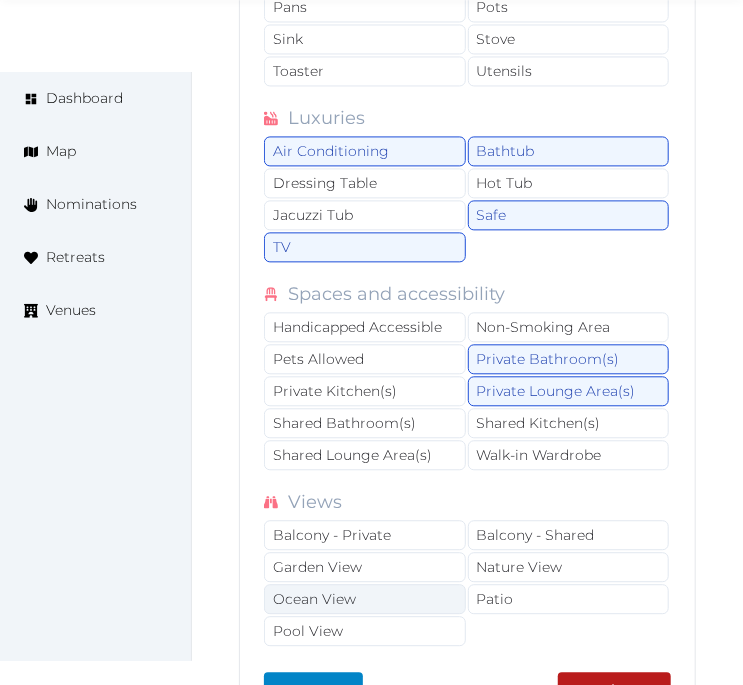 scroll, scrollTop: 7964, scrollLeft: 0, axis: vertical 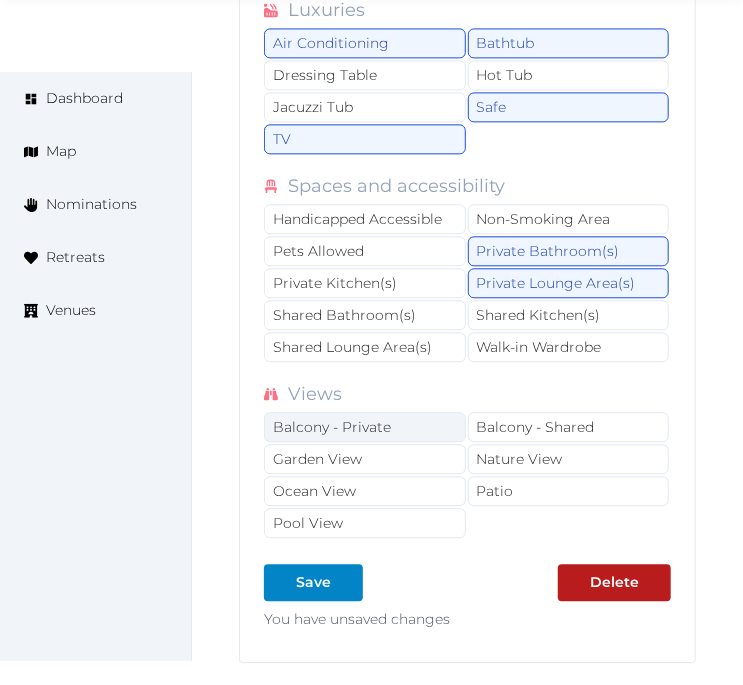 click on "Balcony - Private" at bounding box center (365, 427) 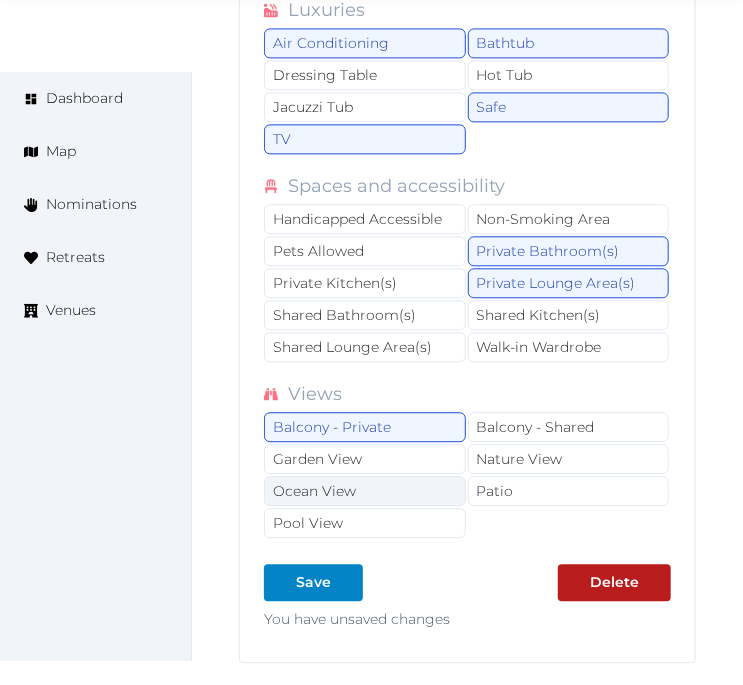click on "Ocean View" at bounding box center (365, 491) 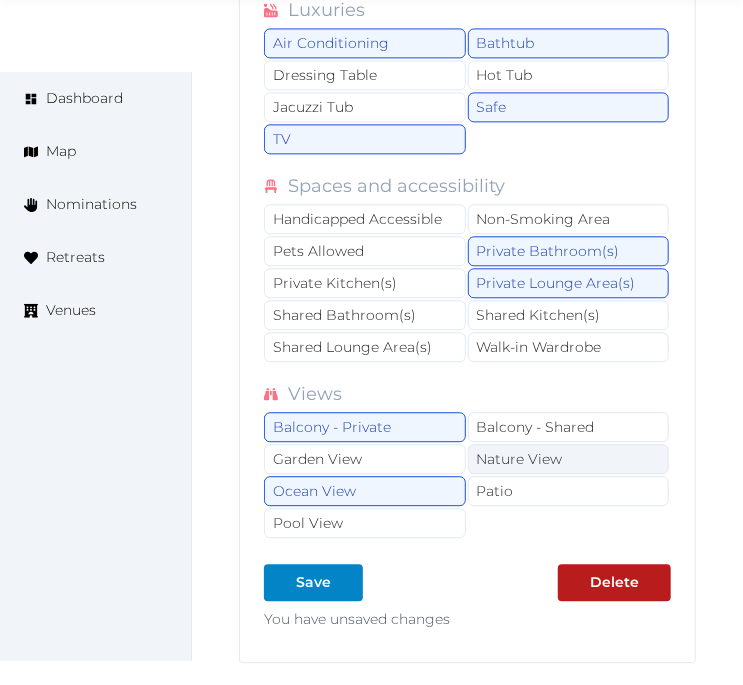 click on "Nature View" at bounding box center (569, 459) 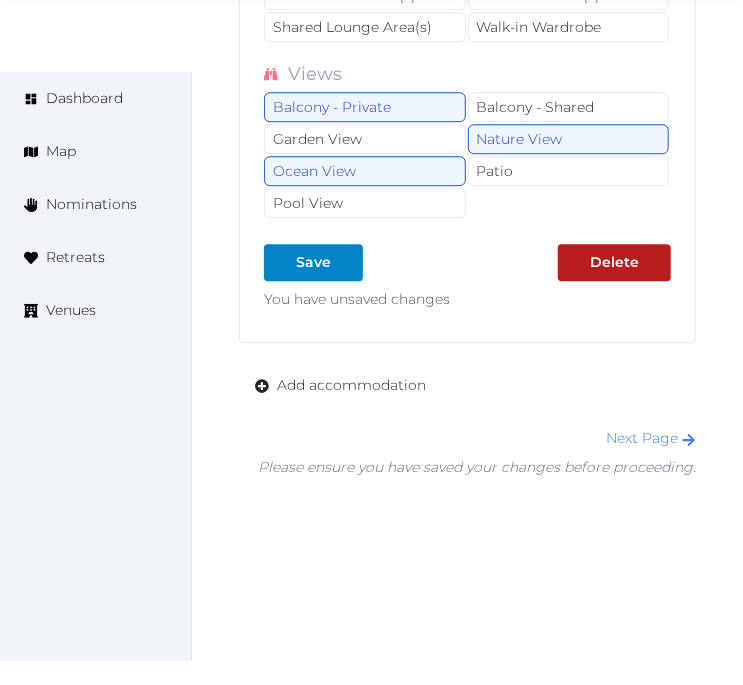 scroll, scrollTop: 8286, scrollLeft: 0, axis: vertical 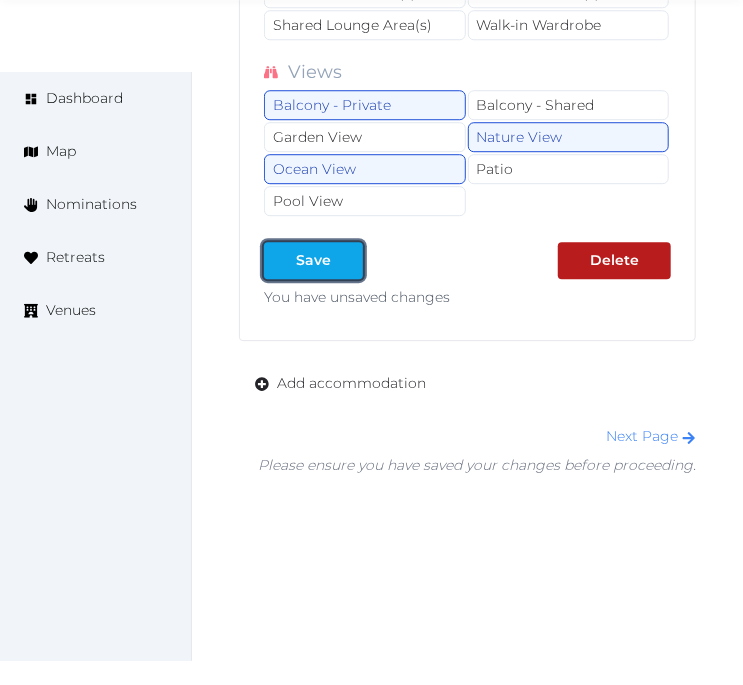 click at bounding box center [280, 260] 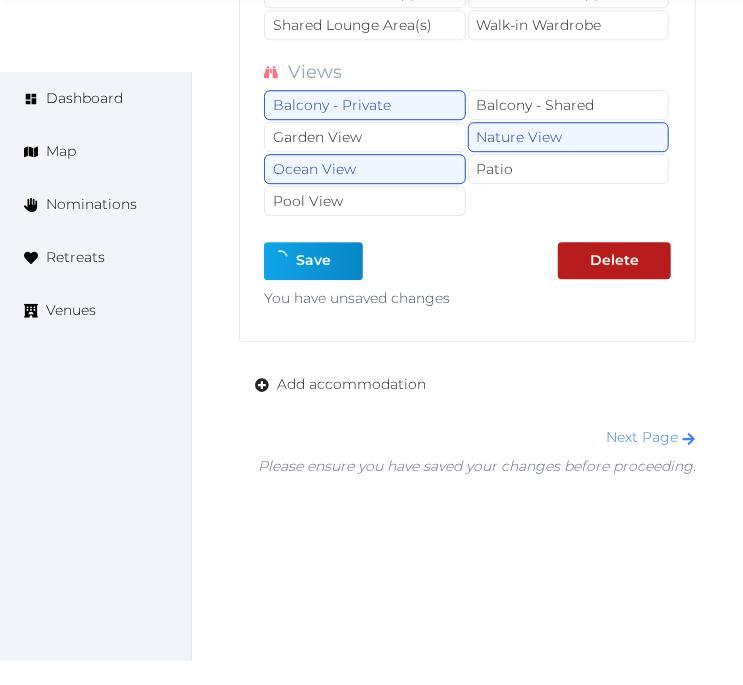 type on "*" 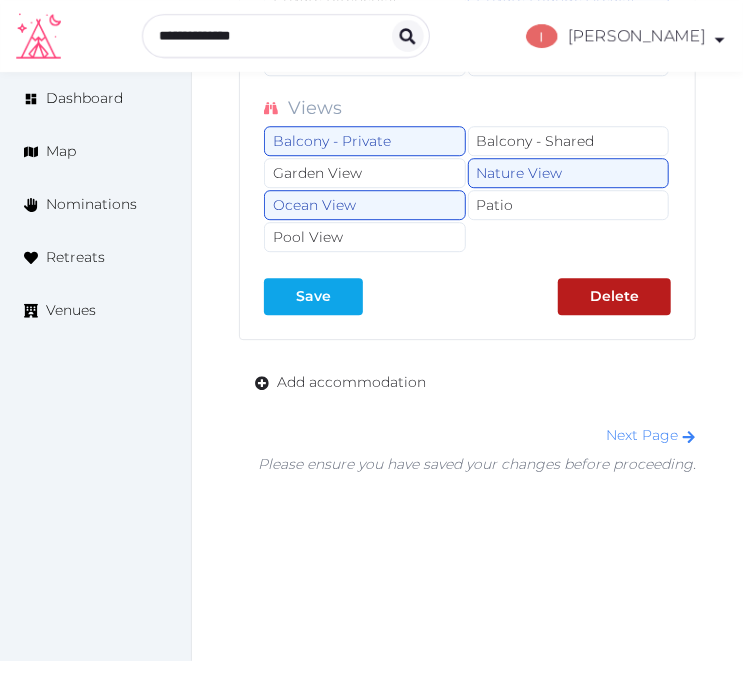 click on "Balcony - Private Balcony - Shared Garden View Nature View Ocean View Patio Pool View" at bounding box center [467, 190] 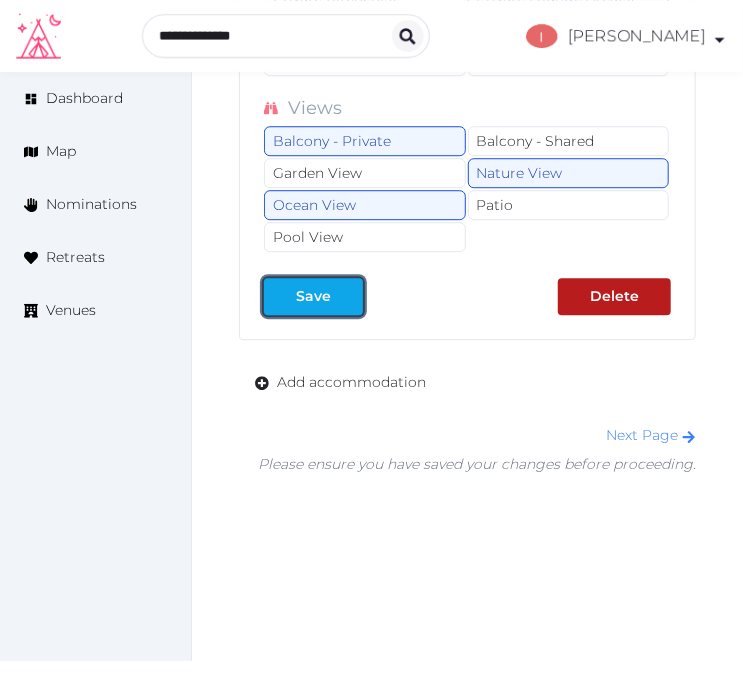 click on "Save" at bounding box center (313, 296) 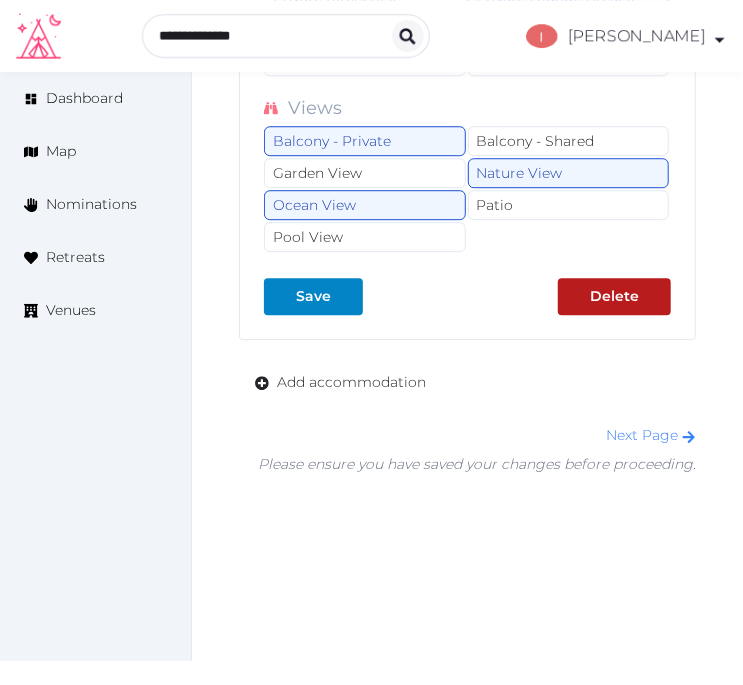 click on "**********" at bounding box center (467, -1285) 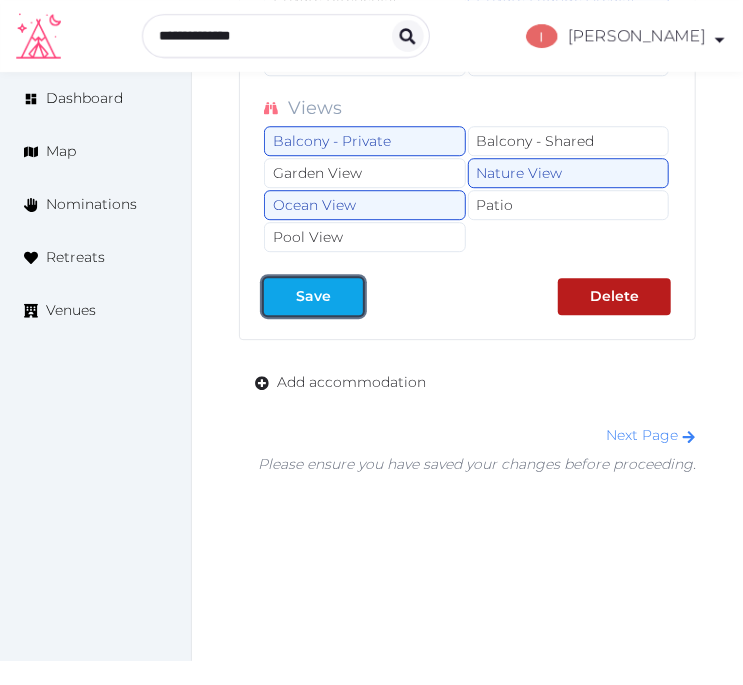 click on "Save" at bounding box center [313, 296] 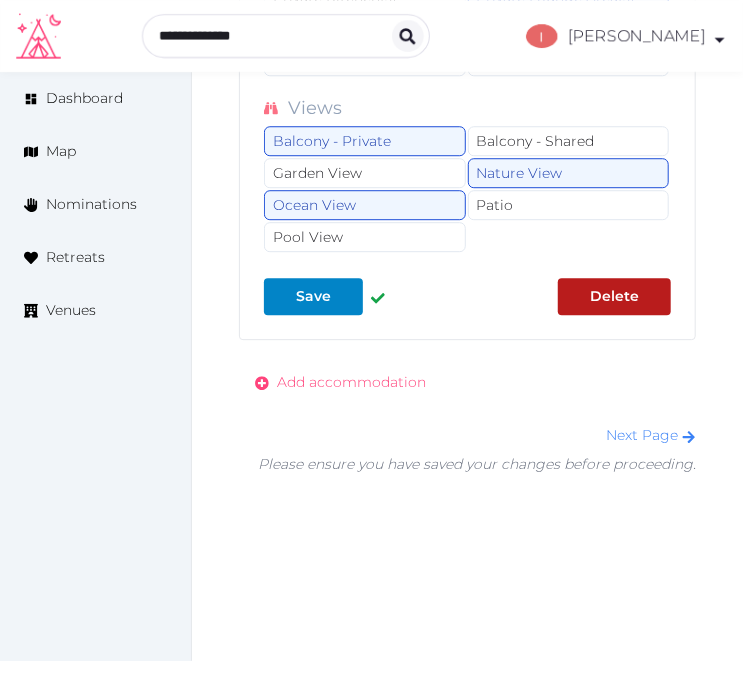 click on "Add accommodation" at bounding box center [351, 382] 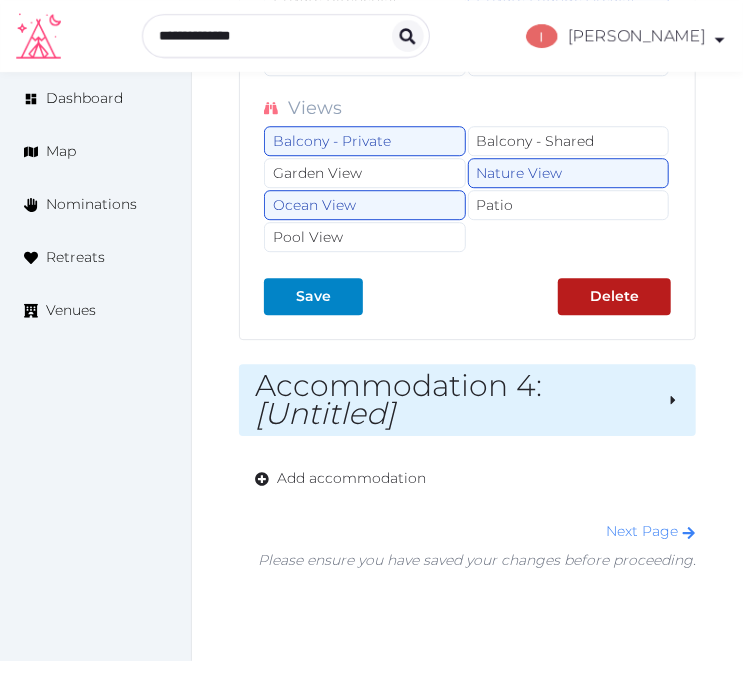 click on "Accommodation 4 :  [Untitled]" at bounding box center (453, 400) 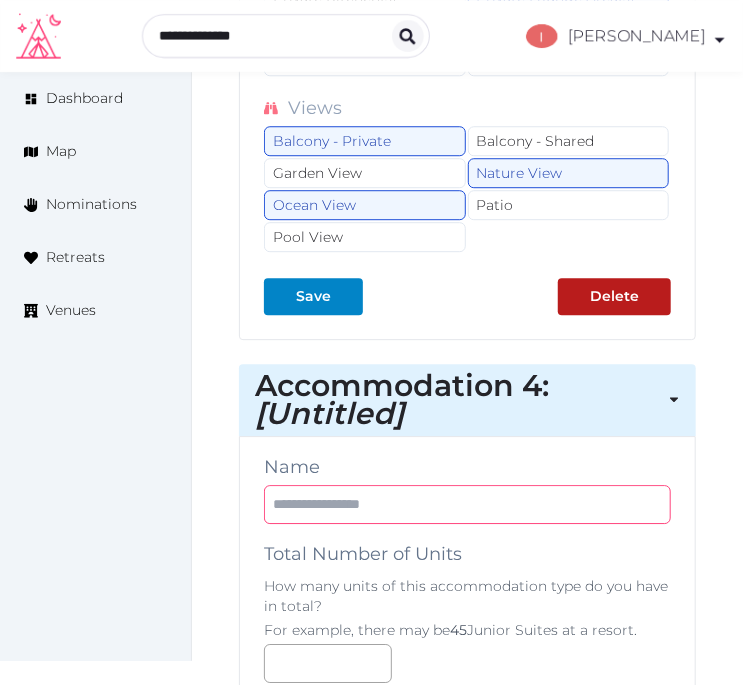 click at bounding box center [467, 504] 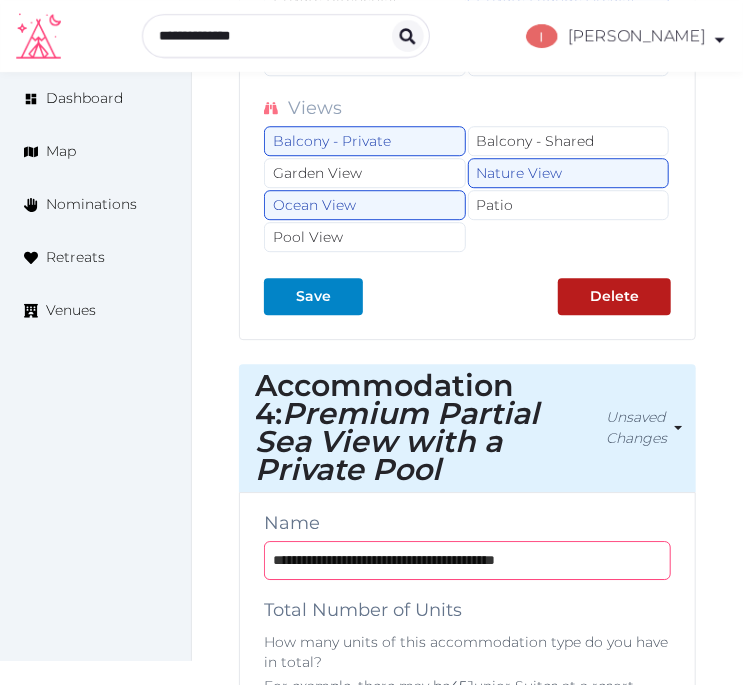 type on "**********" 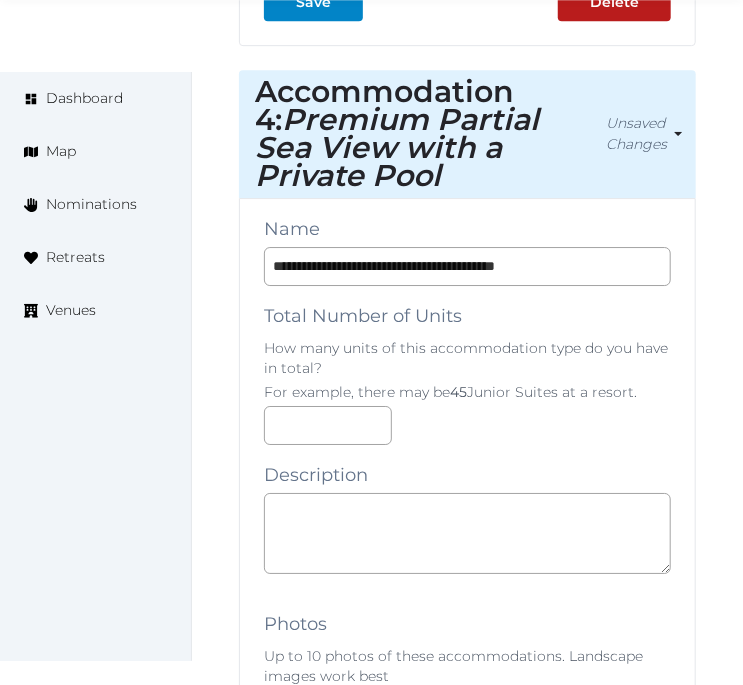 scroll, scrollTop: 8583, scrollLeft: 0, axis: vertical 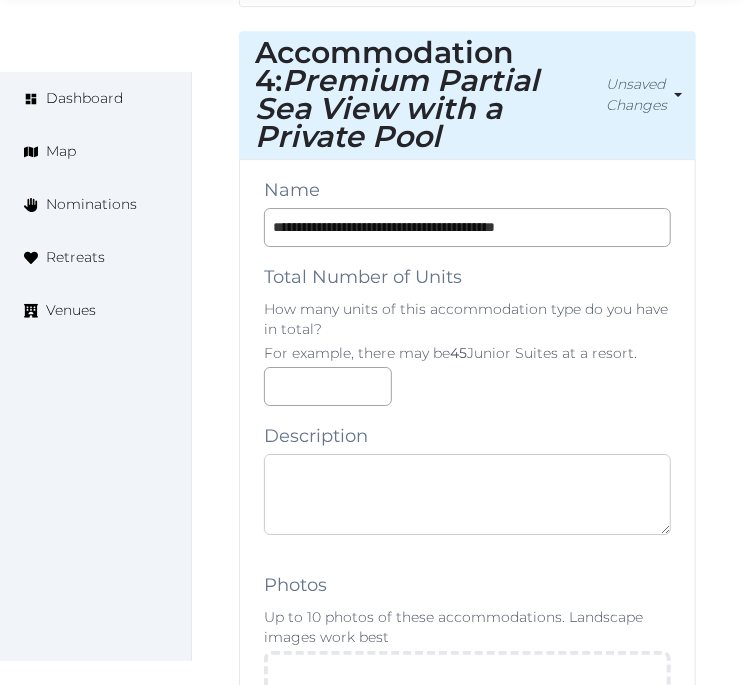 click at bounding box center (467, 494) 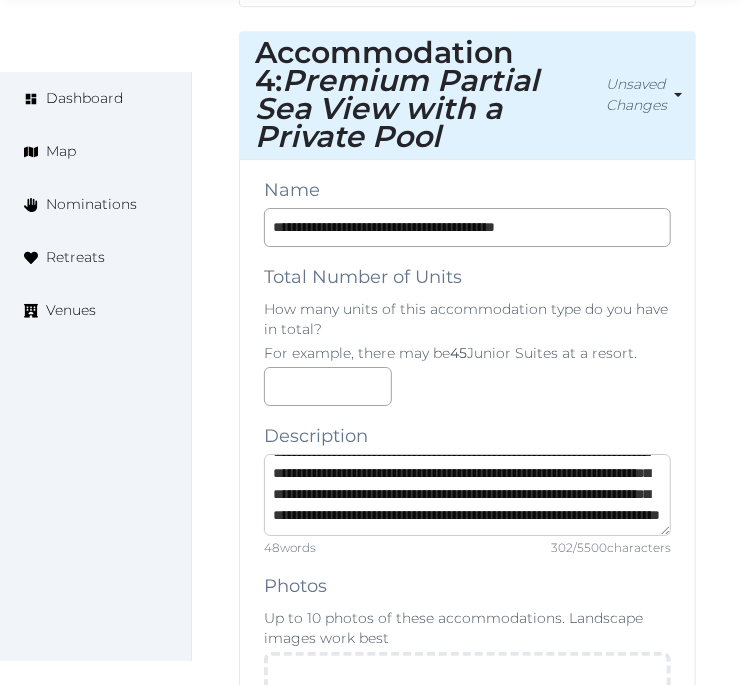 scroll, scrollTop: 83, scrollLeft: 0, axis: vertical 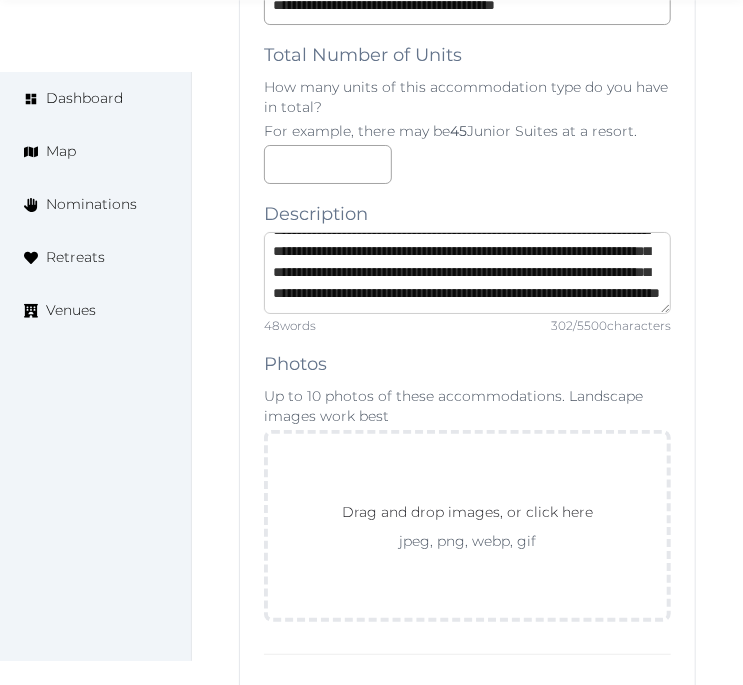 type on "**********" 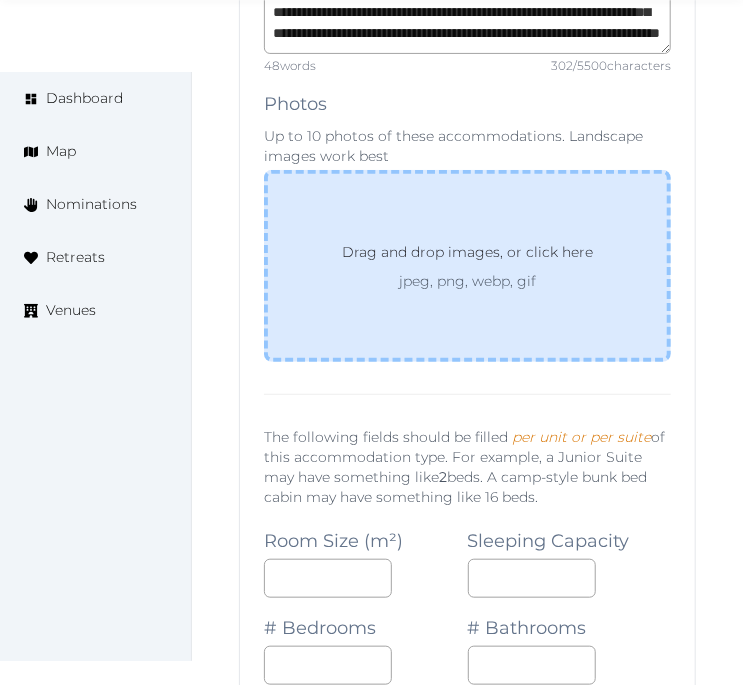scroll, scrollTop: 9138, scrollLeft: 0, axis: vertical 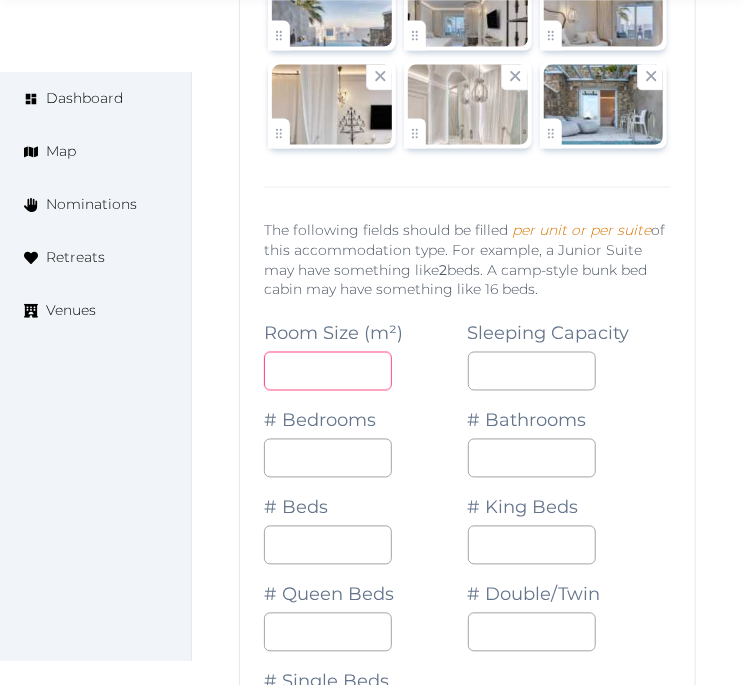 click at bounding box center [328, 371] 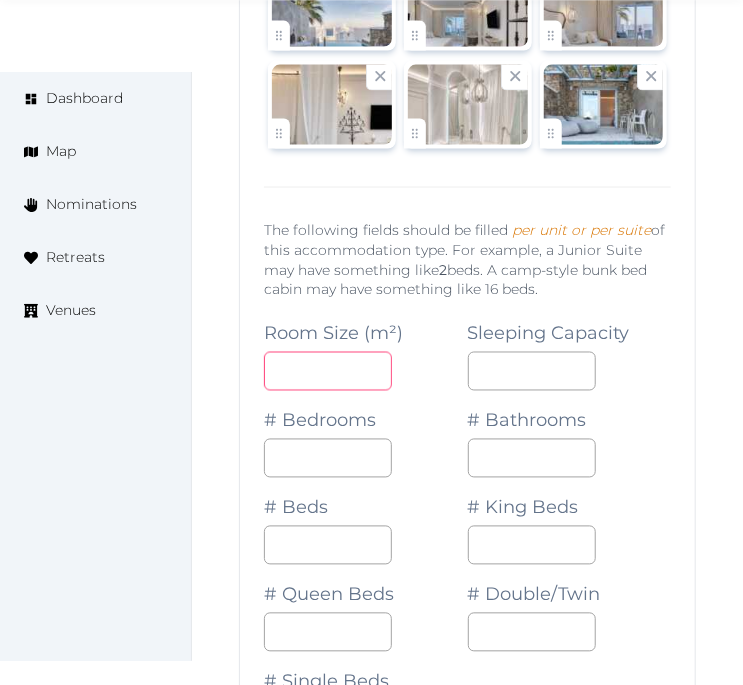 type on "**" 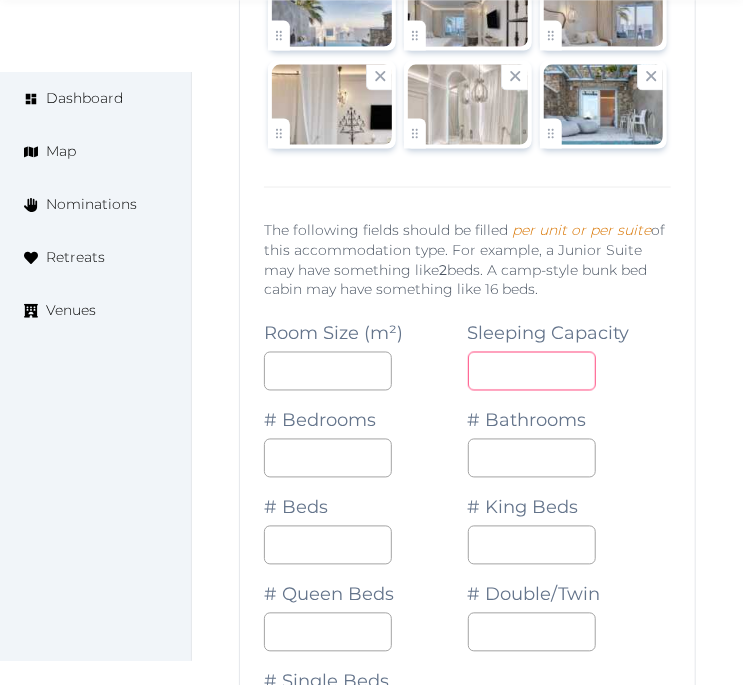 click at bounding box center (532, 371) 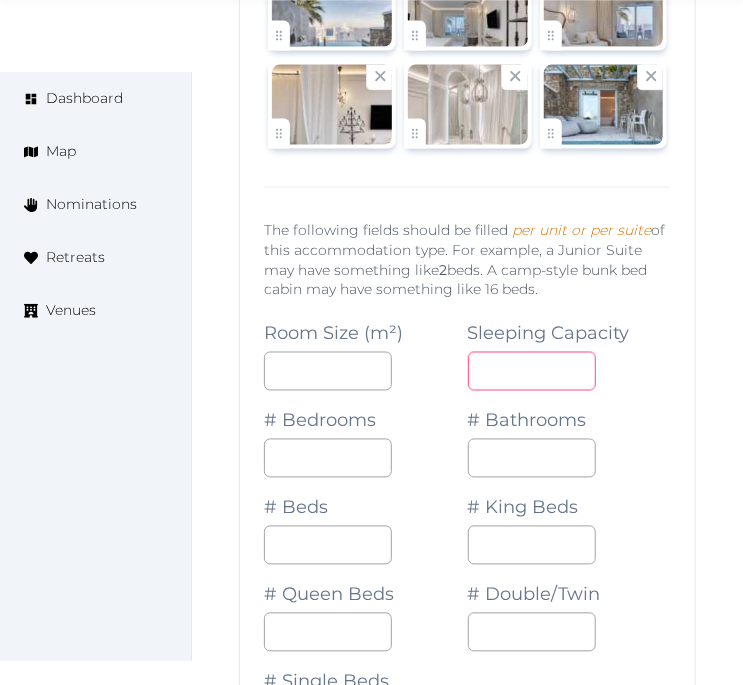 type on "*" 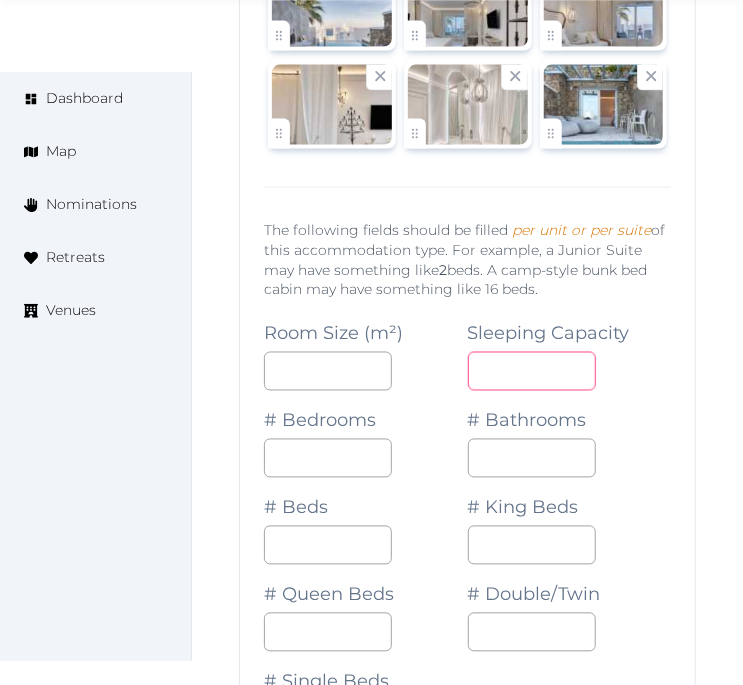 type on "*" 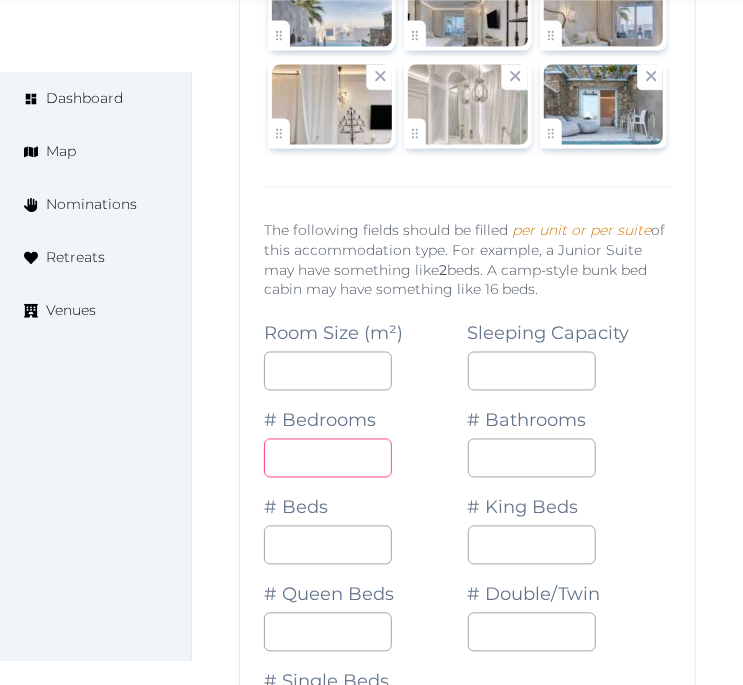 click at bounding box center [328, 458] 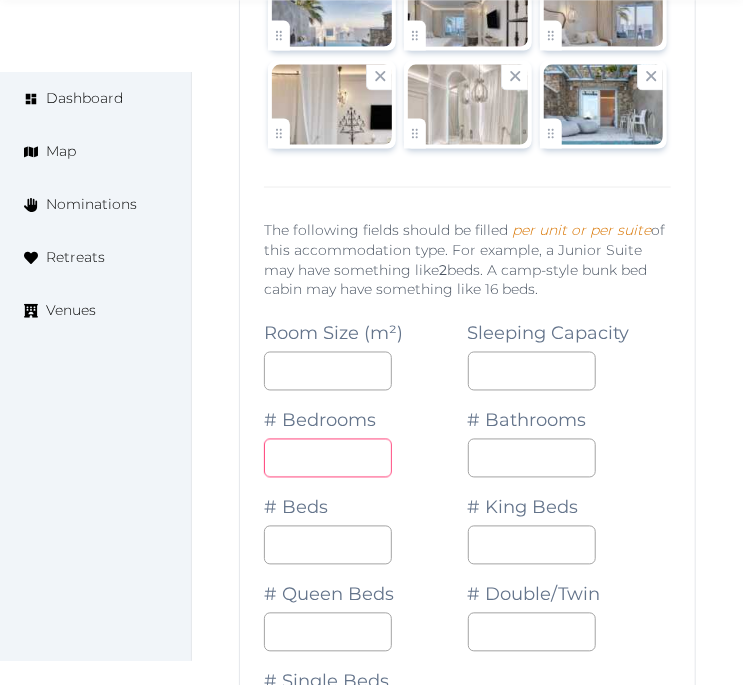 click at bounding box center (328, 458) 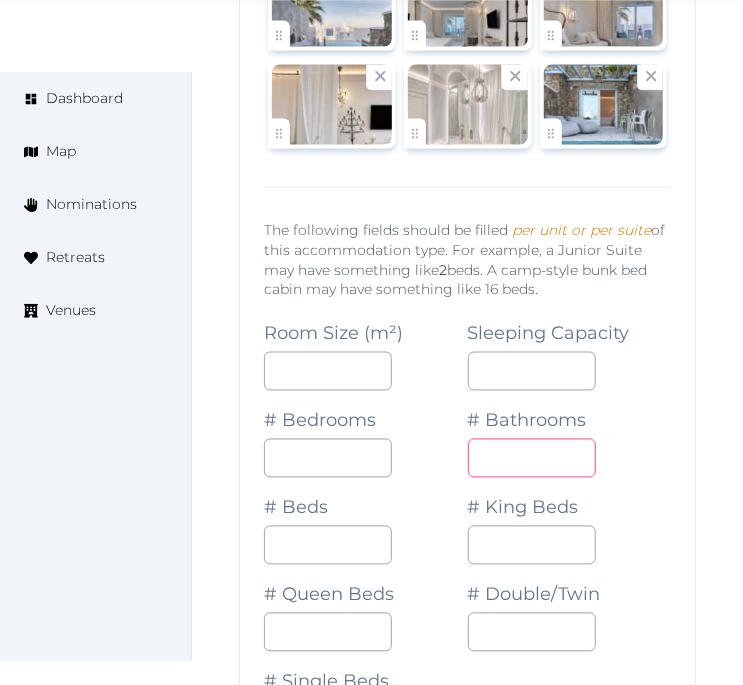 click at bounding box center [532, 458] 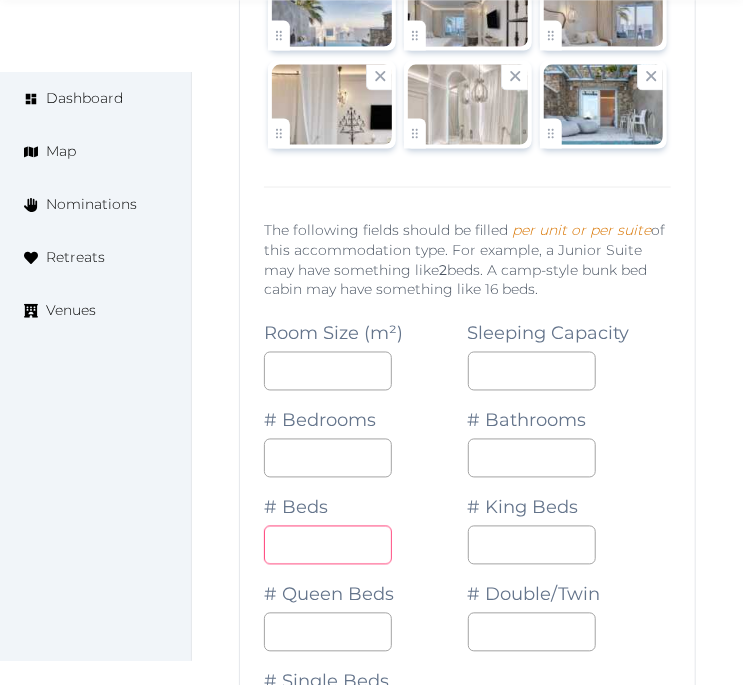 click at bounding box center (328, 545) 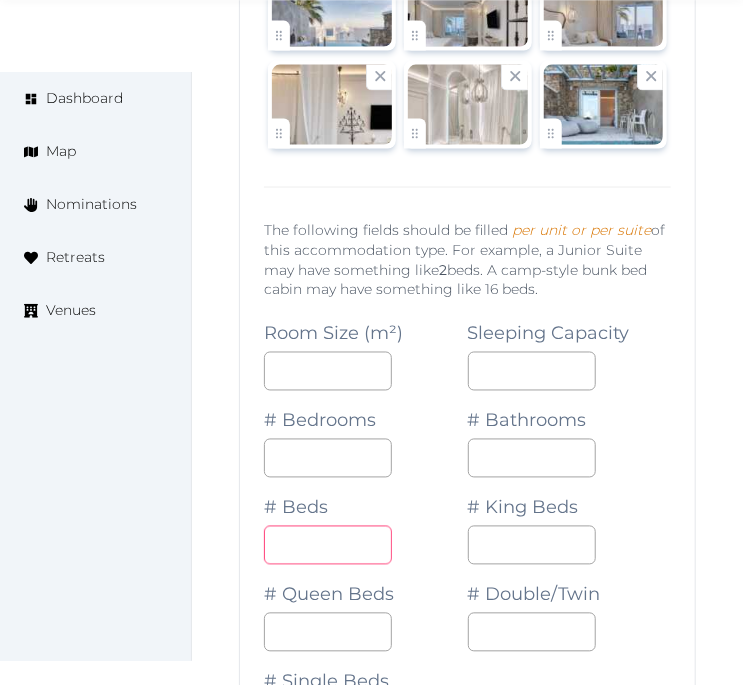 drag, startPoint x: 310, startPoint y: 525, endPoint x: 346, endPoint y: 553, distance: 45.607018 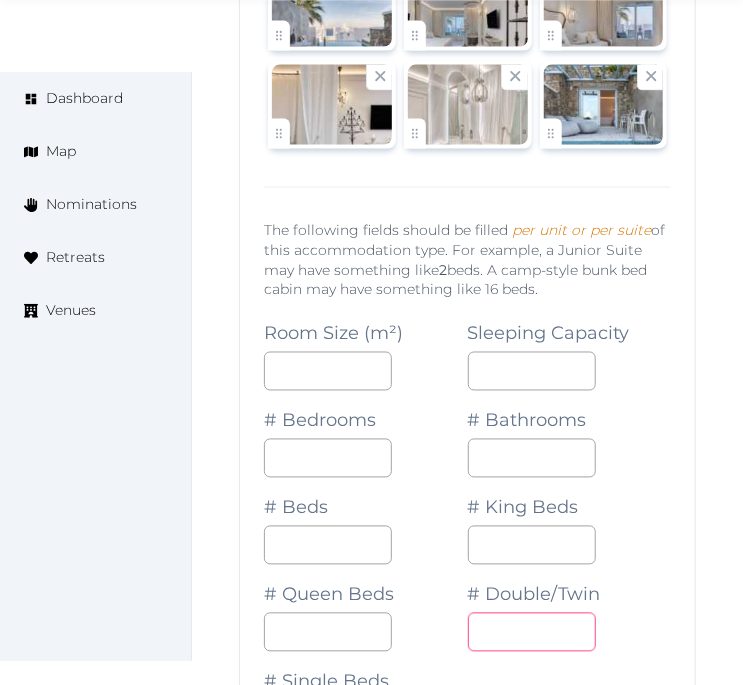 click at bounding box center [532, 632] 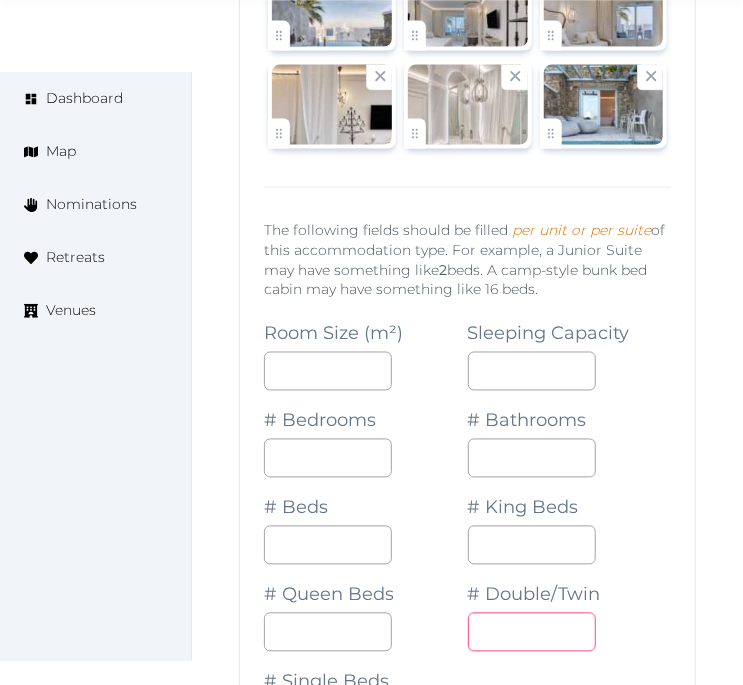 type on "*" 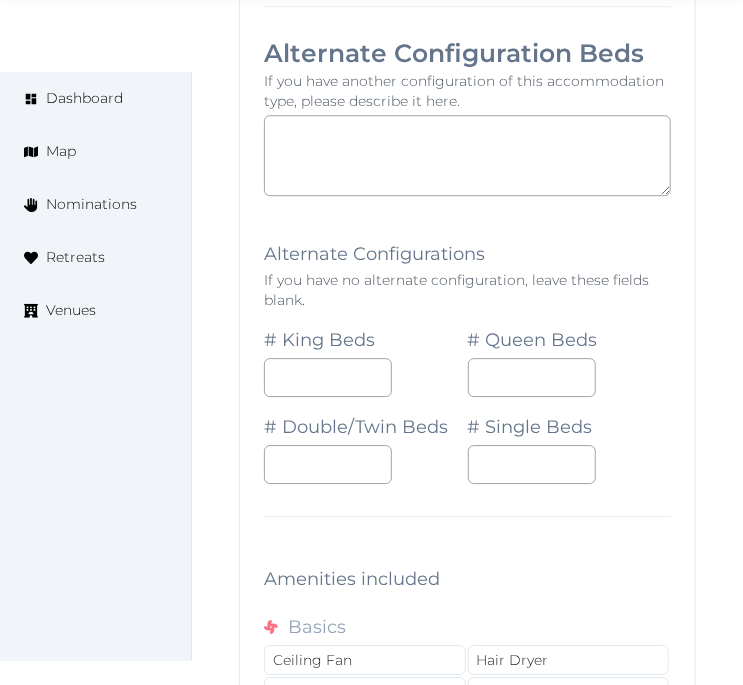 scroll, scrollTop: 10520, scrollLeft: 0, axis: vertical 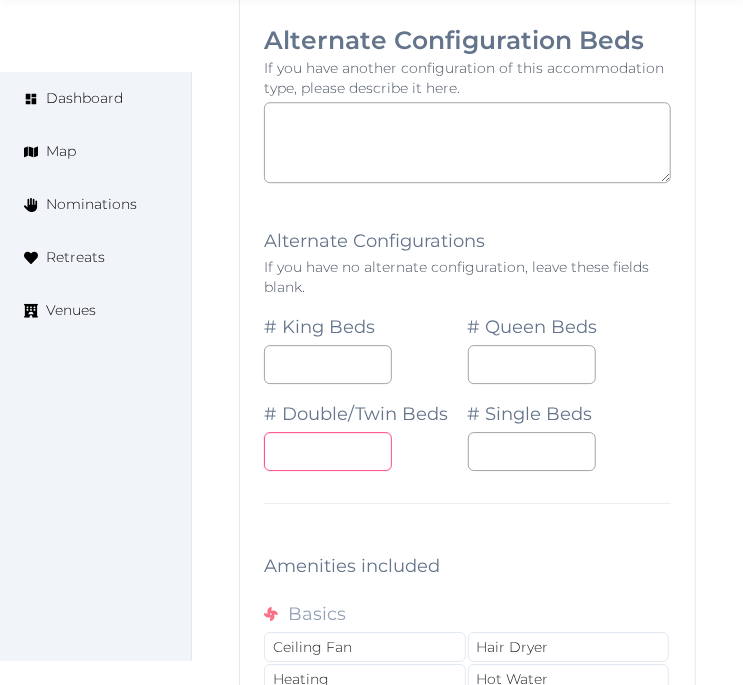 click at bounding box center [328, 451] 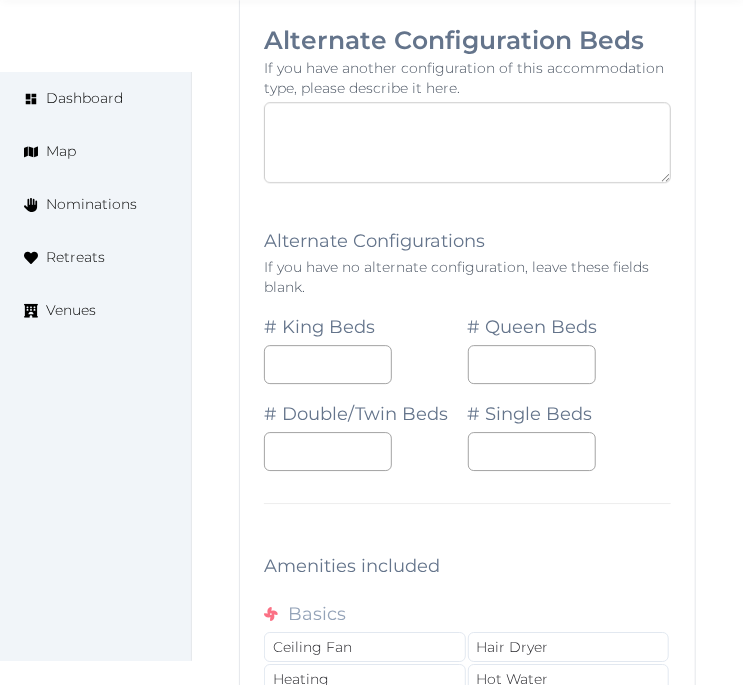 click at bounding box center (467, 142) 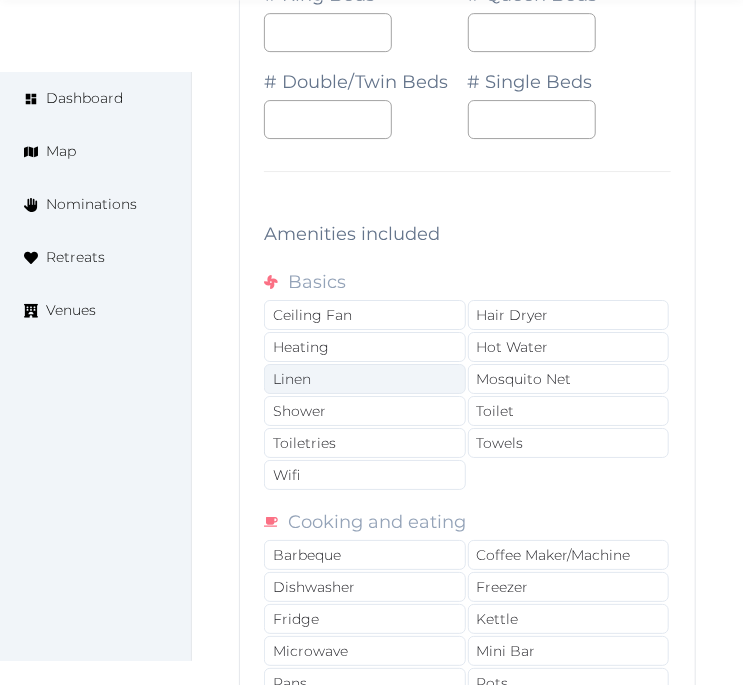scroll, scrollTop: 10853, scrollLeft: 0, axis: vertical 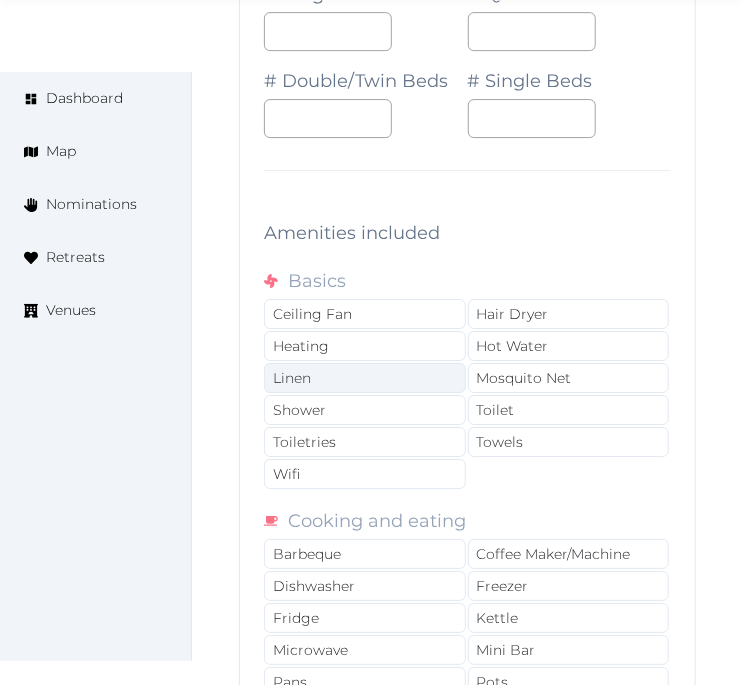 type on "**********" 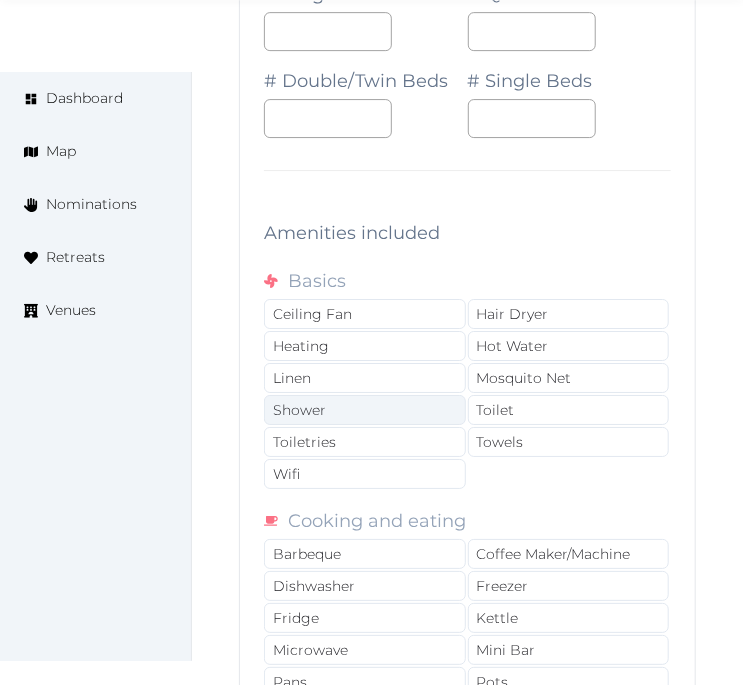 drag, startPoint x: 391, startPoint y: 370, endPoint x: 394, endPoint y: 392, distance: 22.203604 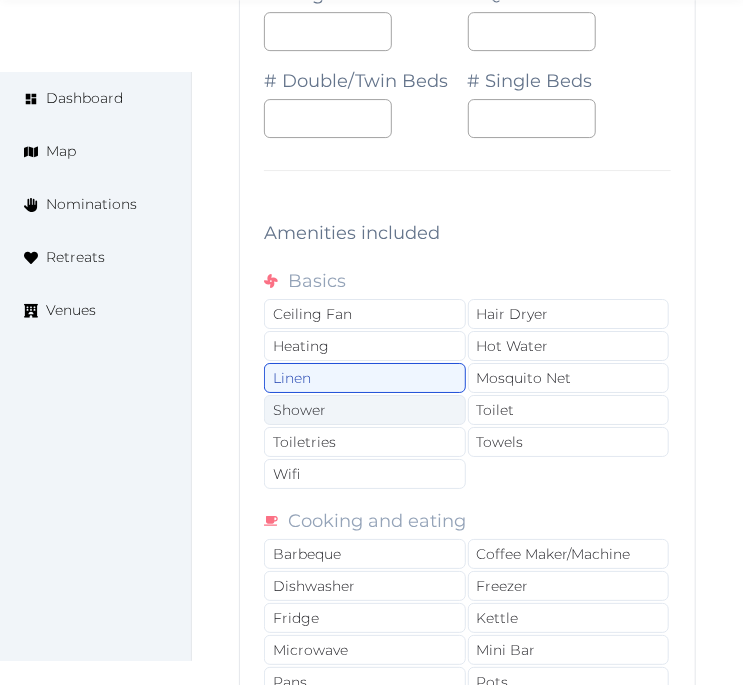 click on "Shower" at bounding box center (365, 410) 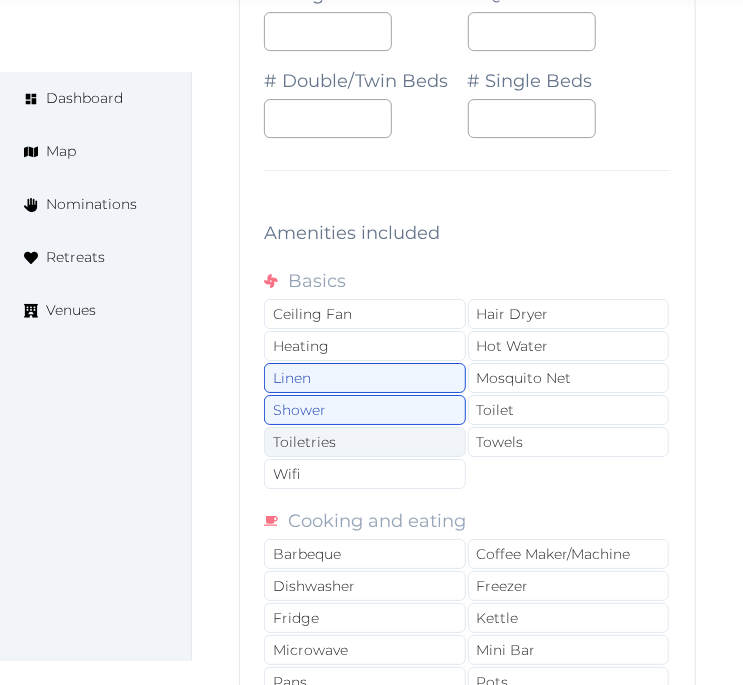 click on "Toiletries" at bounding box center [365, 442] 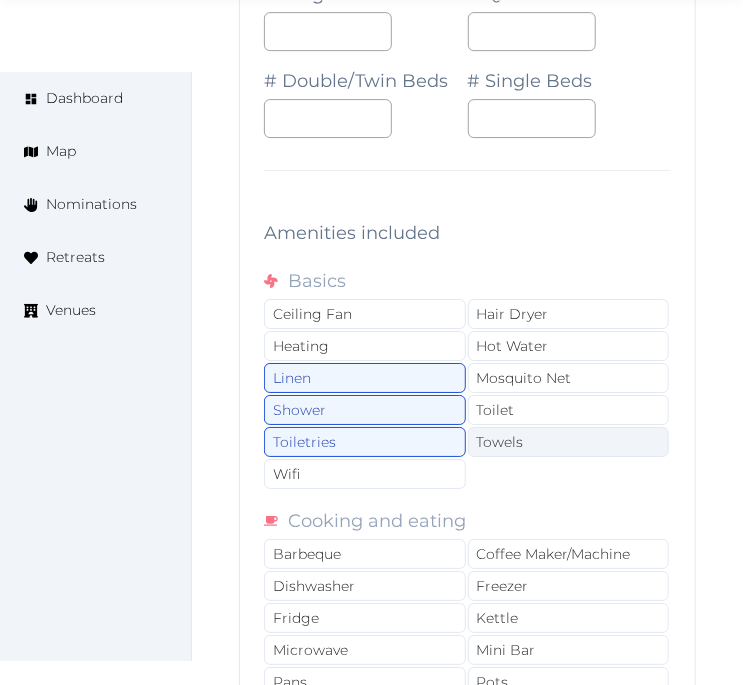 drag, startPoint x: 405, startPoint y: 457, endPoint x: 504, endPoint y: 440, distance: 100.44899 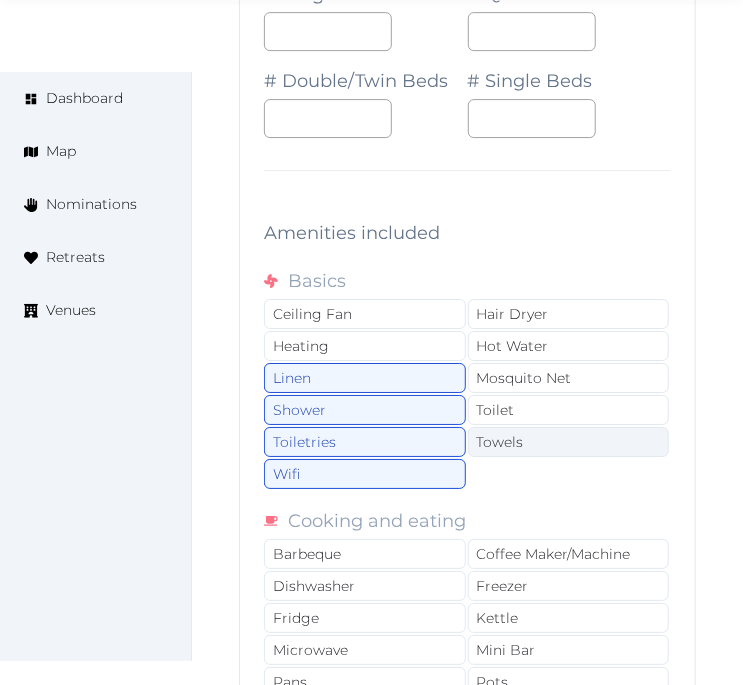 drag, startPoint x: 522, startPoint y: 433, endPoint x: 521, endPoint y: 414, distance: 19.026299 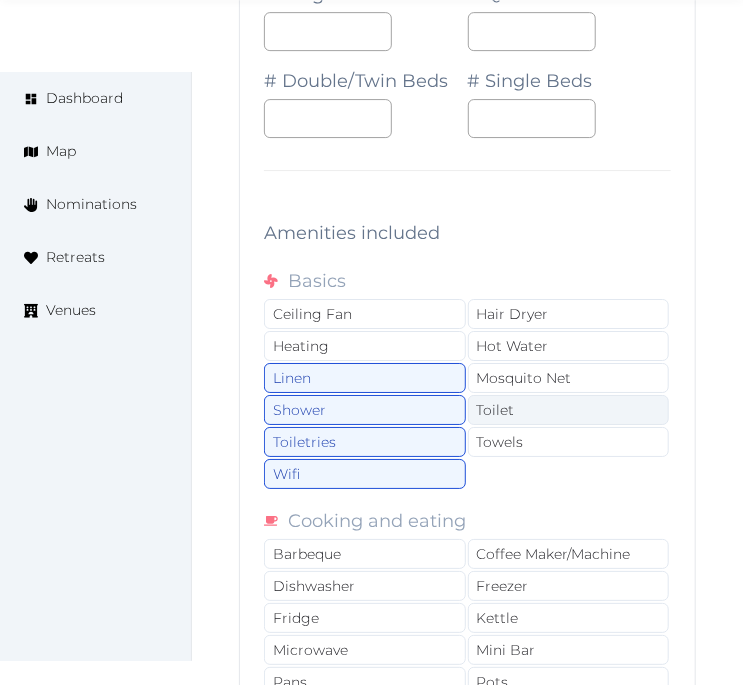 click on "Towels" at bounding box center (569, 442) 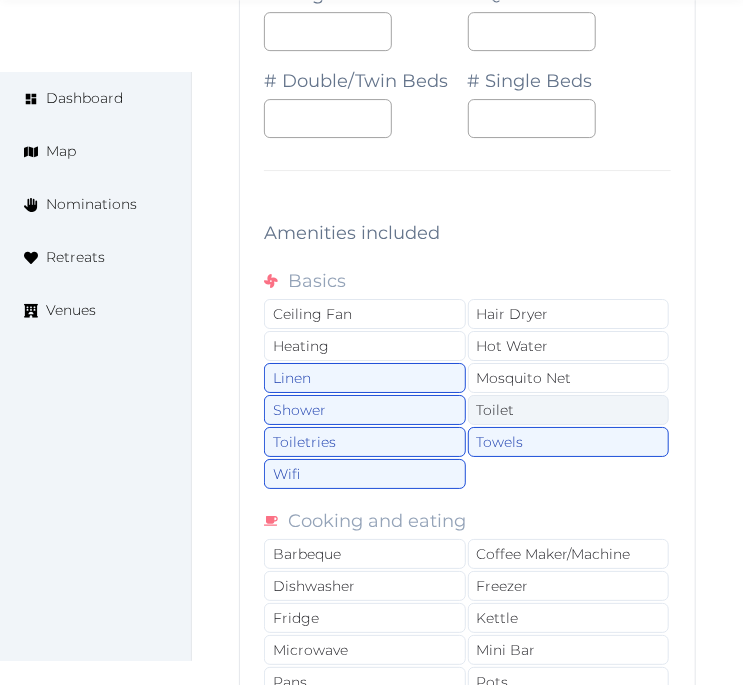 click on "Toilet" at bounding box center (569, 410) 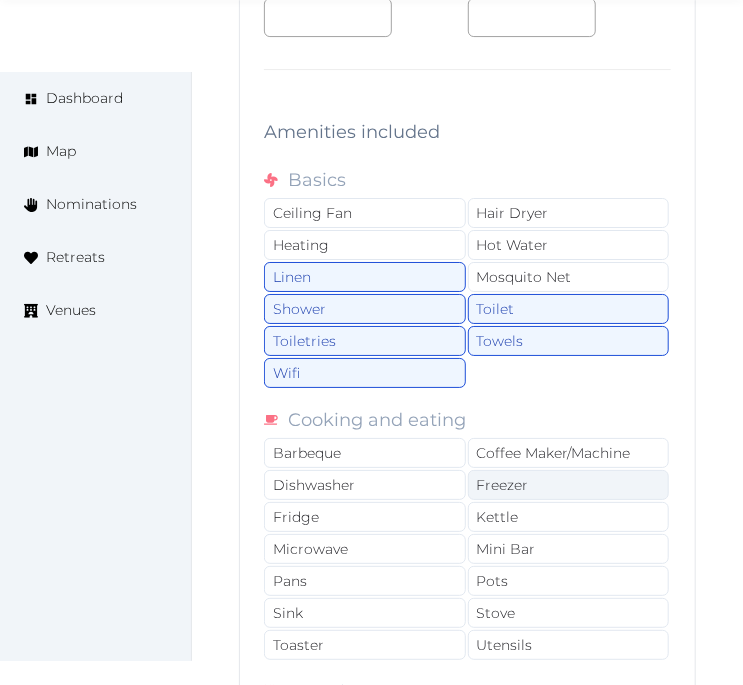 scroll, scrollTop: 11075, scrollLeft: 0, axis: vertical 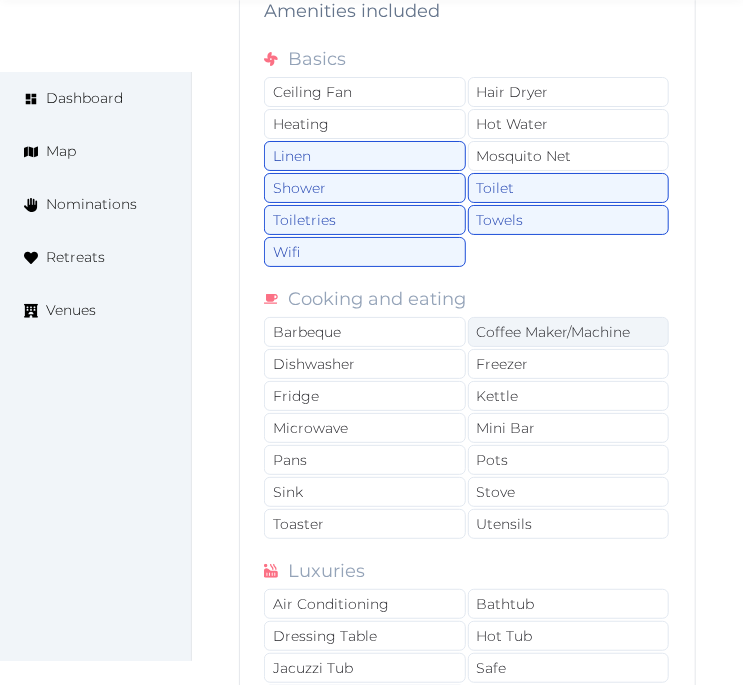 click on "Coffee Maker/Machine" at bounding box center [569, 332] 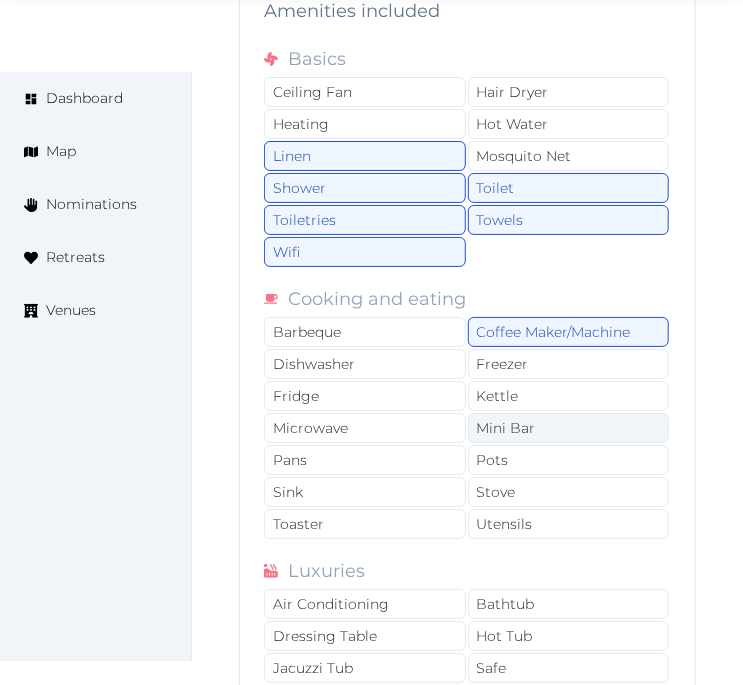 click on "Mini Bar" at bounding box center [569, 428] 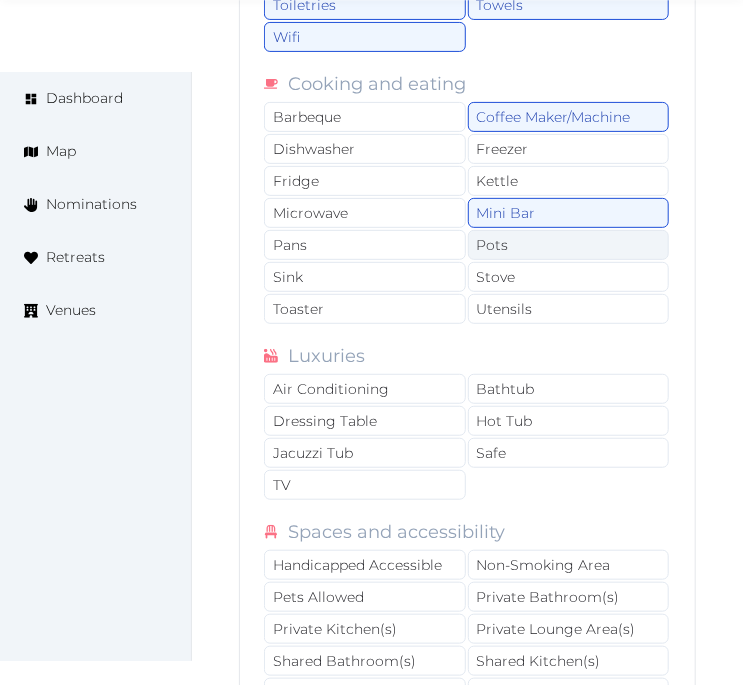 scroll, scrollTop: 11297, scrollLeft: 0, axis: vertical 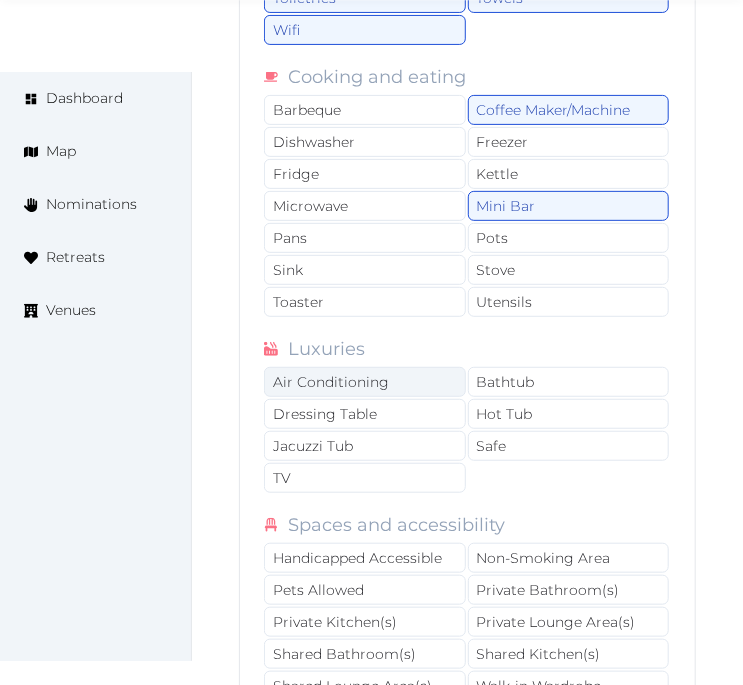 click on "Air Conditioning" at bounding box center [365, 382] 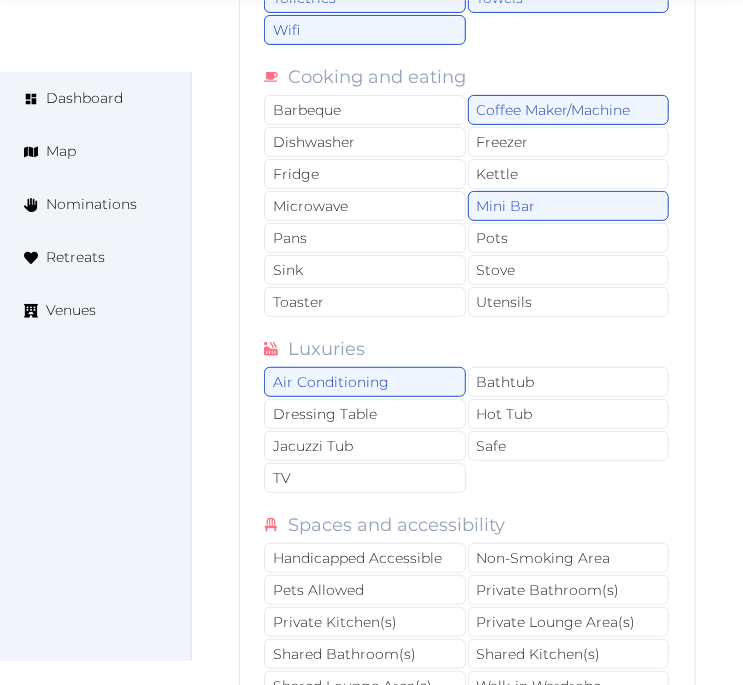 drag, startPoint x: 352, startPoint y: 474, endPoint x: 414, endPoint y: 492, distance: 64.56005 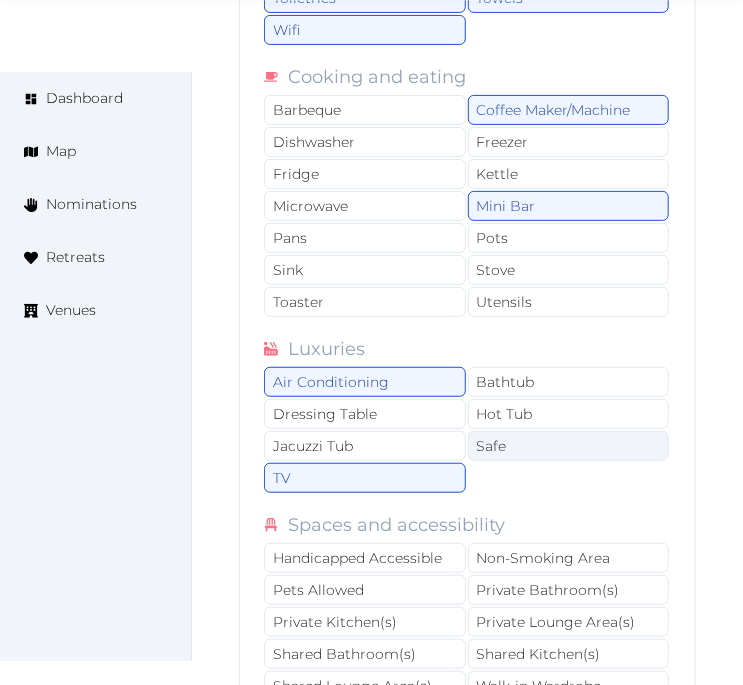 click on "Safe" at bounding box center (569, 446) 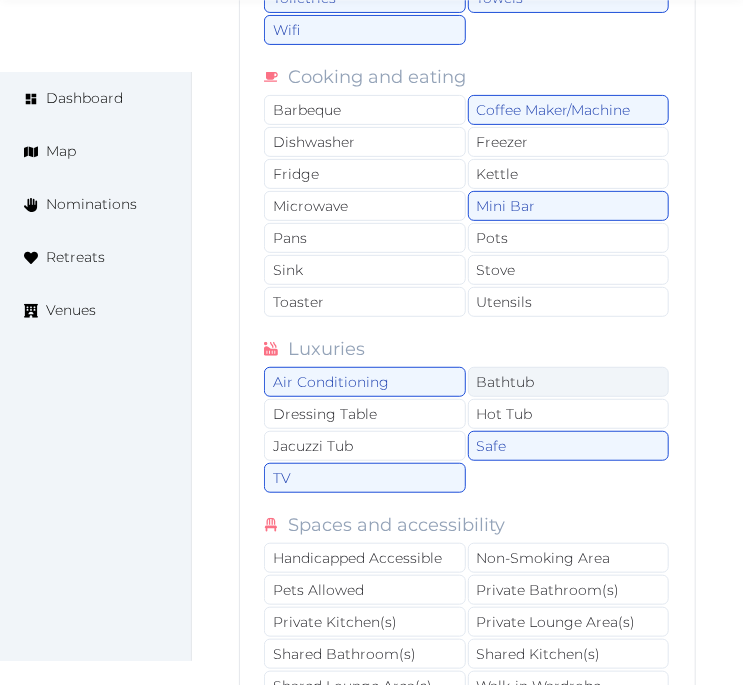 click on "Bathtub" at bounding box center (569, 382) 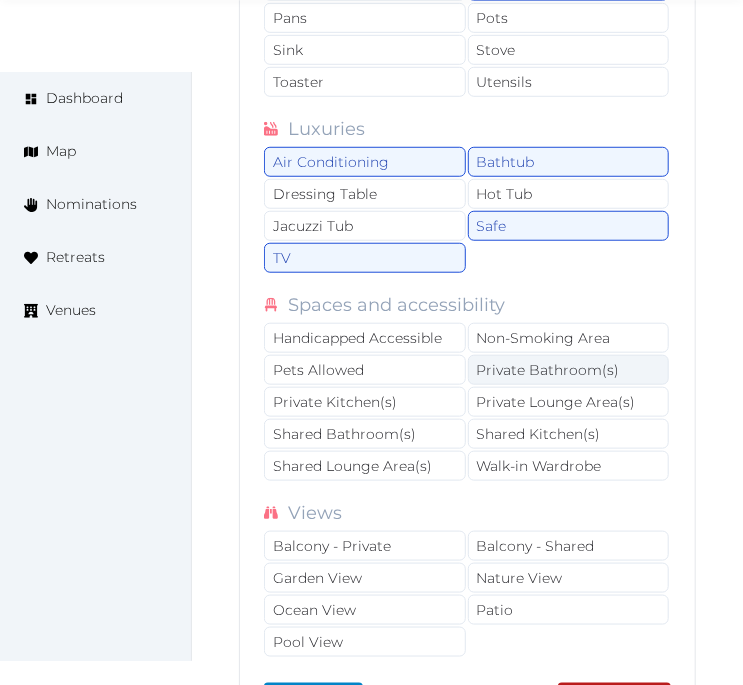 scroll, scrollTop: 11520, scrollLeft: 0, axis: vertical 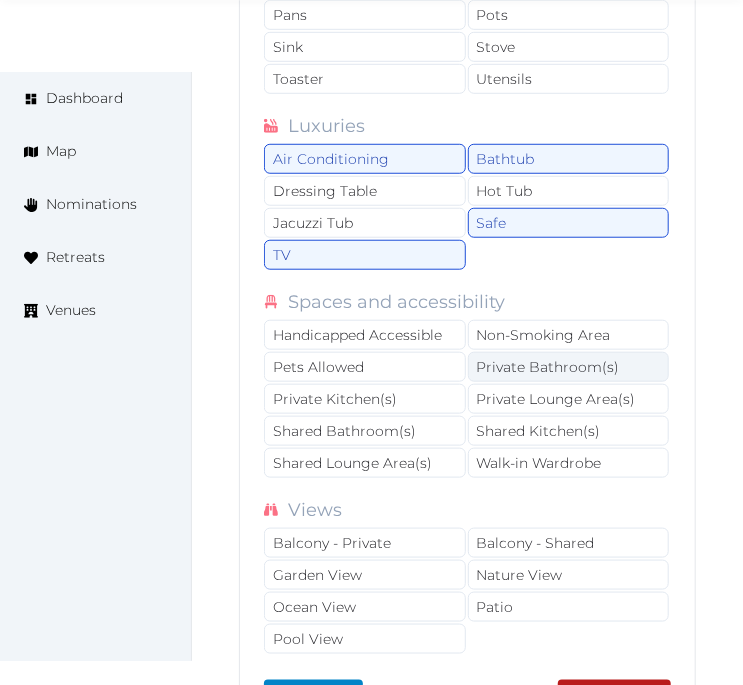 click on "Private Bathroom(s)" at bounding box center (569, 367) 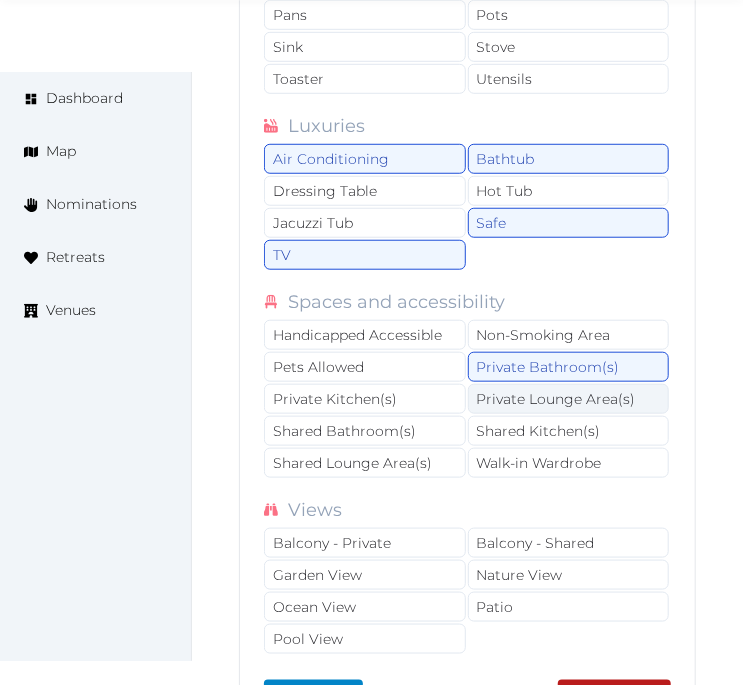 click on "Private Lounge Area(s)" at bounding box center (569, 399) 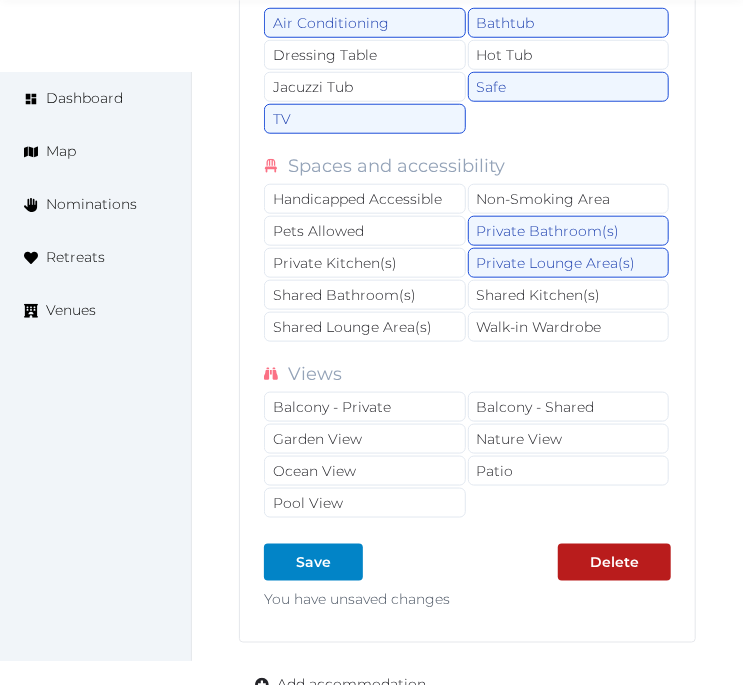 scroll, scrollTop: 11853, scrollLeft: 0, axis: vertical 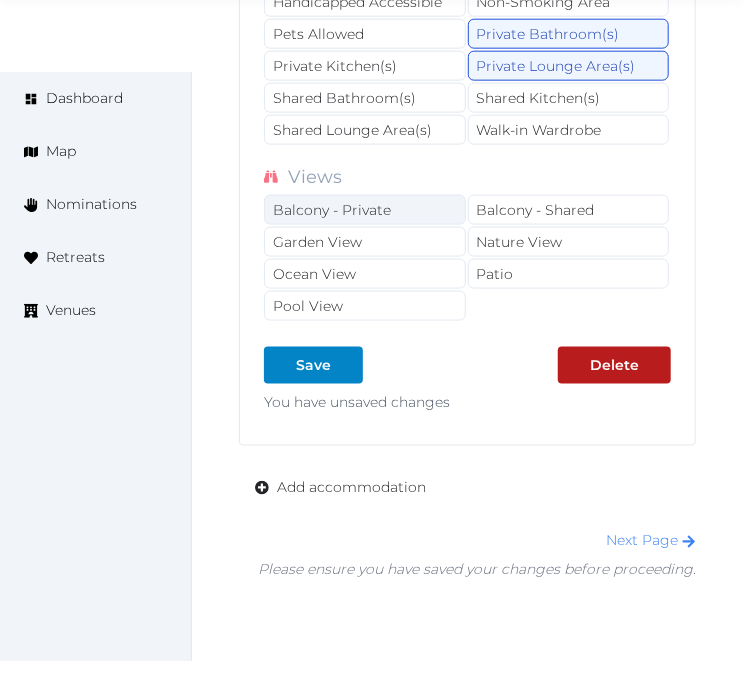 click on "Balcony - Private" at bounding box center (365, 210) 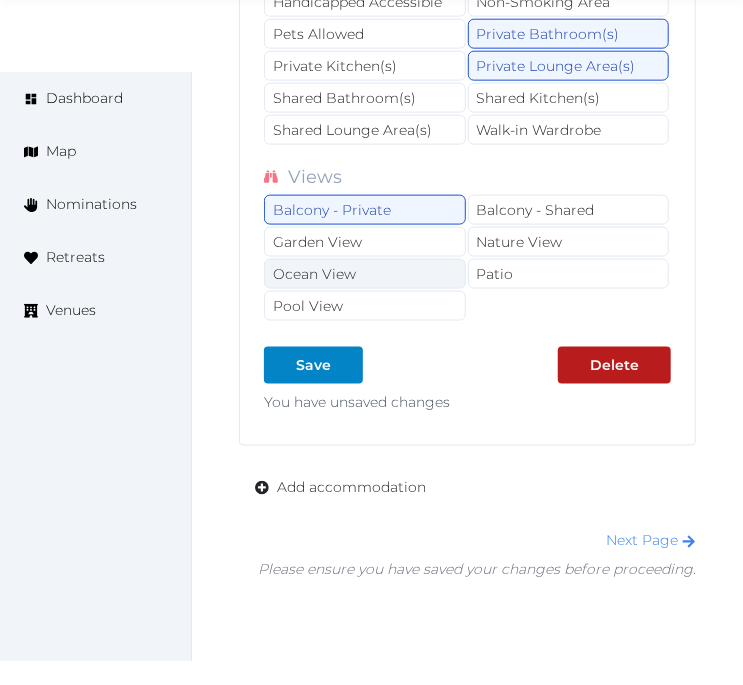 click on "Ocean View" at bounding box center (365, 274) 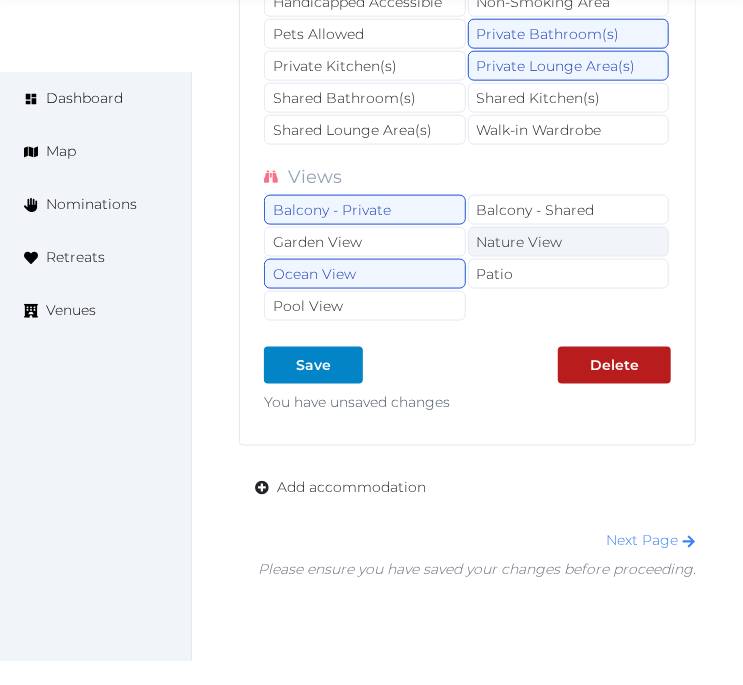 click on "Nature View" at bounding box center (569, 242) 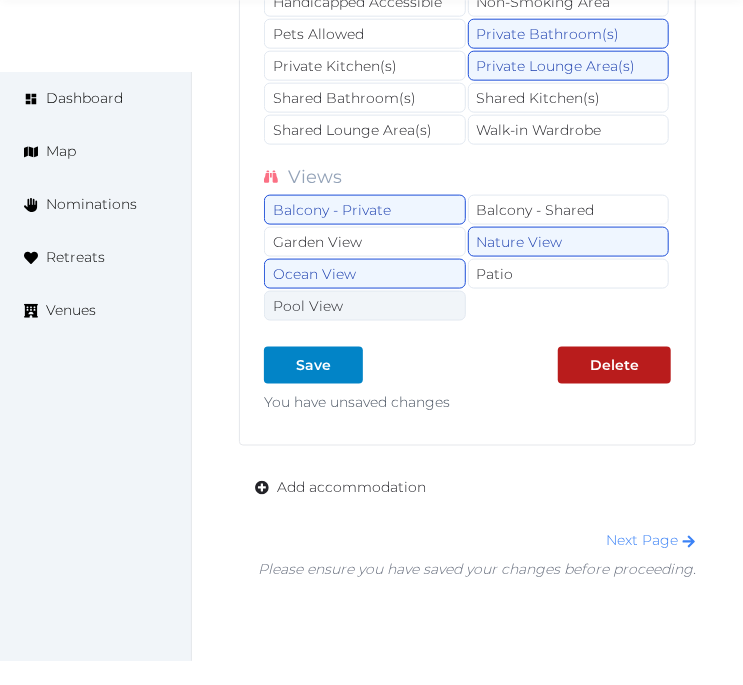 click on "Pool View" at bounding box center (365, 306) 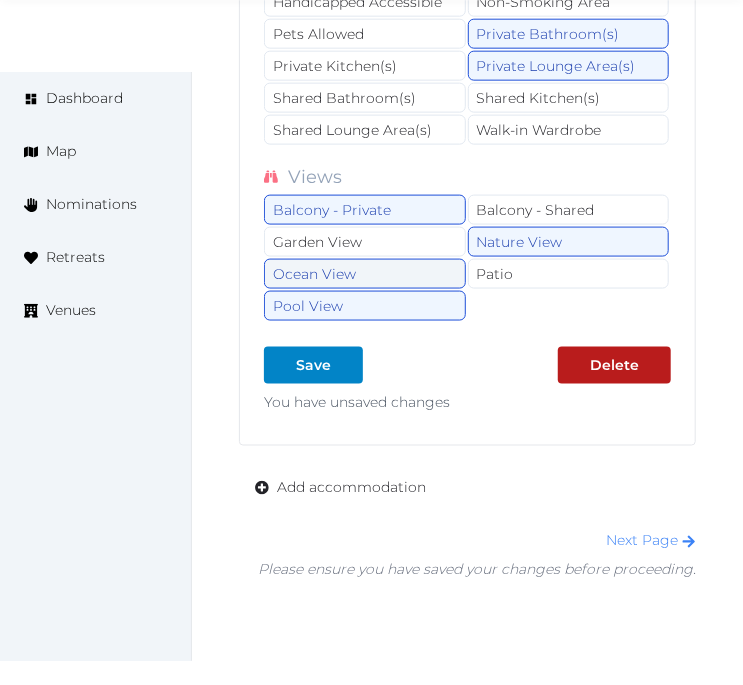 drag, startPoint x: 387, startPoint y: 272, endPoint x: 362, endPoint y: 304, distance: 40.60788 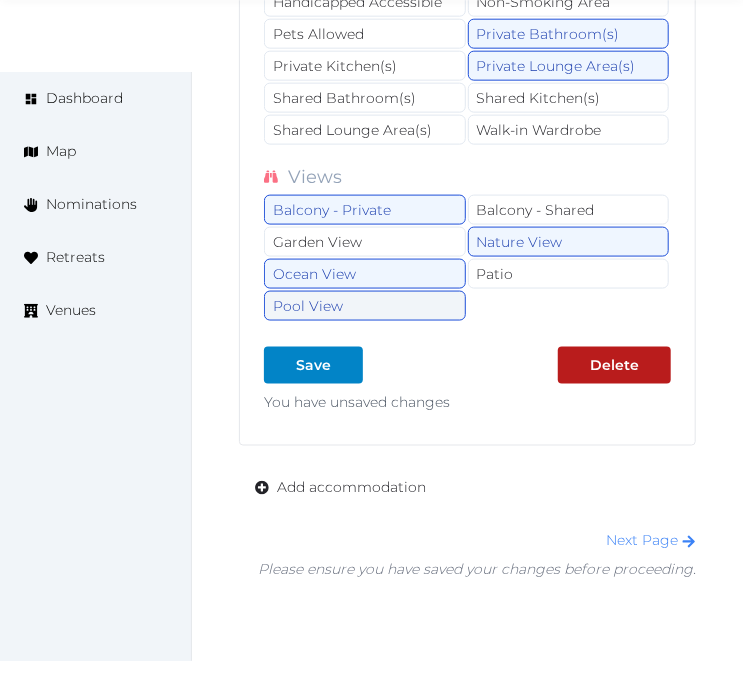 click on "Ocean View" at bounding box center [365, 274] 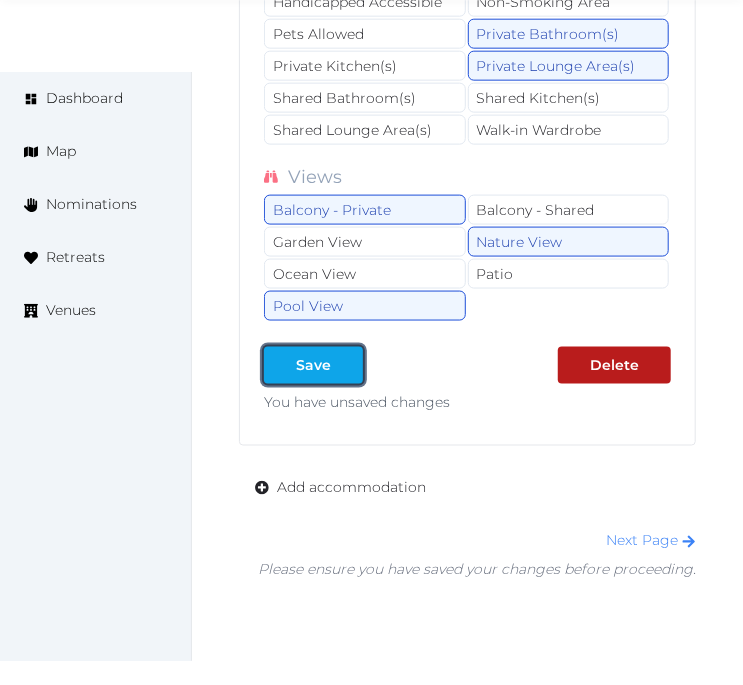 click on "Save" at bounding box center [313, 365] 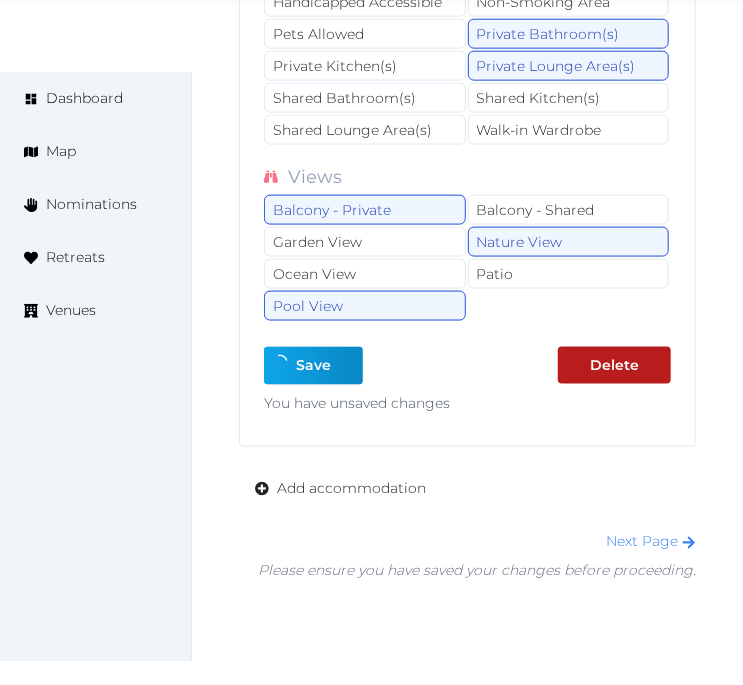 type on "*" 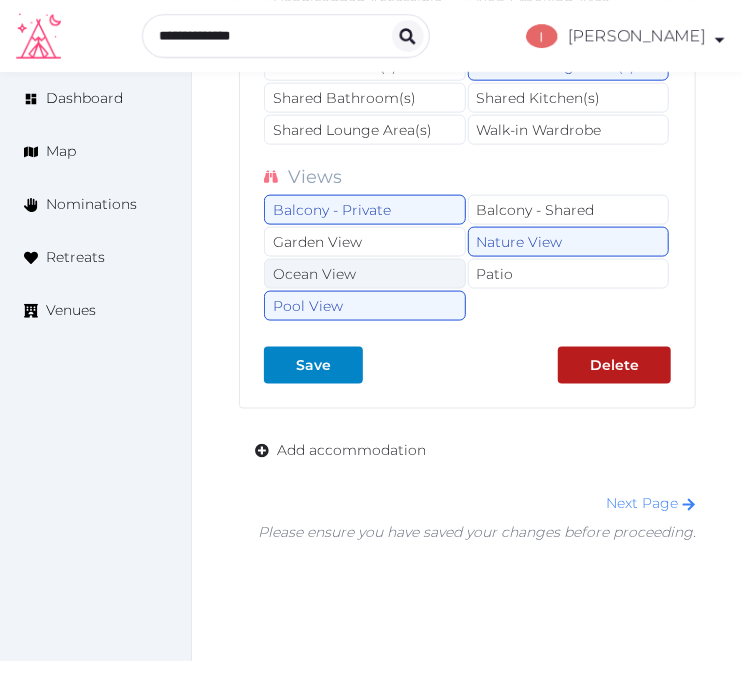 click on "Ocean View" at bounding box center (365, 274) 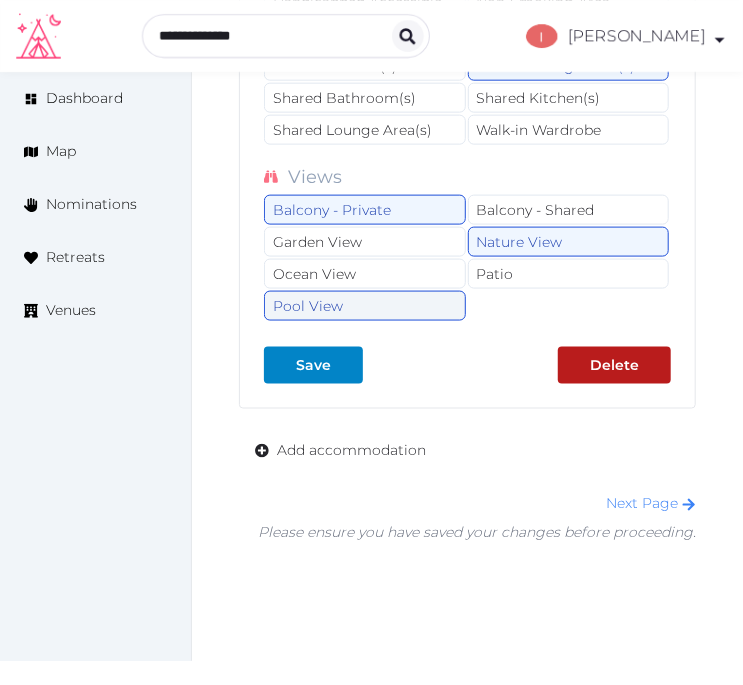 scroll, scrollTop: 11853, scrollLeft: 0, axis: vertical 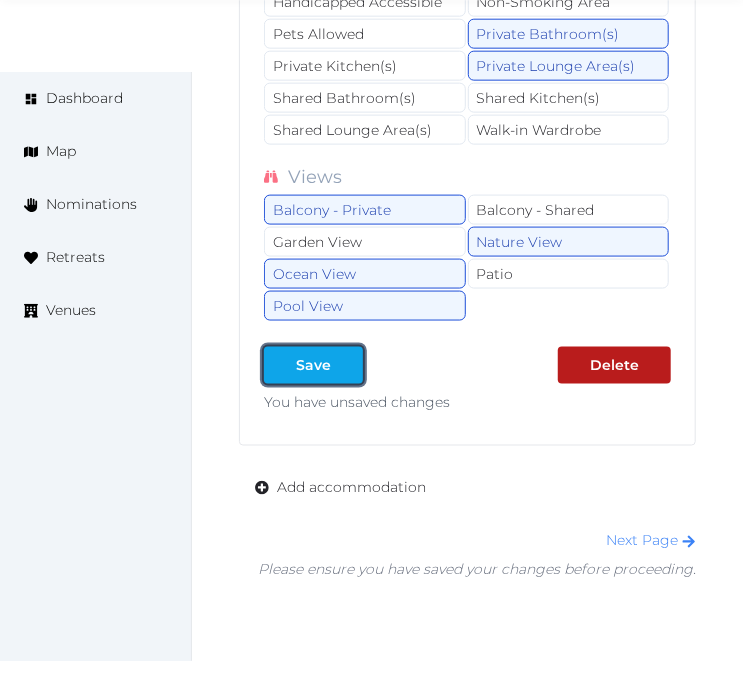 click on "Save" at bounding box center [313, 365] 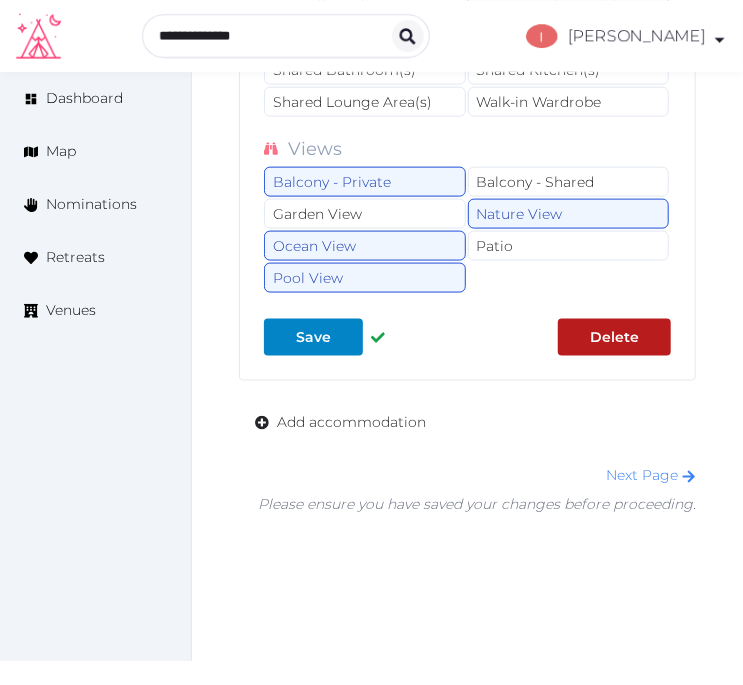 scroll, scrollTop: 11825, scrollLeft: 0, axis: vertical 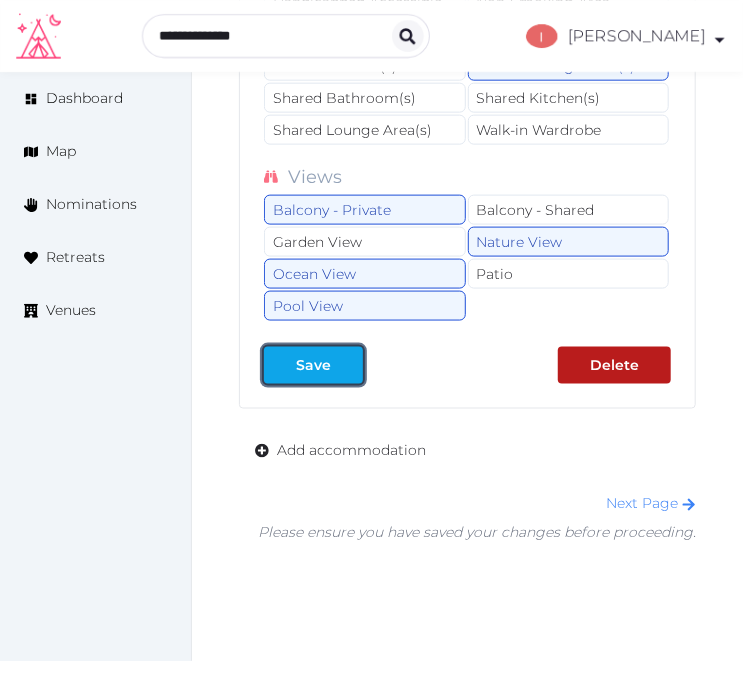 click on "Save" at bounding box center (313, 365) 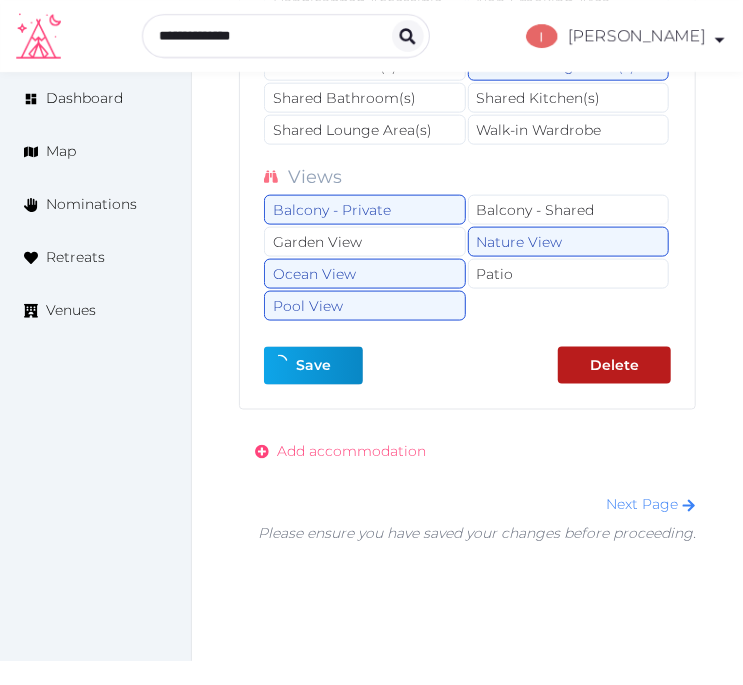 click on "Add accommodation" at bounding box center (351, 452) 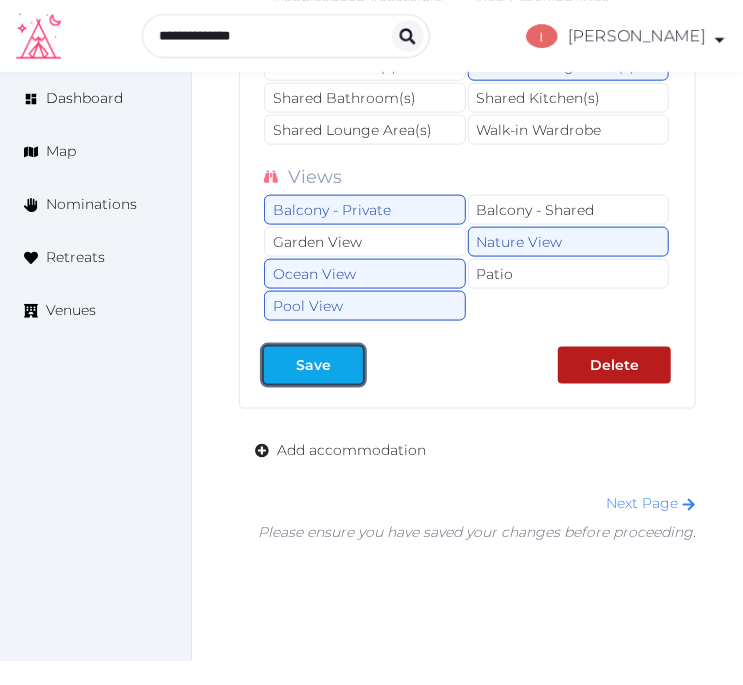 click on "Save" at bounding box center (313, 365) 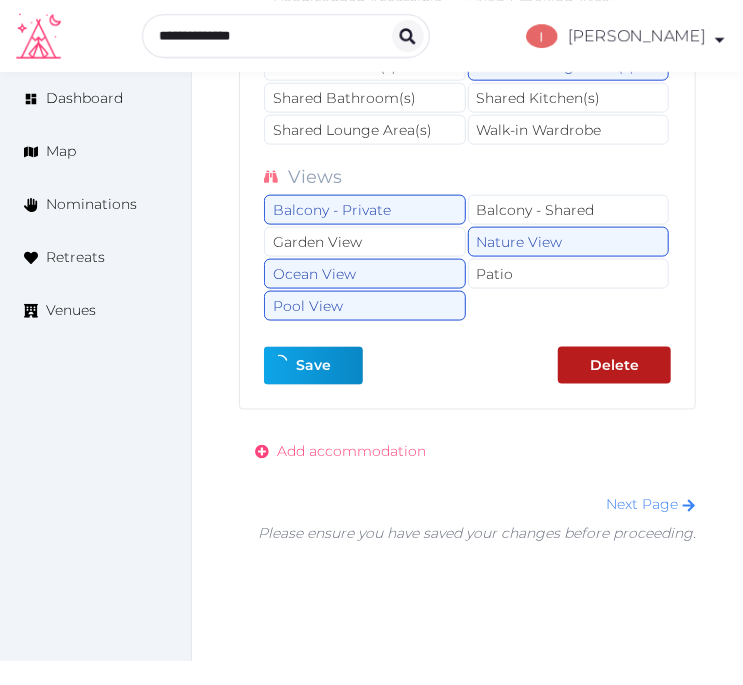 click on "Add accommodation" at bounding box center (351, 452) 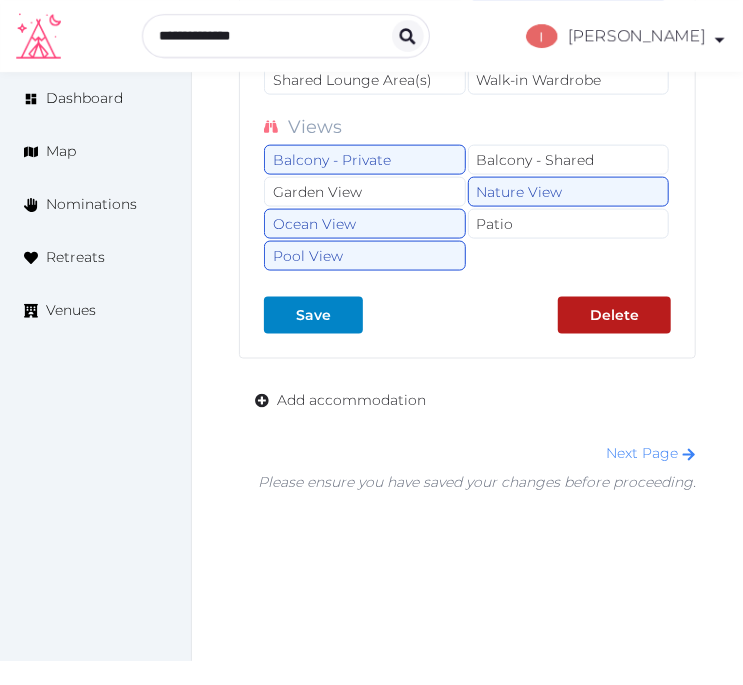 scroll, scrollTop: 11903, scrollLeft: 0, axis: vertical 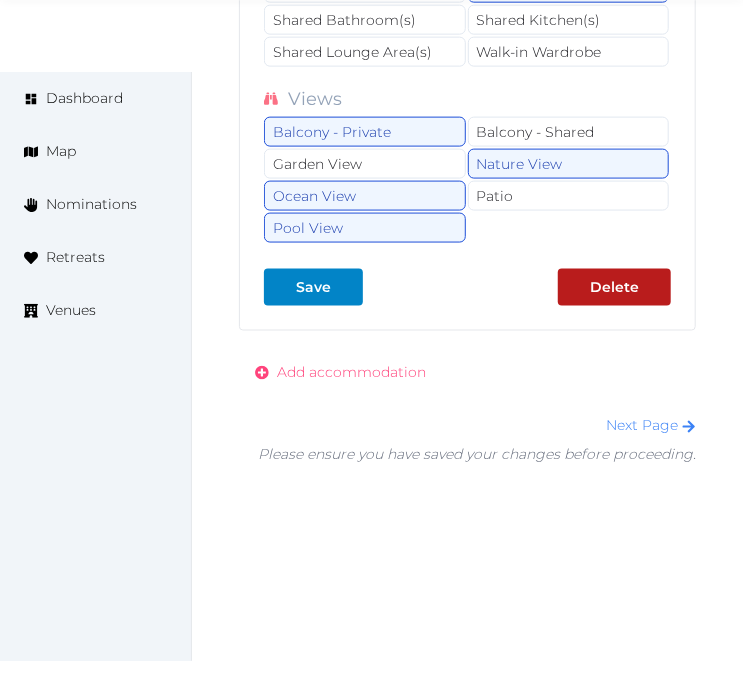 click on "Add accommodation" at bounding box center (351, 373) 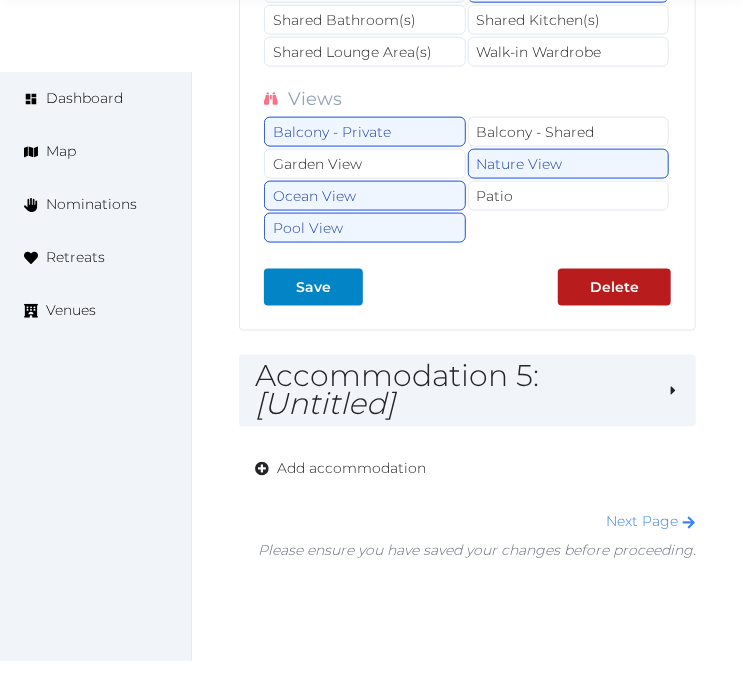 scroll, scrollTop: 11998, scrollLeft: 0, axis: vertical 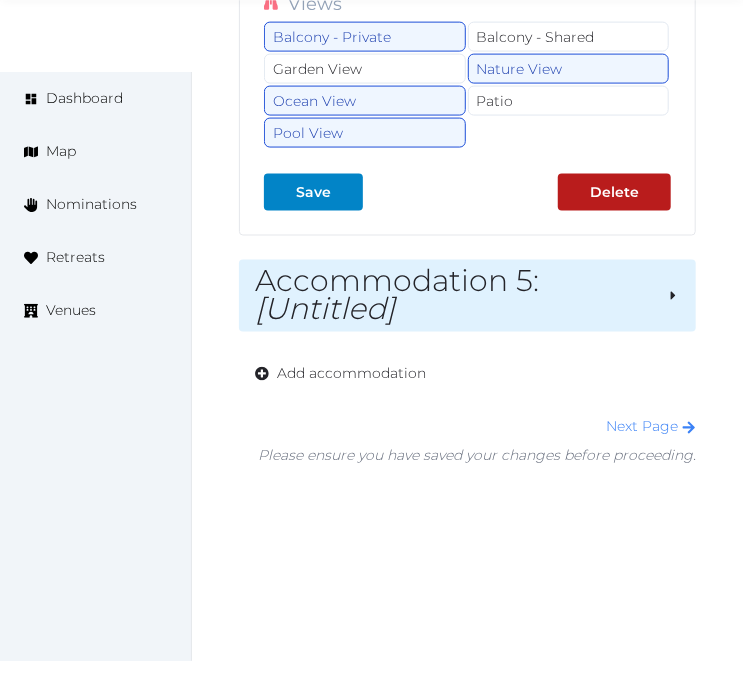 click on "Accommodation 5 :  [Untitled]" at bounding box center [453, 296] 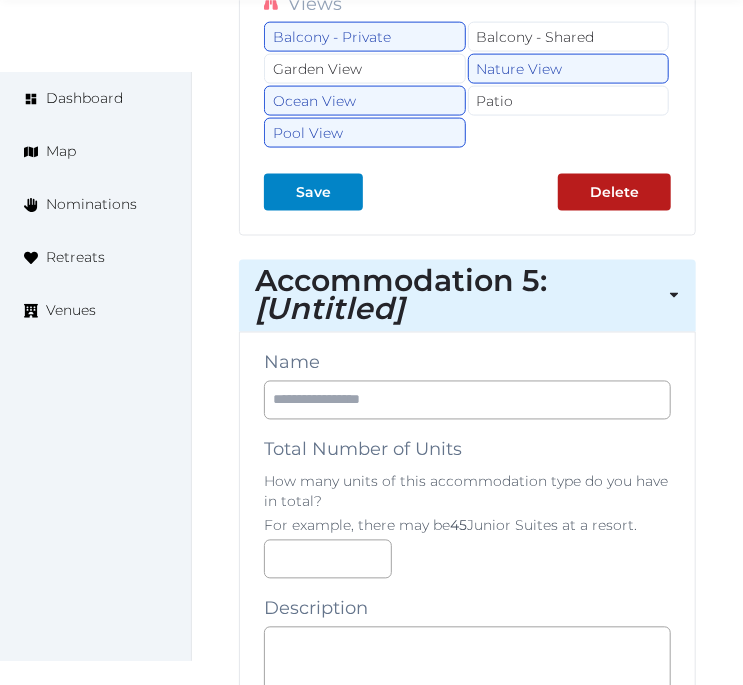 click on "Name Total Number of Units How many units of this accommodation type do you have in total? For example, there may be  45  Junior Suites at a resort. Description Photos Up to 10 photos of these accommodations. Landscape images work best Drag and drop images, or click here jpeg, png, webp, gif
To pick up a draggable item, press the space bar.
While dragging, use the arrow keys to move the item.
Press space again to drop the item in its new position, or press escape to cancel.
The following fields should be filled   per unit or per suite  of this accommodation type. For example, a Junior Suite may have something like  2  beds. A camp-style bunk bed cabin may have something like 16 beds. Room Size (m²) Sleeping Capacity # Bedrooms # Bathrooms # Beds # King Beds # Queen Beds # Double/Twin # Single Beds Alternate Configuration Beds If you have another configuration of this accommodation type, please describe it here. Alternate Configurations # King Beds # Queen Beds # Double/Twin Beds # Single Beds" at bounding box center (467, 1856) 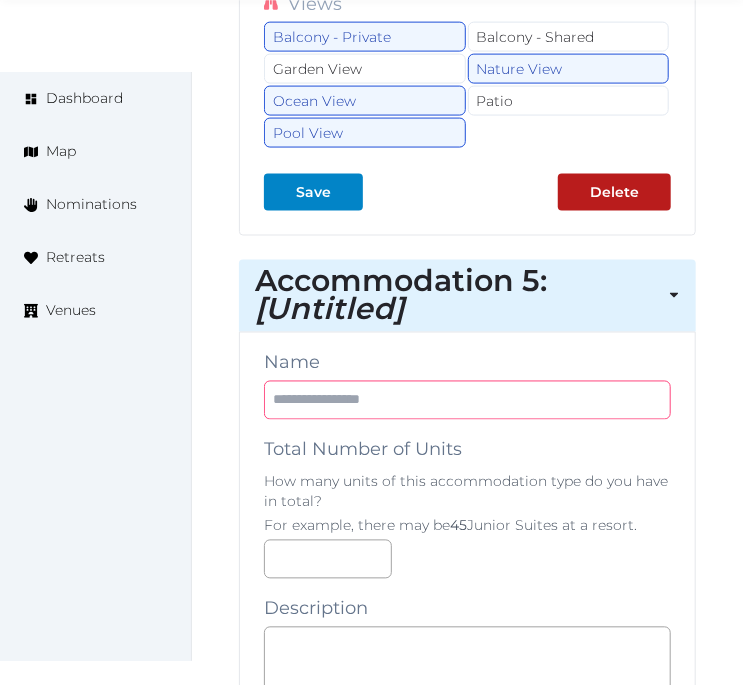 click at bounding box center [467, 400] 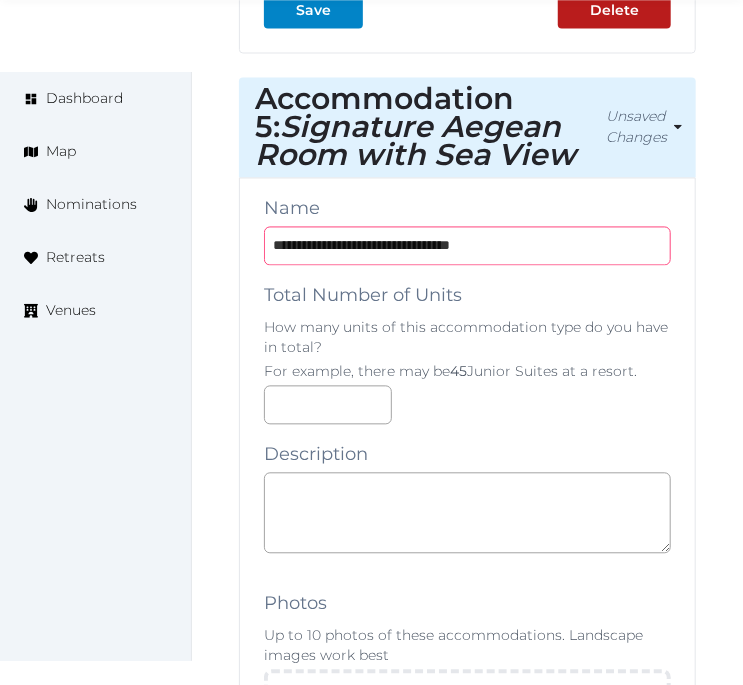 scroll, scrollTop: 12221, scrollLeft: 0, axis: vertical 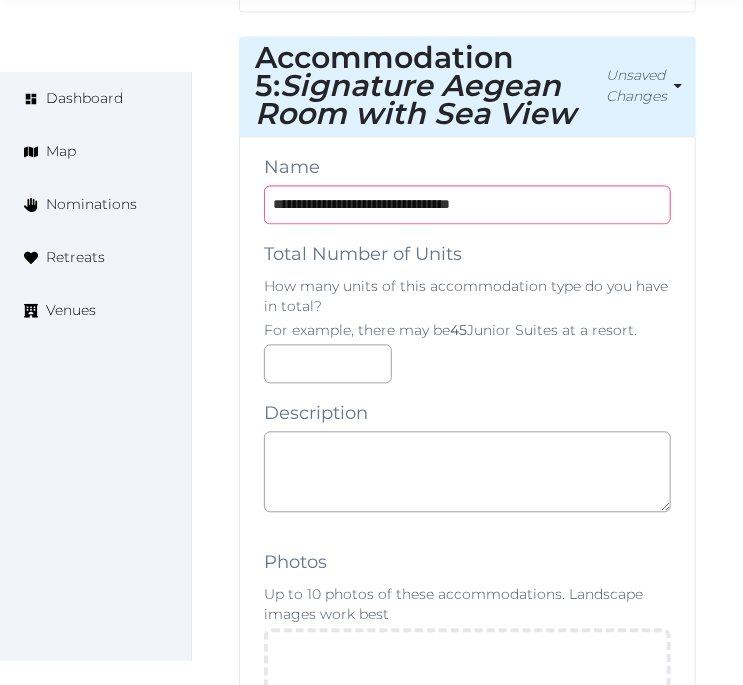 type on "**********" 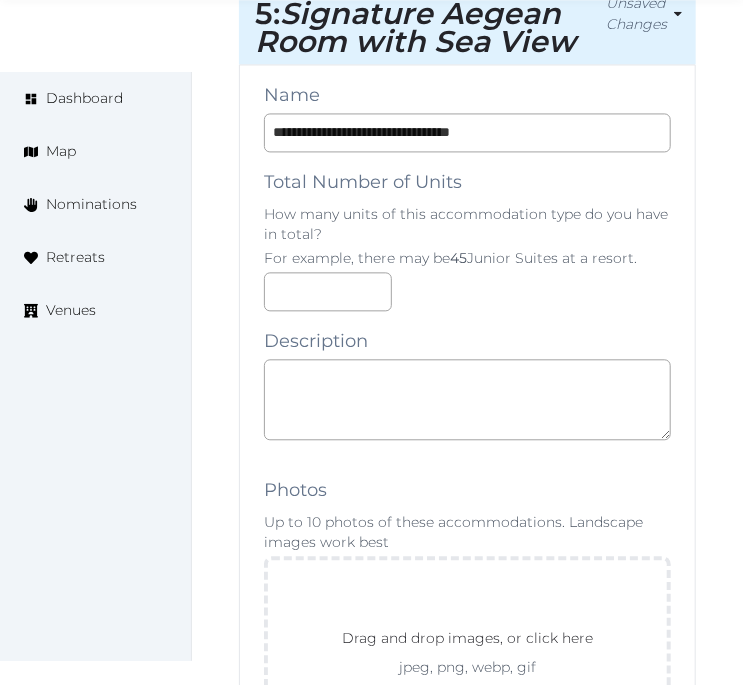 scroll, scrollTop: 12332, scrollLeft: 0, axis: vertical 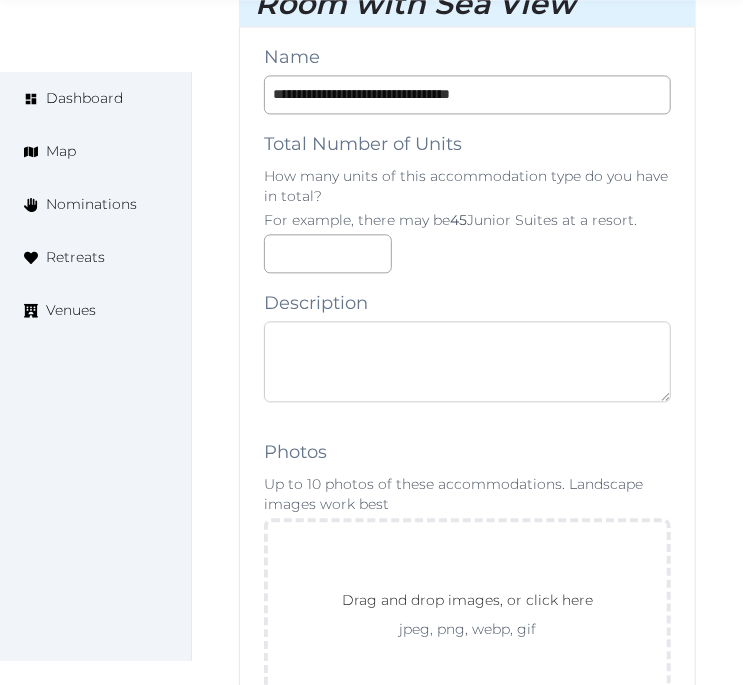 paste on "**********" 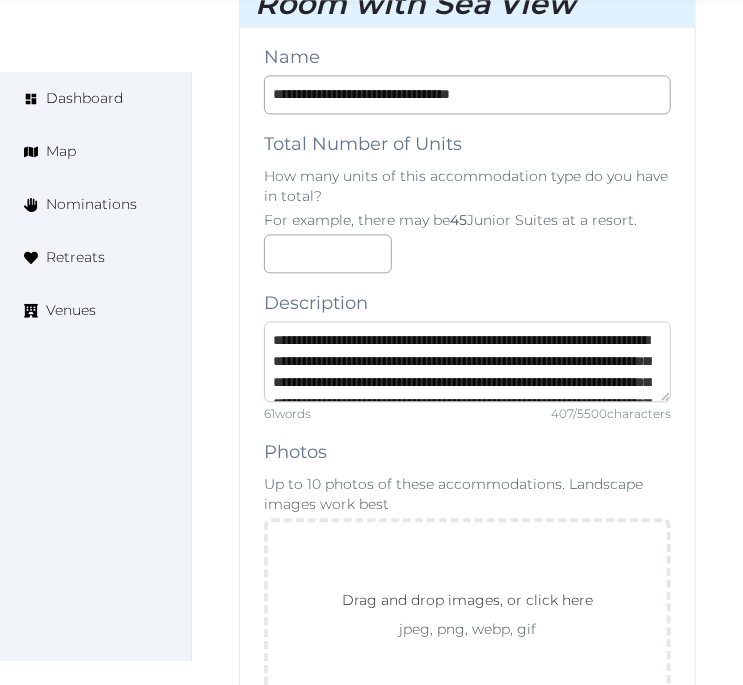 scroll, scrollTop: 94, scrollLeft: 0, axis: vertical 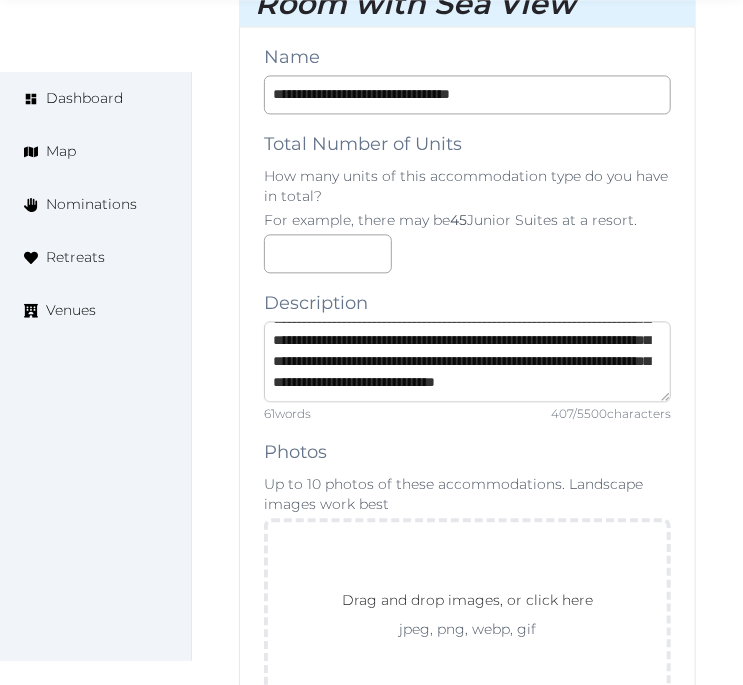 type on "**********" 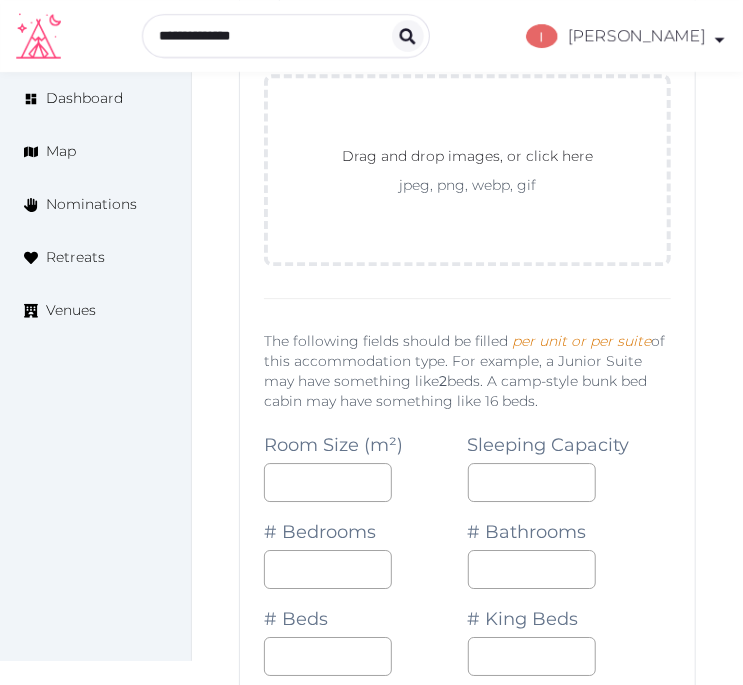 scroll, scrollTop: 12554, scrollLeft: 0, axis: vertical 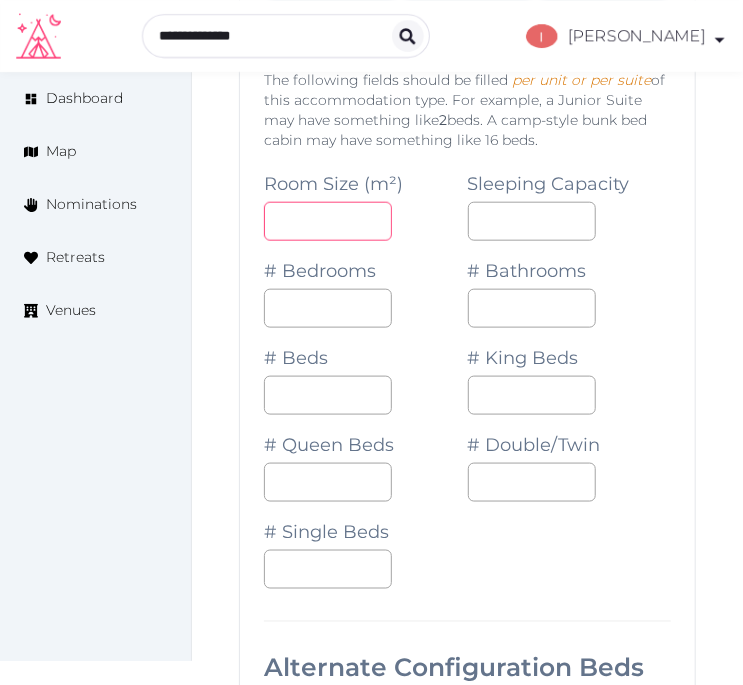 click at bounding box center (328, 221) 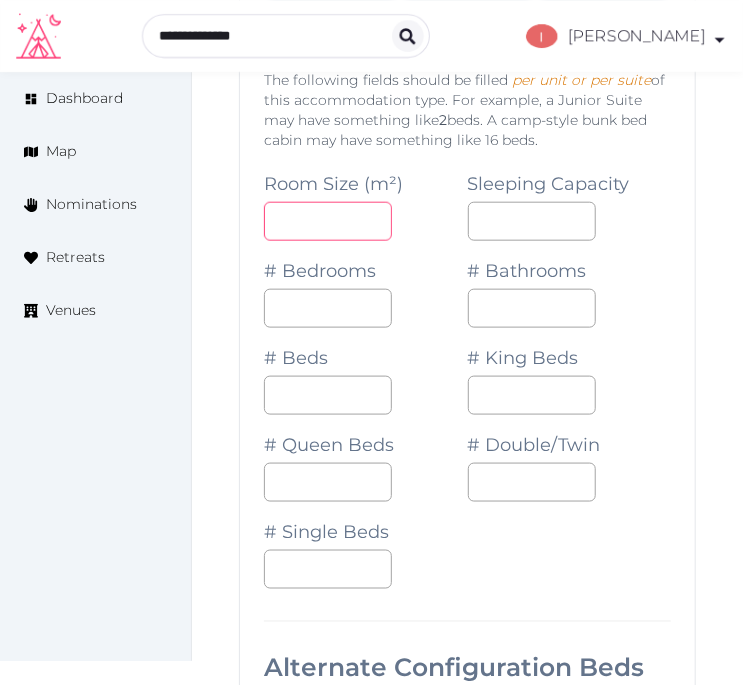 type on "**" 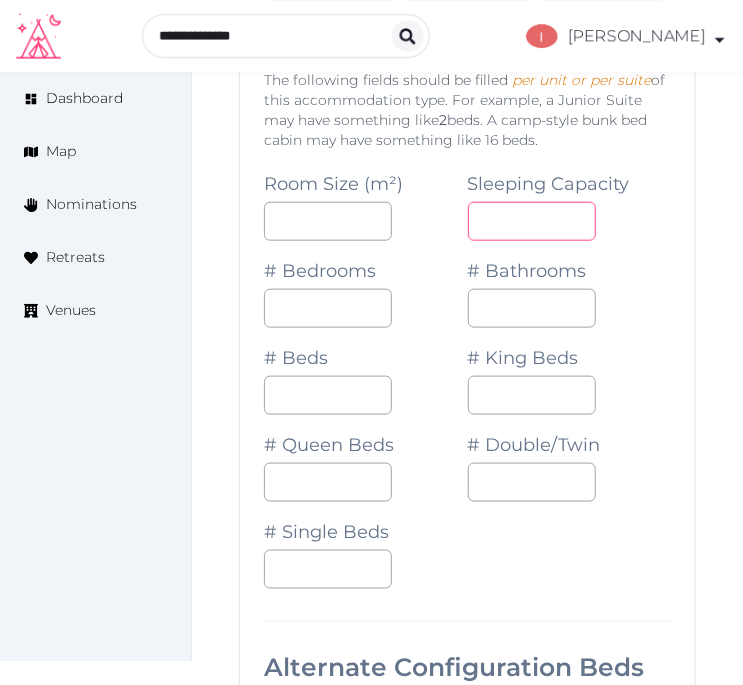 click at bounding box center (532, 221) 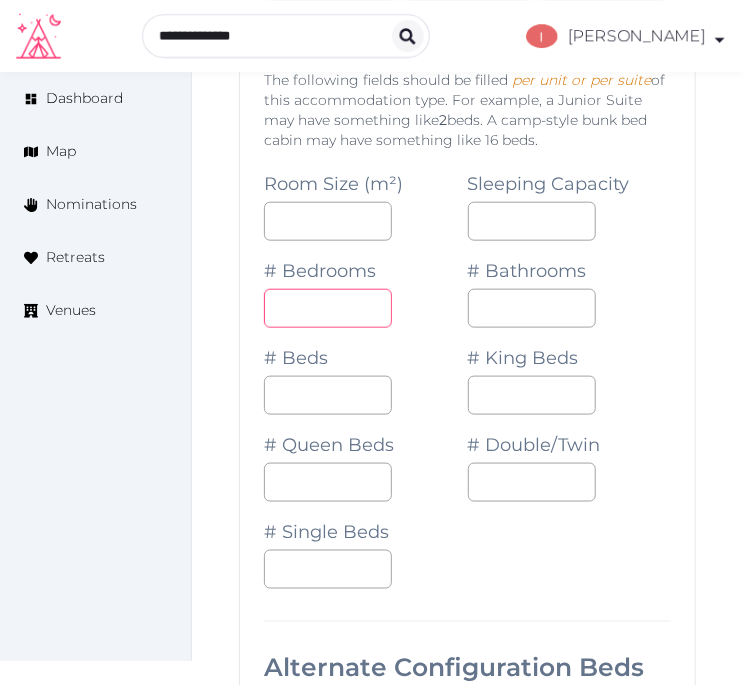 click at bounding box center (328, 308) 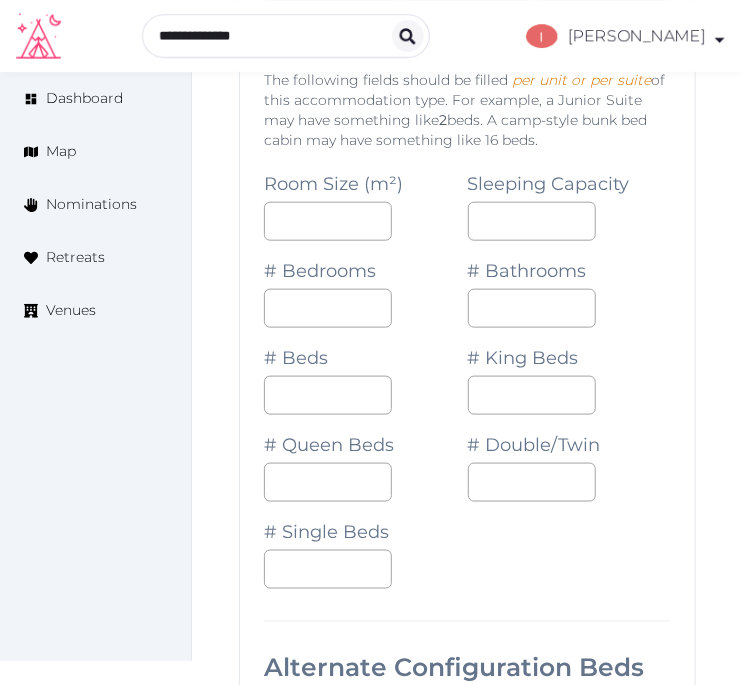 click on "# Bathrooms" at bounding box center [570, 284] 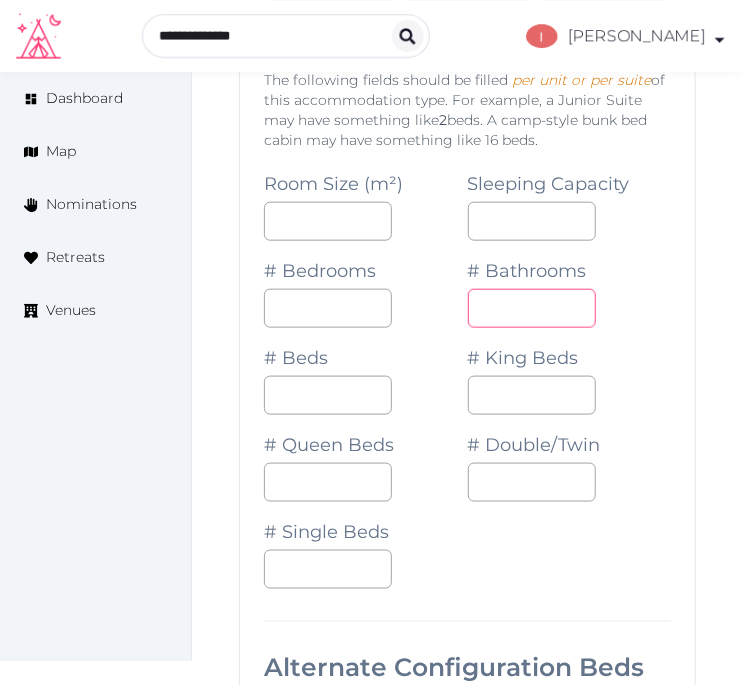 click at bounding box center [532, 308] 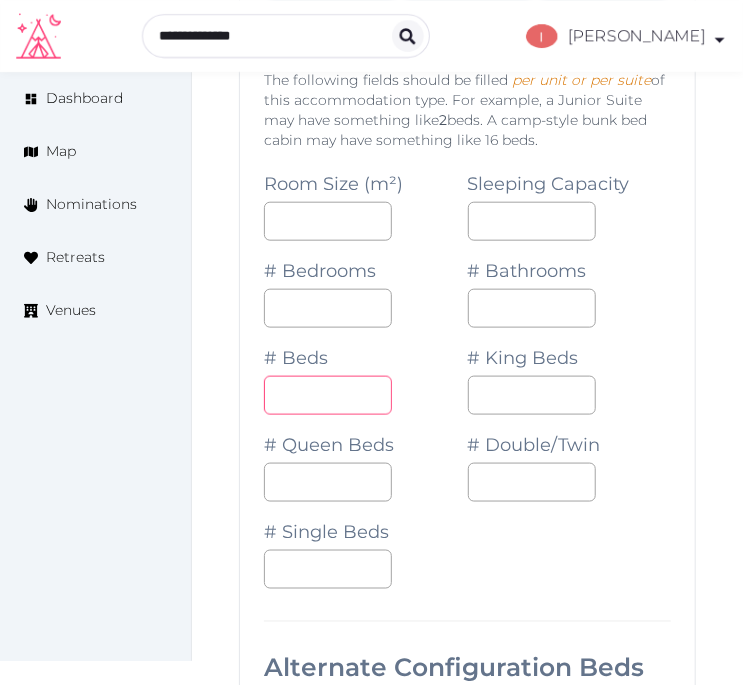 click on "*" at bounding box center [328, 395] 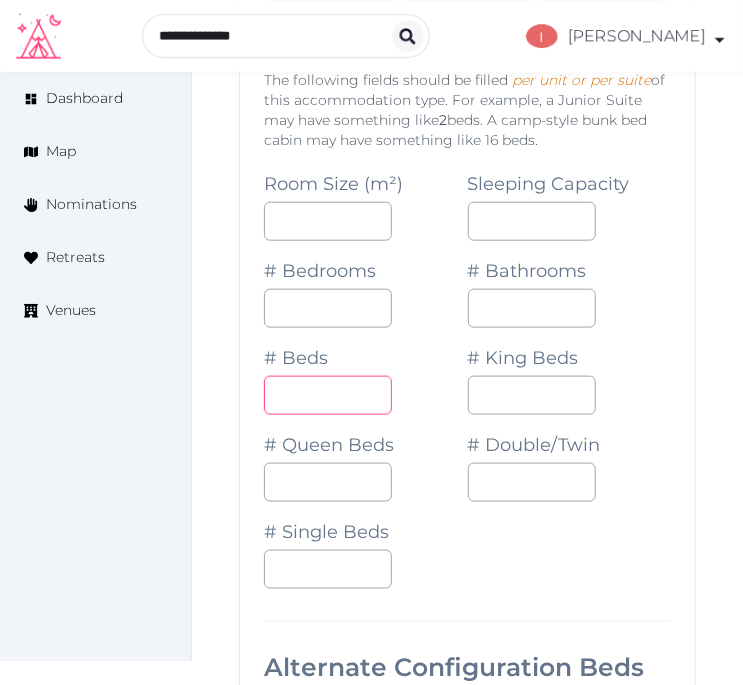 drag, startPoint x: 276, startPoint y: 401, endPoint x: 295, endPoint y: 394, distance: 20.248457 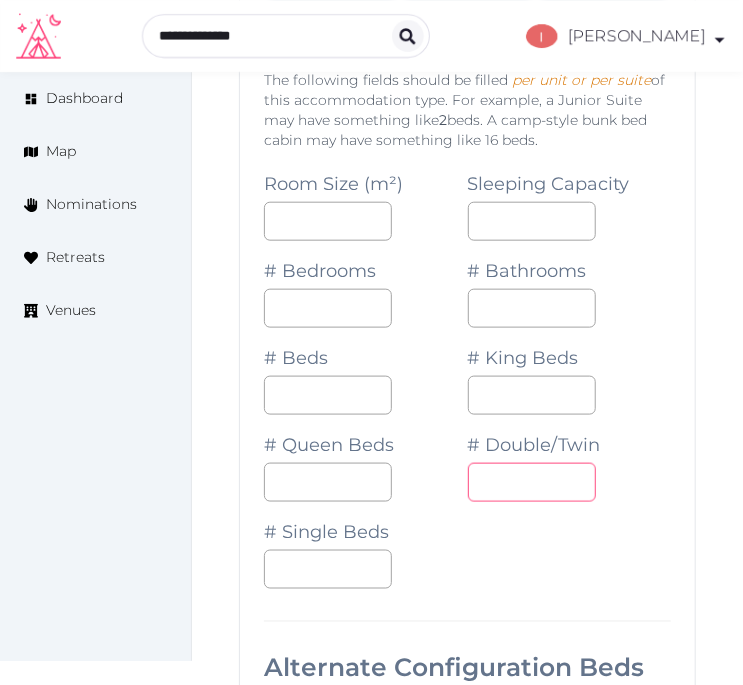 click at bounding box center (532, 482) 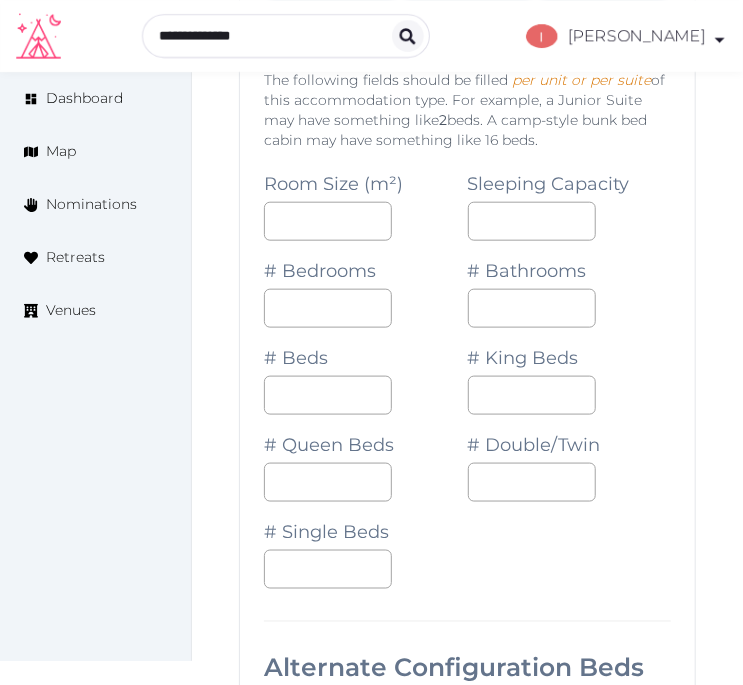 click on "Room Size (m²) ** Sleeping Capacity * # Bedrooms * # Bathrooms * # Beds * # King Beds # Queen Beds # Double/Twin * # Single Beds" at bounding box center [467, 371] 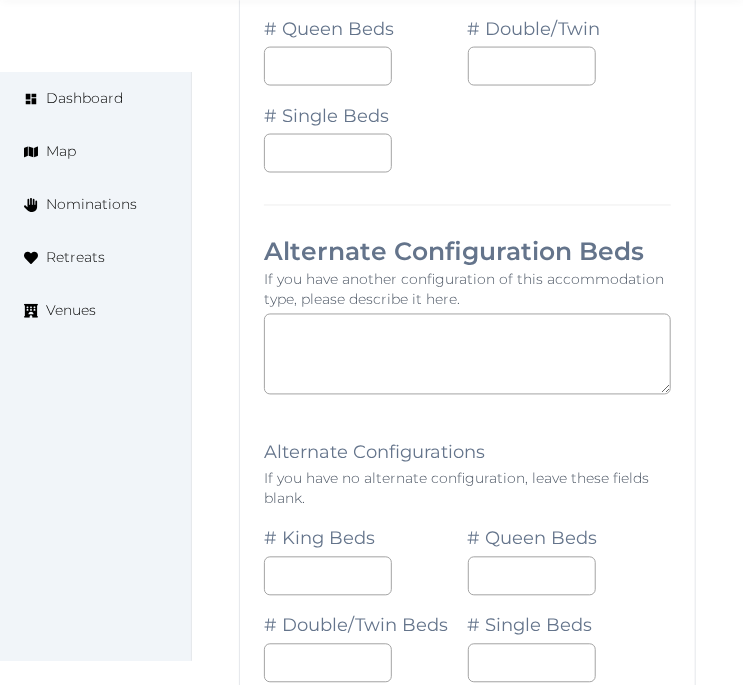 scroll, scrollTop: 14334, scrollLeft: 0, axis: vertical 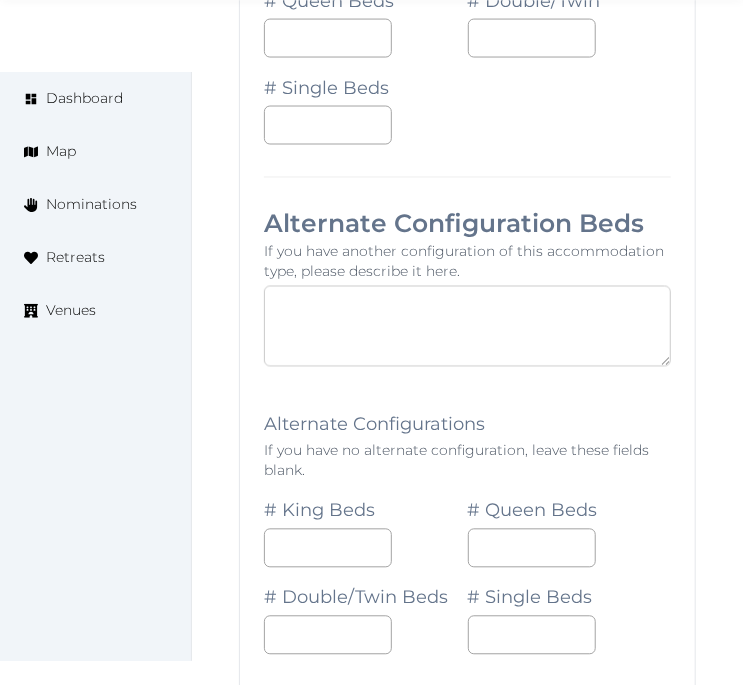 paste on "**********" 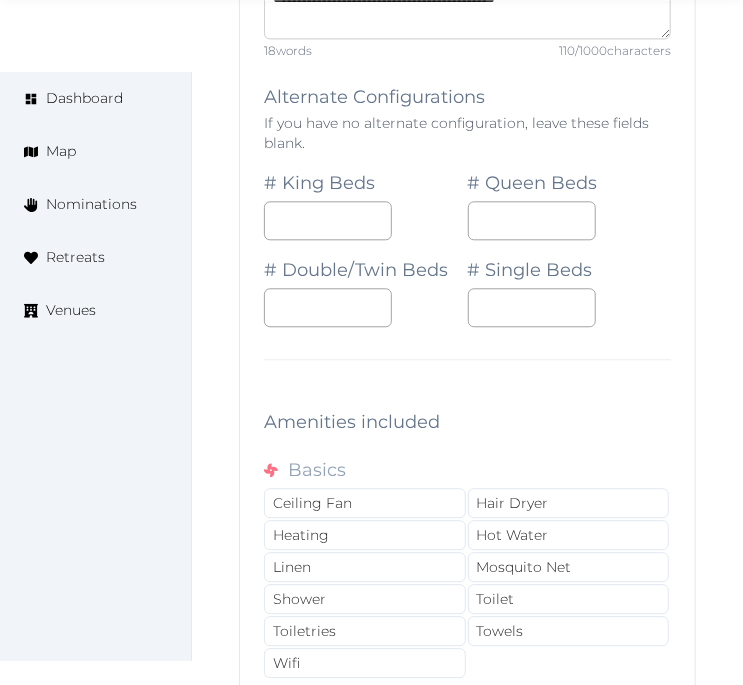scroll, scrollTop: 14890, scrollLeft: 0, axis: vertical 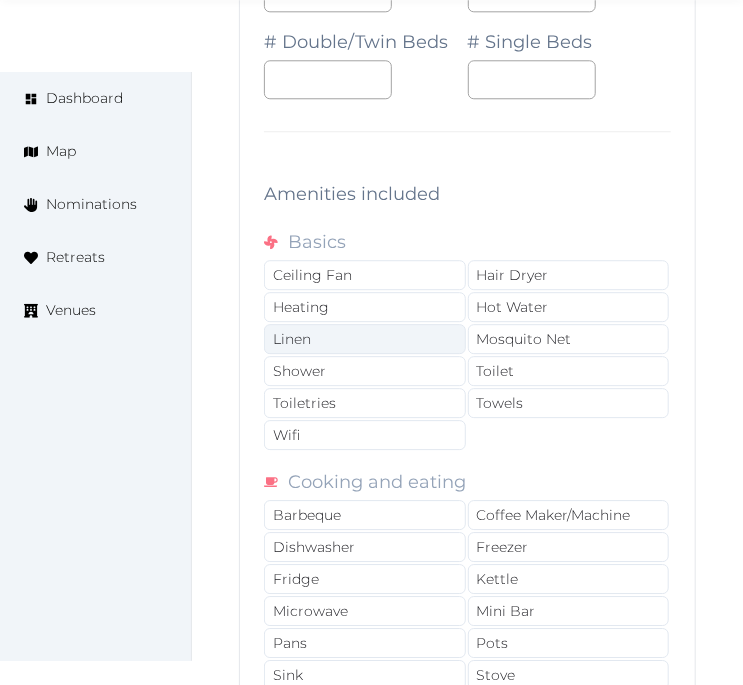 type on "**********" 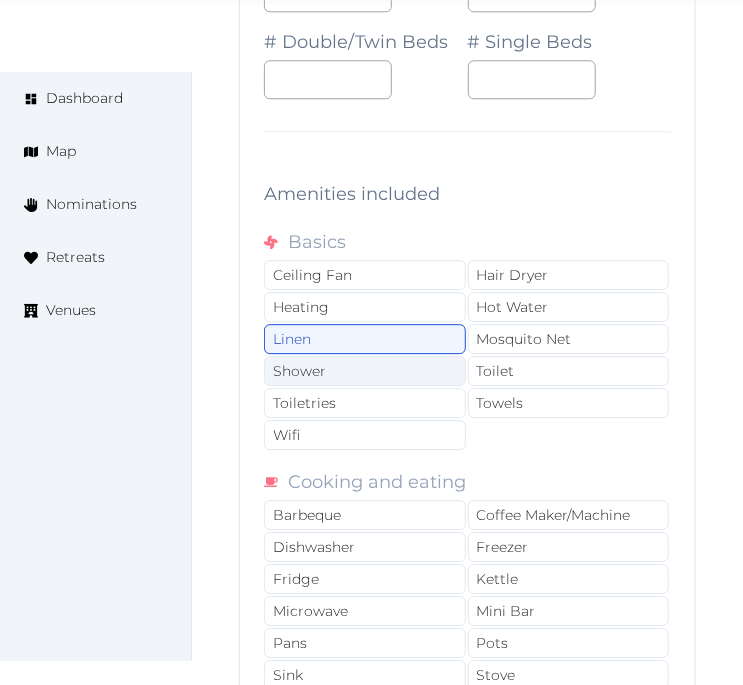click on "Shower" at bounding box center (365, 371) 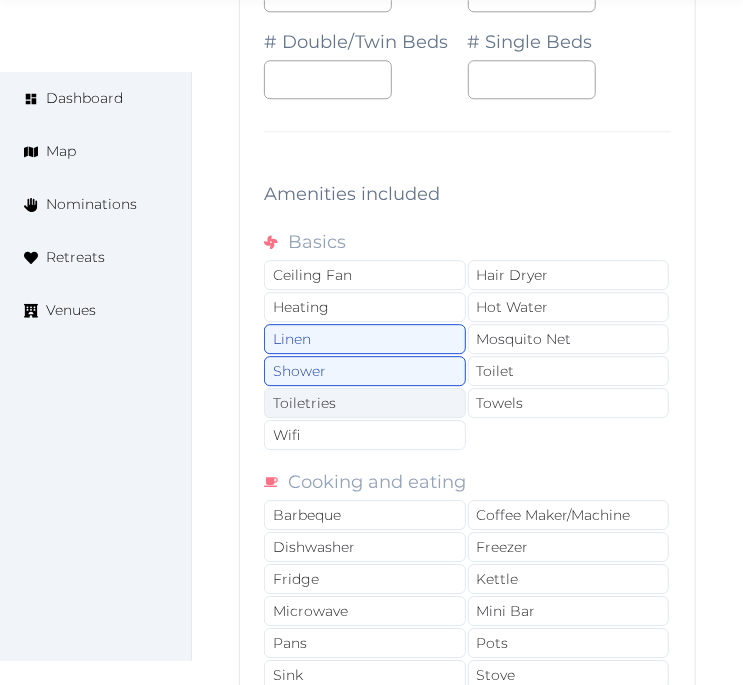 click on "Toiletries" at bounding box center [365, 403] 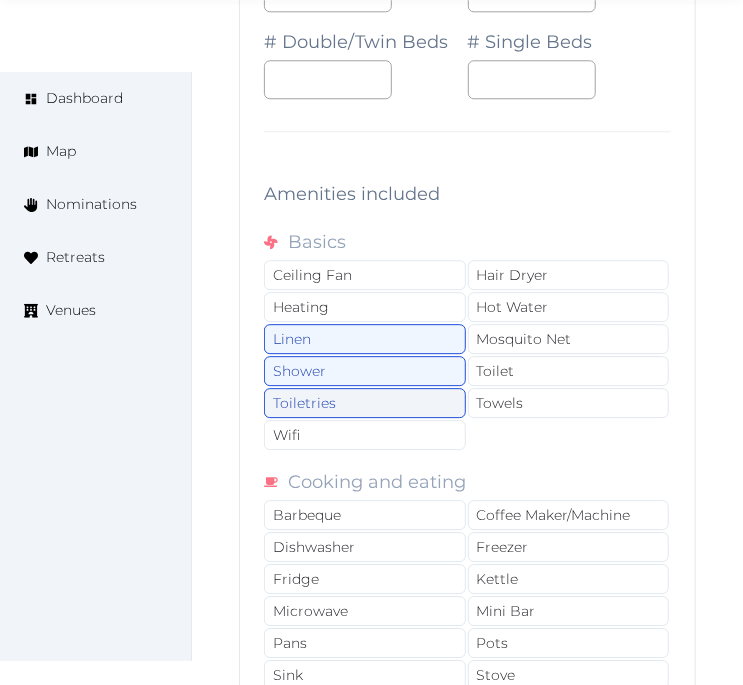 drag, startPoint x: 434, startPoint y: 413, endPoint x: 426, endPoint y: 421, distance: 11.313708 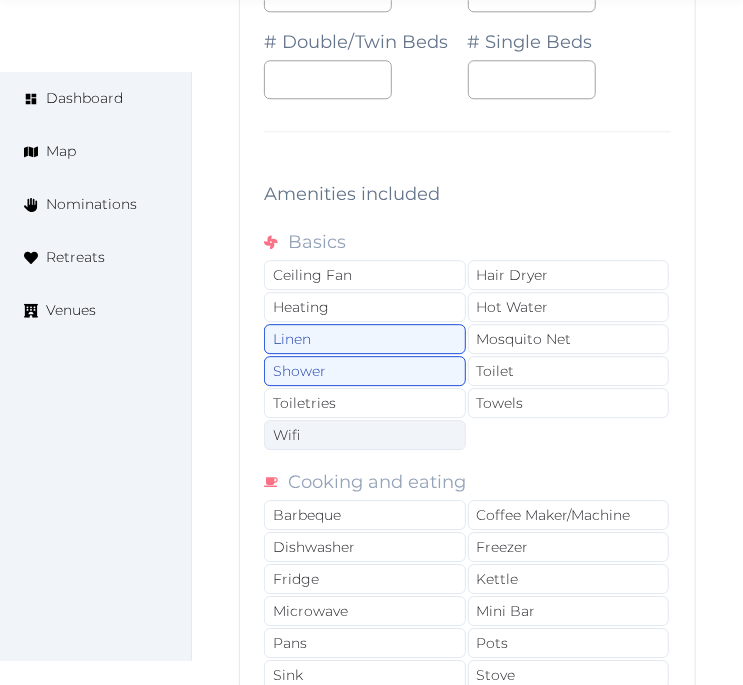 click on "Wifi" at bounding box center [365, 435] 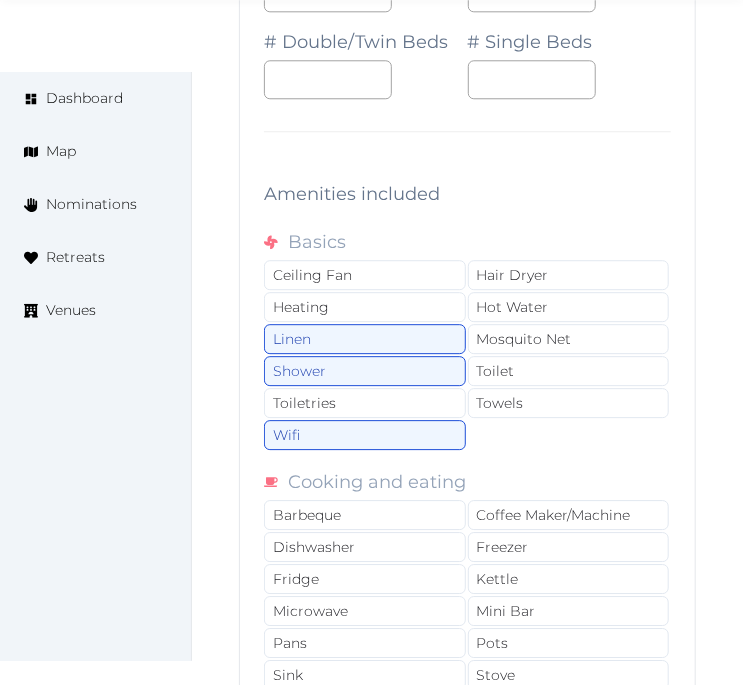 click on "Ceiling Fan Hair Dryer Heating Hot Water Linen Mosquito Net Shower Toilet Toiletries Towels Wifi" at bounding box center (467, 356) 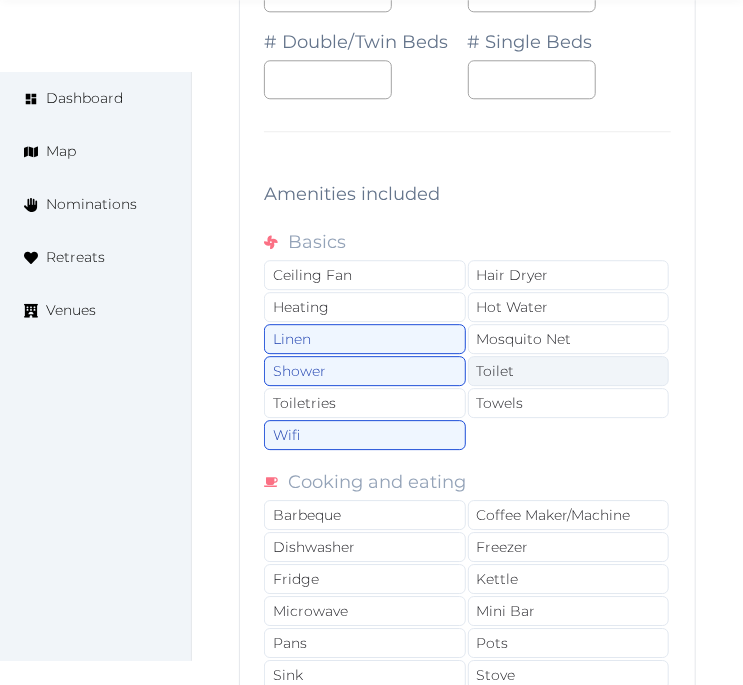 click on "Toilet" at bounding box center [569, 371] 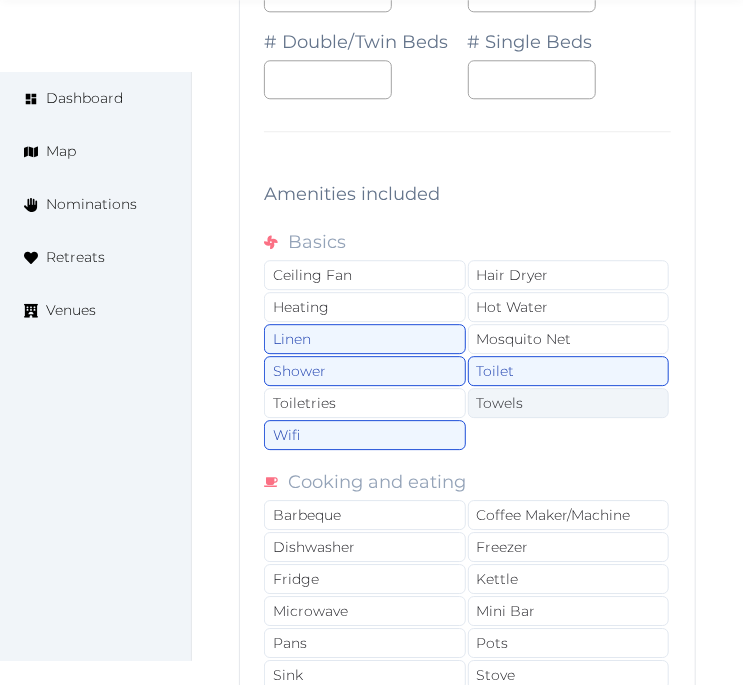 drag, startPoint x: 512, startPoint y: 386, endPoint x: 496, endPoint y: 396, distance: 18.867962 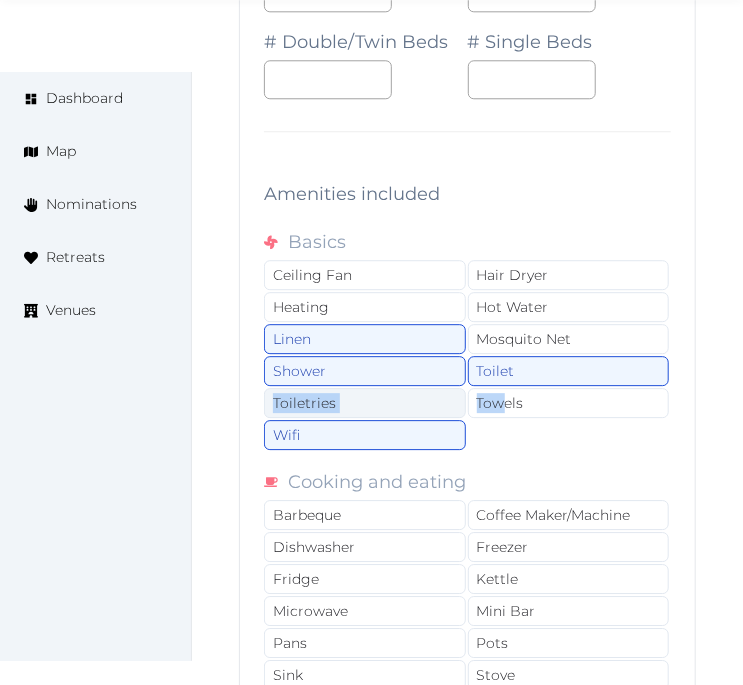 click on "Toiletries" at bounding box center (365, 403) 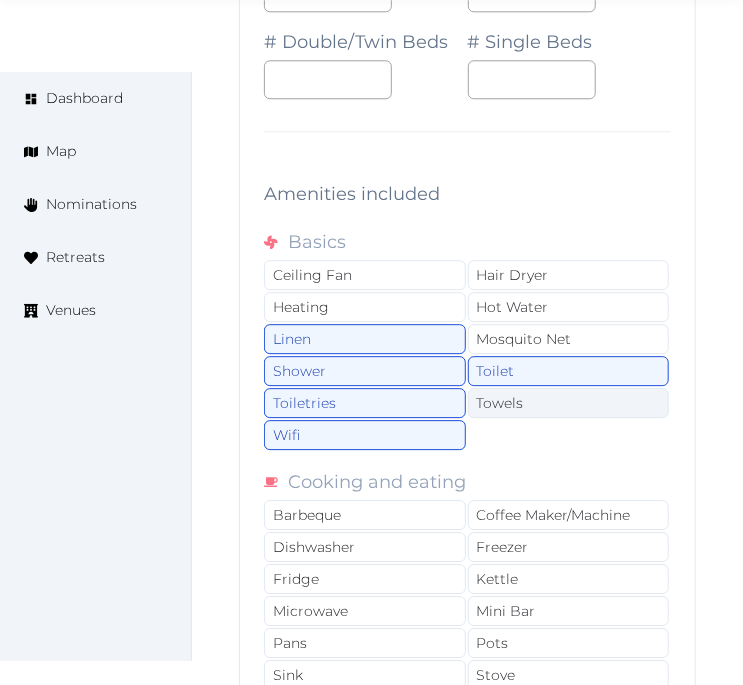 click on "Towels" at bounding box center (569, 403) 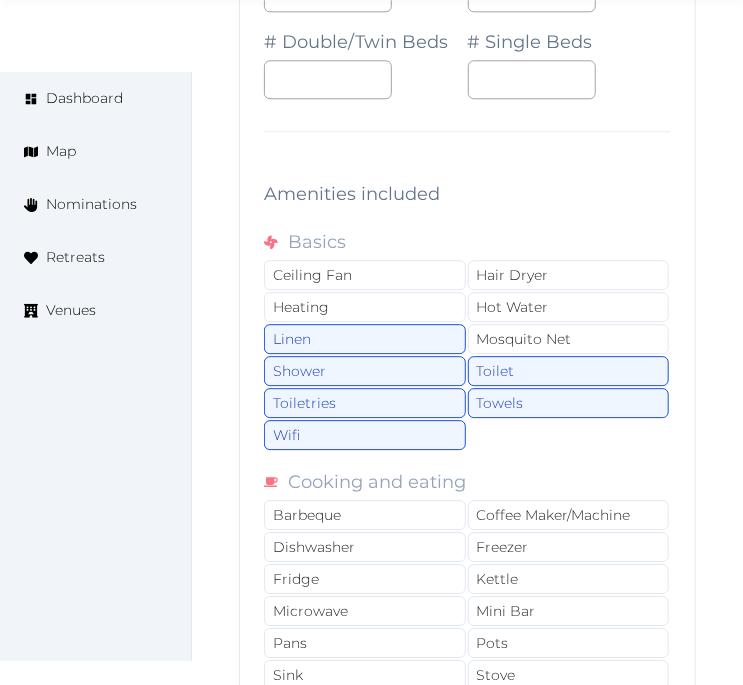 click on "Ceiling Fan Hair Dryer Heating Hot Water Linen Mosquito Net Shower Toilet Toiletries Towels Wifi" at bounding box center (467, 356) 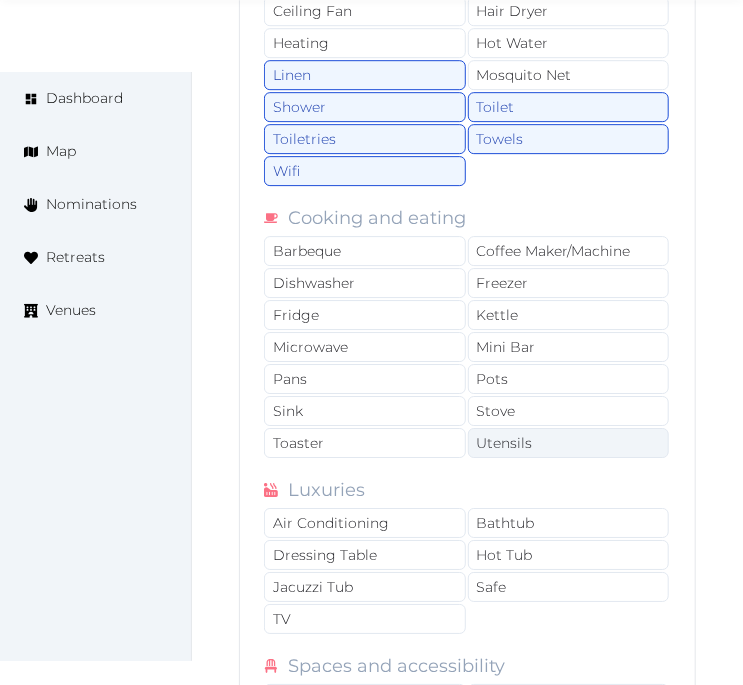 scroll, scrollTop: 15223, scrollLeft: 0, axis: vertical 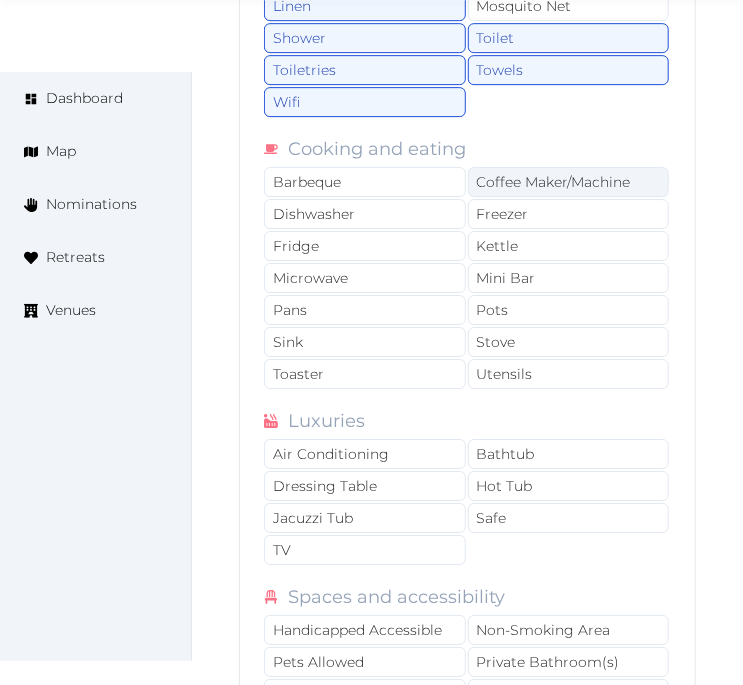 click on "Coffee Maker/Machine" at bounding box center [569, 182] 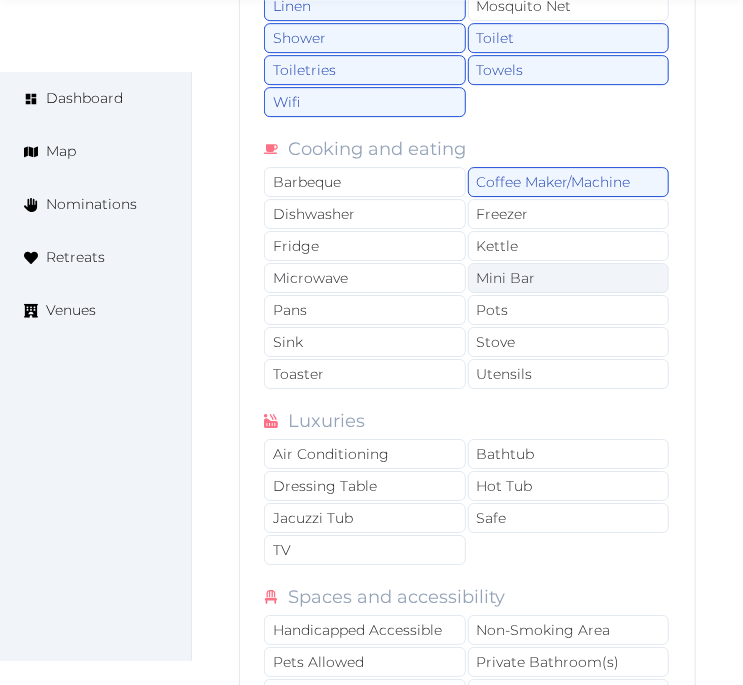 click on "Mini Bar" at bounding box center (569, 278) 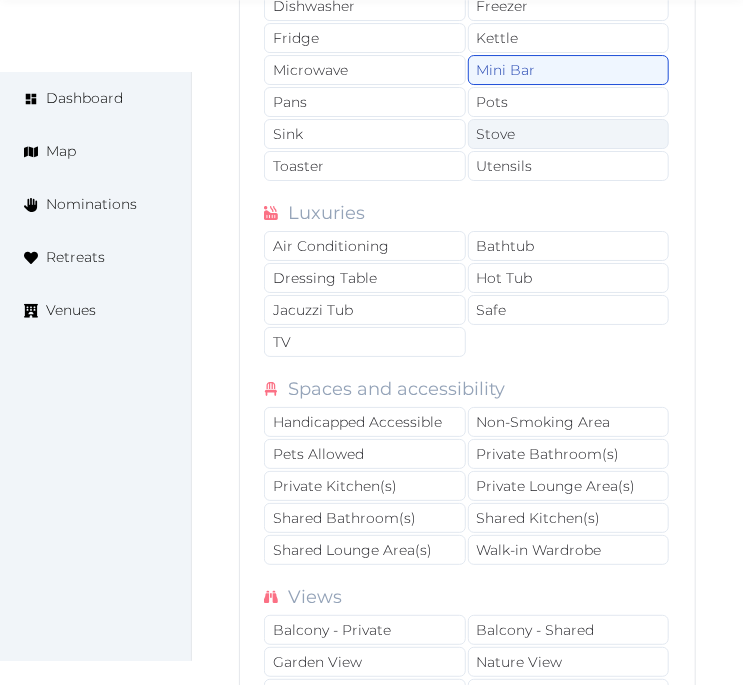 scroll, scrollTop: 15445, scrollLeft: 0, axis: vertical 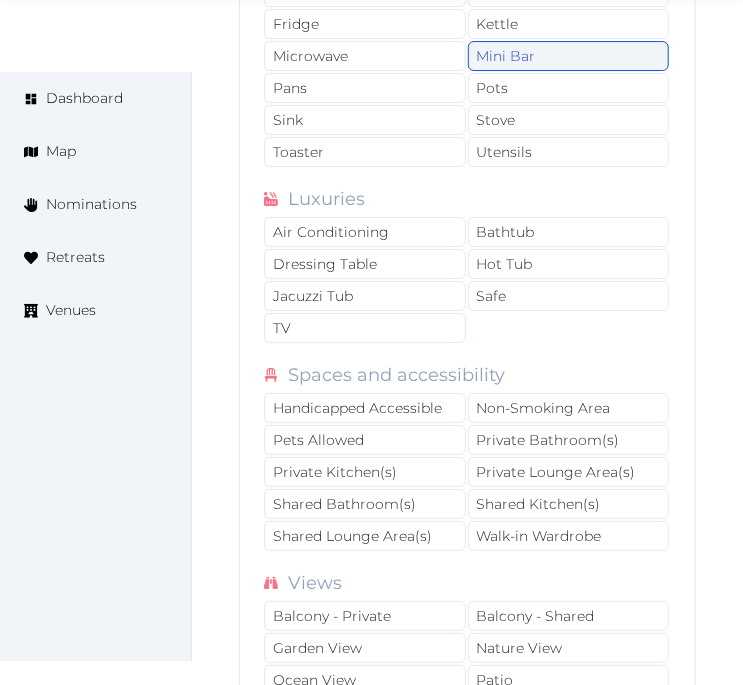 click on "Mini Bar" at bounding box center [569, 56] 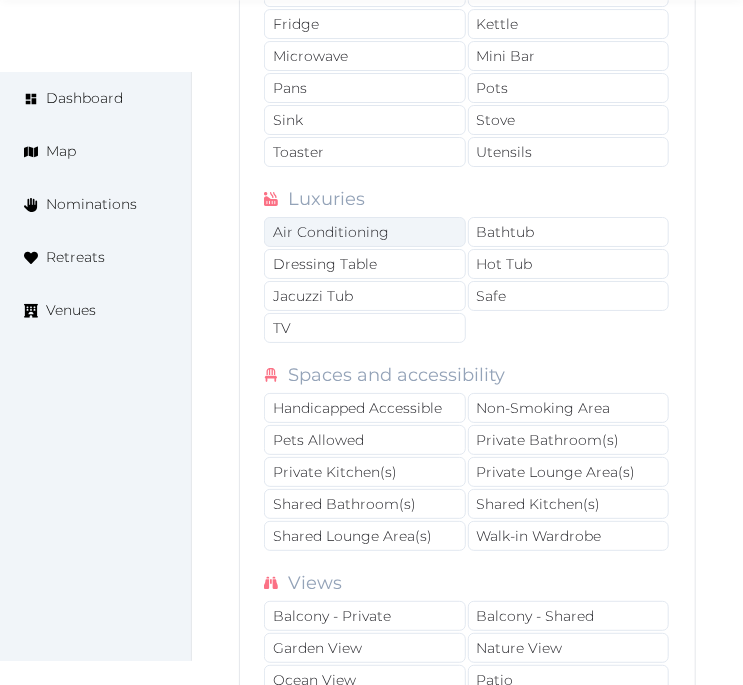 click on "Air Conditioning" at bounding box center (365, 232) 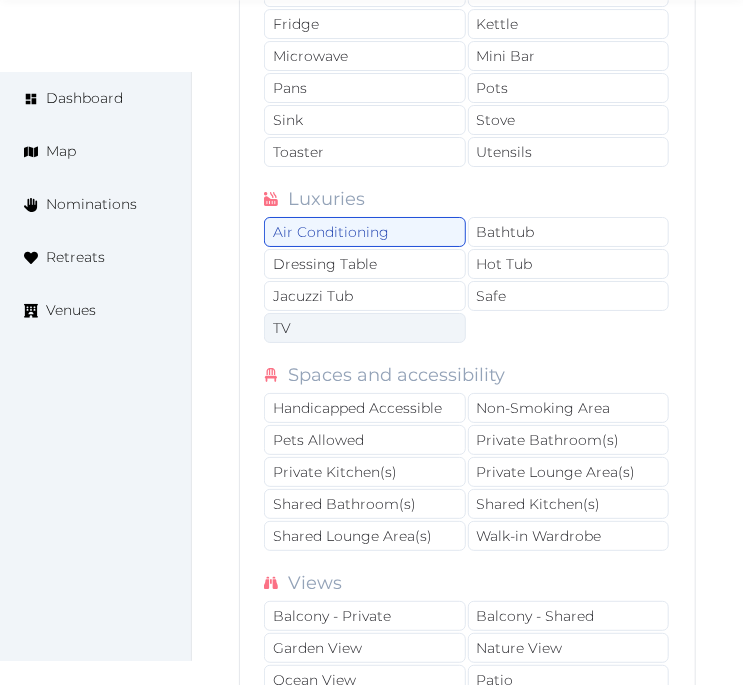 click on "TV" at bounding box center (365, 328) 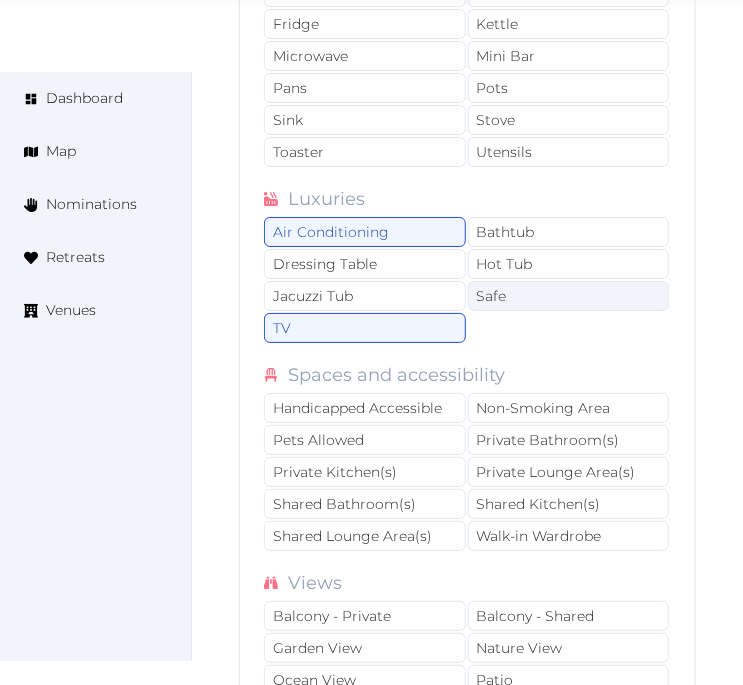 click on "Safe" at bounding box center [569, 296] 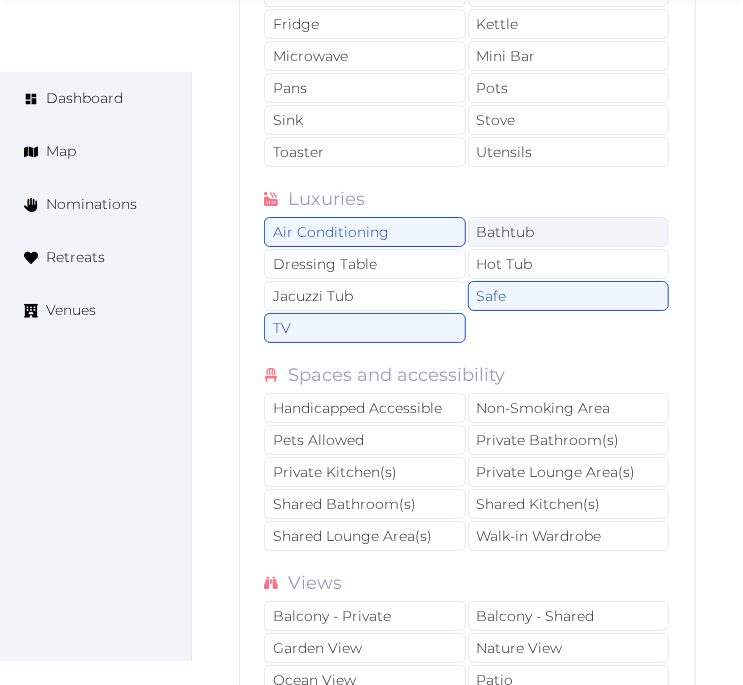 click on "Bathtub" at bounding box center (569, 232) 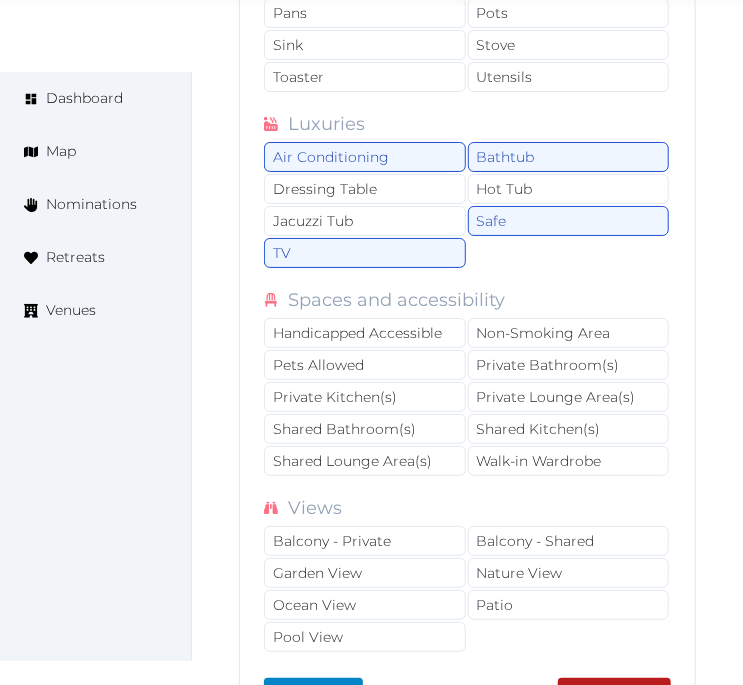 scroll, scrollTop: 15556, scrollLeft: 0, axis: vertical 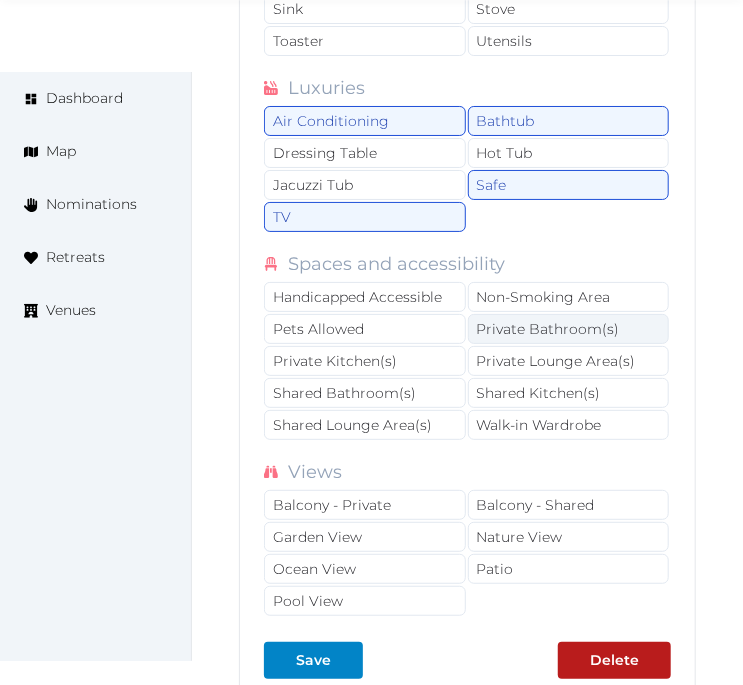 click on "Private Bathroom(s)" at bounding box center [569, 329] 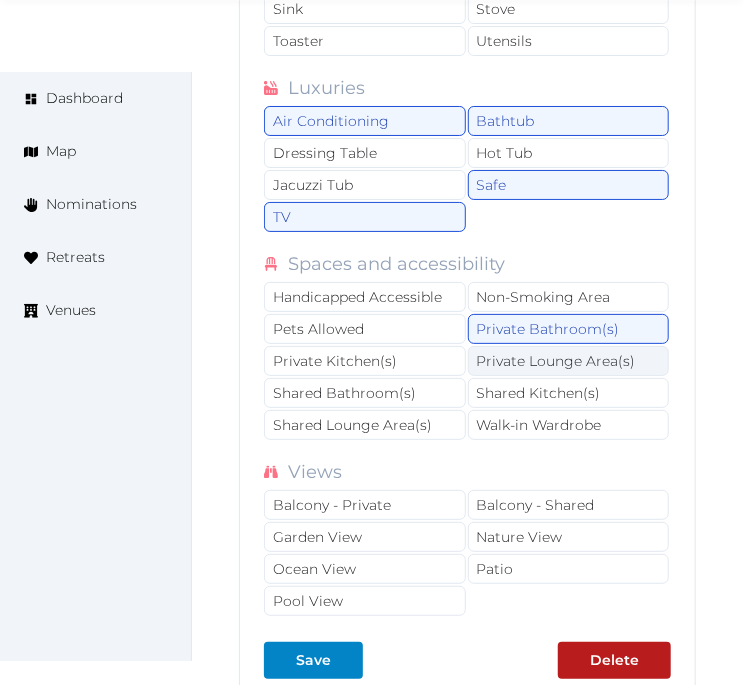 click on "Private Lounge Area(s)" at bounding box center [569, 361] 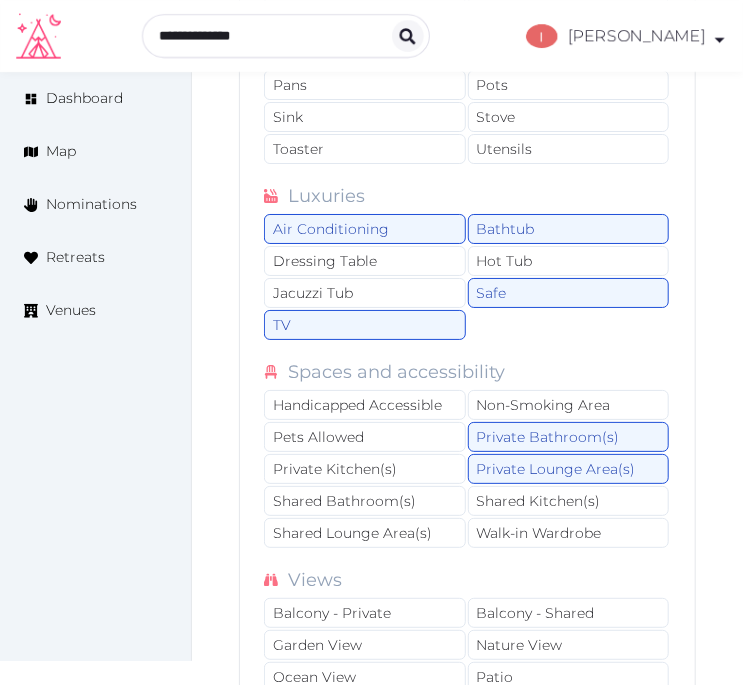 scroll, scrollTop: 15556, scrollLeft: 0, axis: vertical 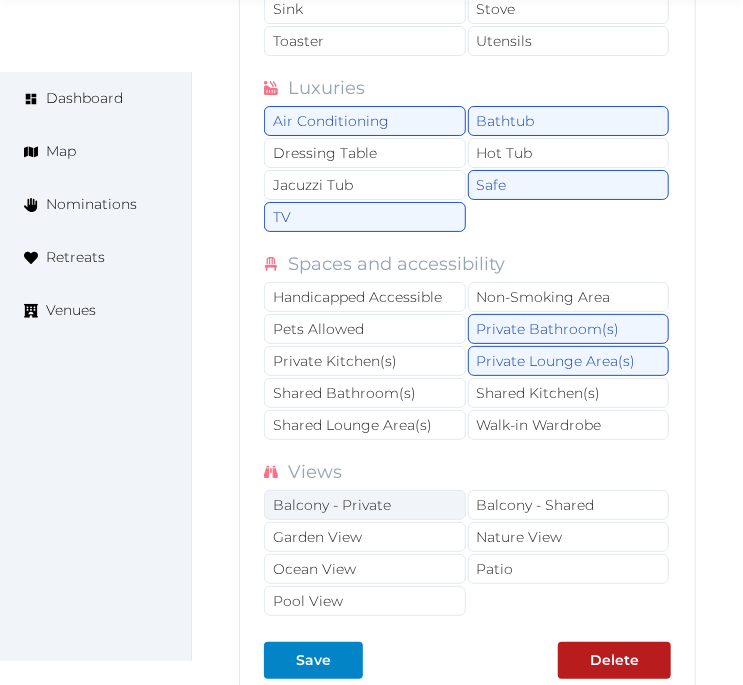 click on "Balcony - Private" at bounding box center (365, 505) 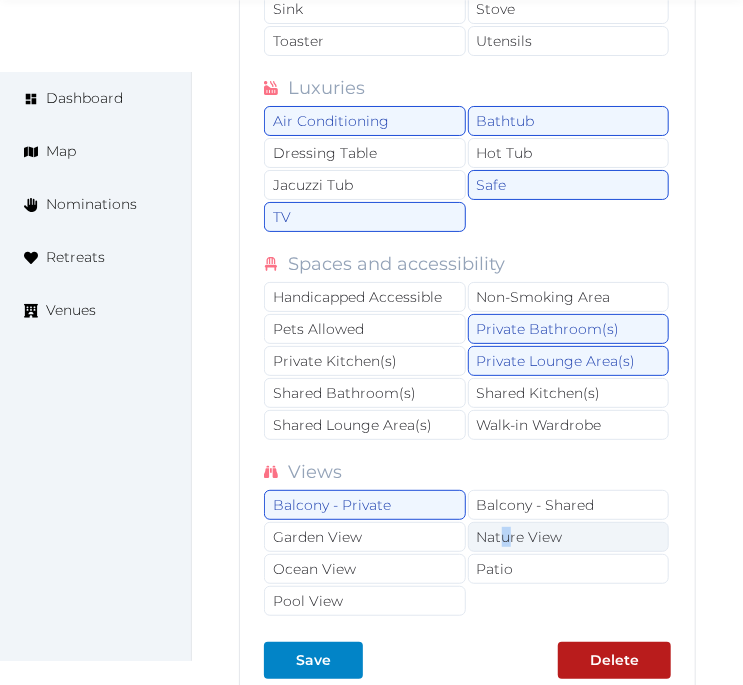 drag, startPoint x: 506, startPoint y: 540, endPoint x: 478, endPoint y: 552, distance: 30.463093 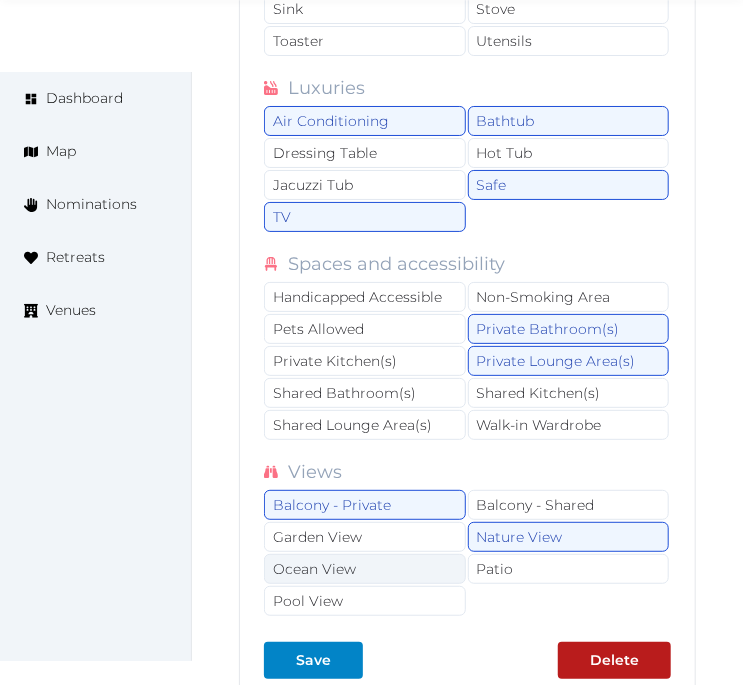 click on "Ocean View" at bounding box center [365, 569] 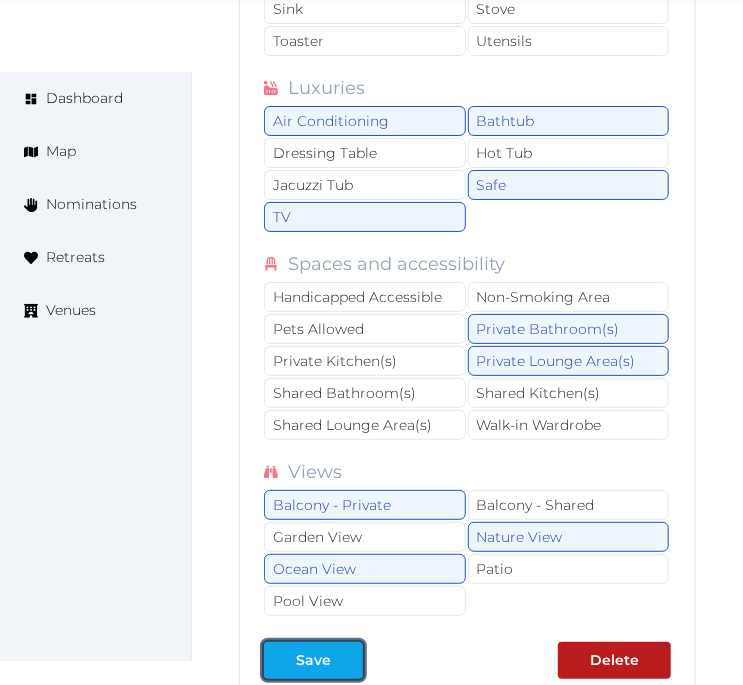 click on "Save" at bounding box center [313, 660] 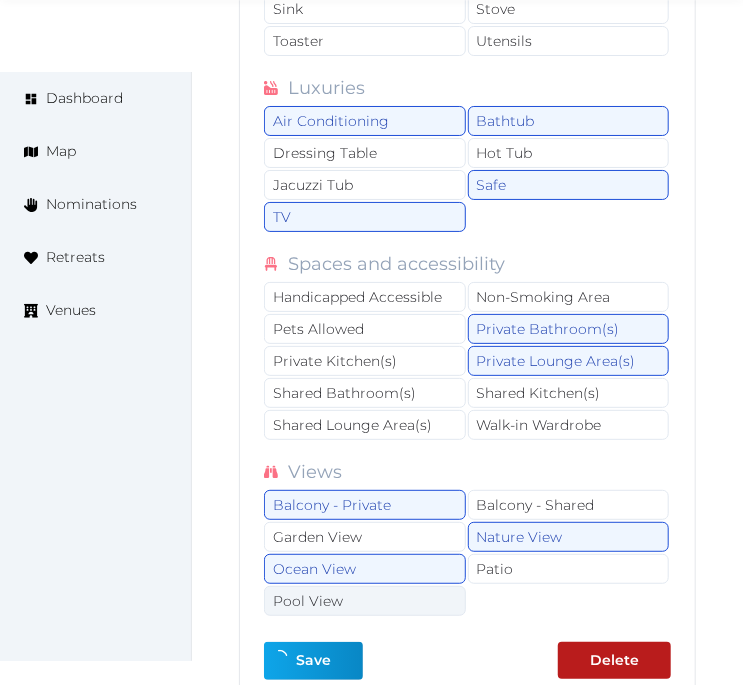 type on "*" 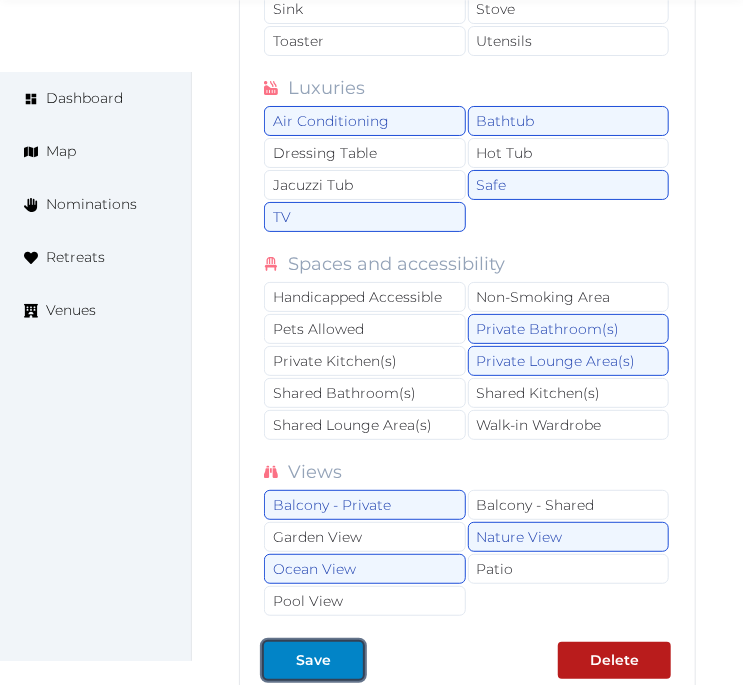 drag, startPoint x: 342, startPoint y: 655, endPoint x: 688, endPoint y: 463, distance: 395.7019 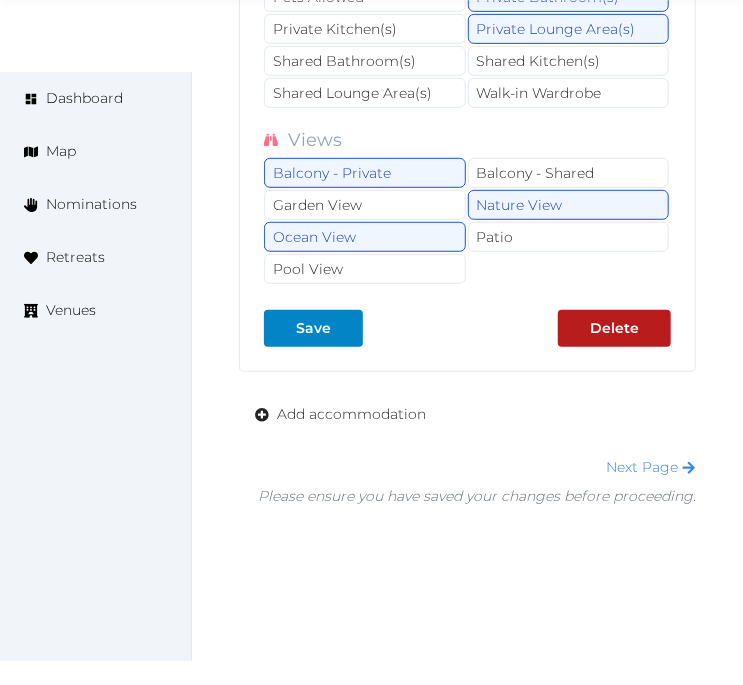scroll, scrollTop: 15890, scrollLeft: 0, axis: vertical 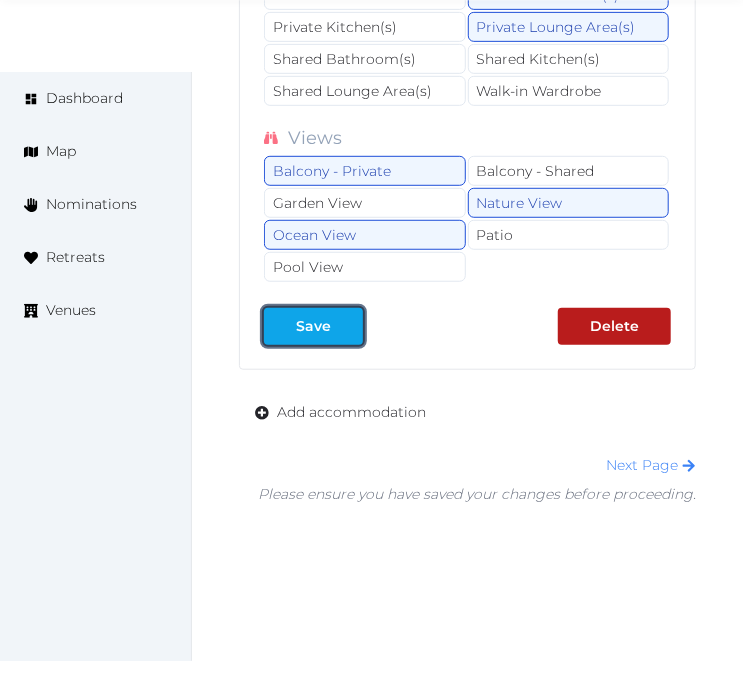 click at bounding box center [347, 326] 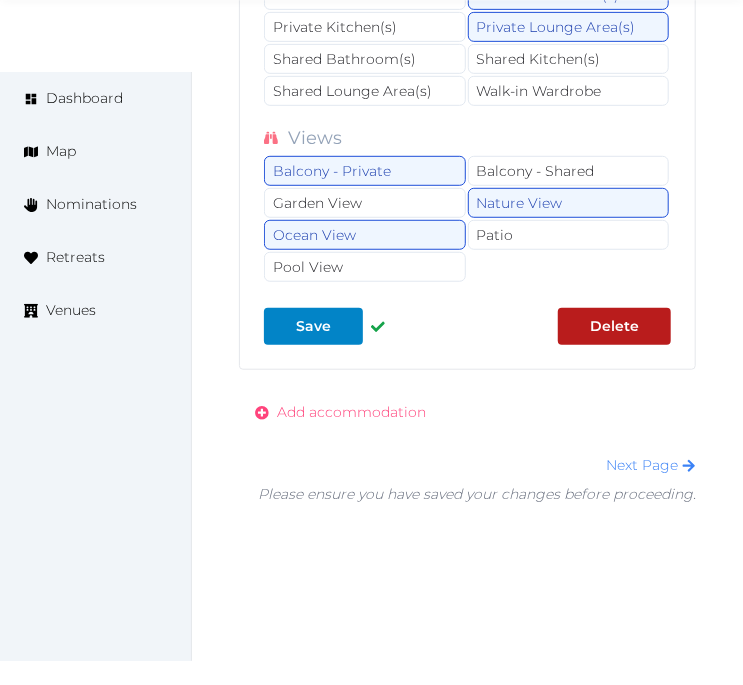 click on "Add accommodation" at bounding box center [351, 412] 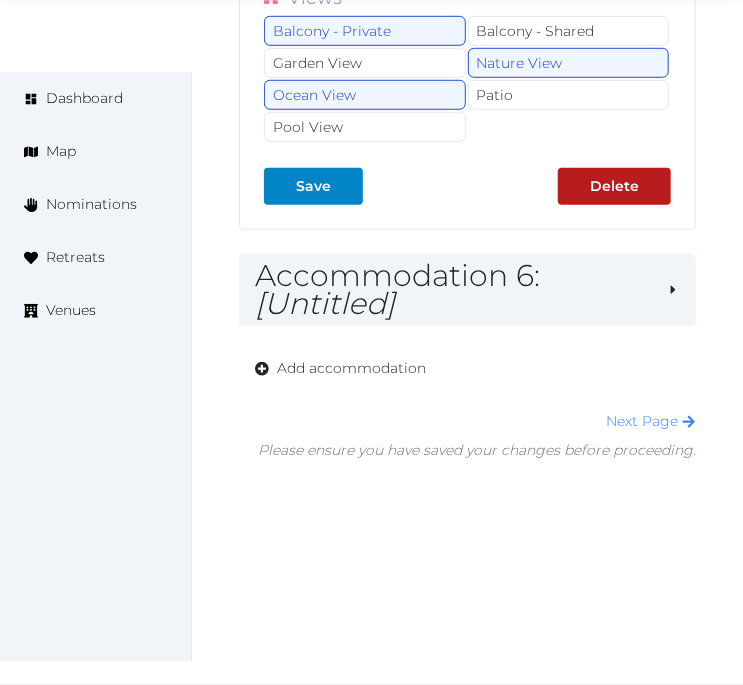 scroll, scrollTop: 16037, scrollLeft: 0, axis: vertical 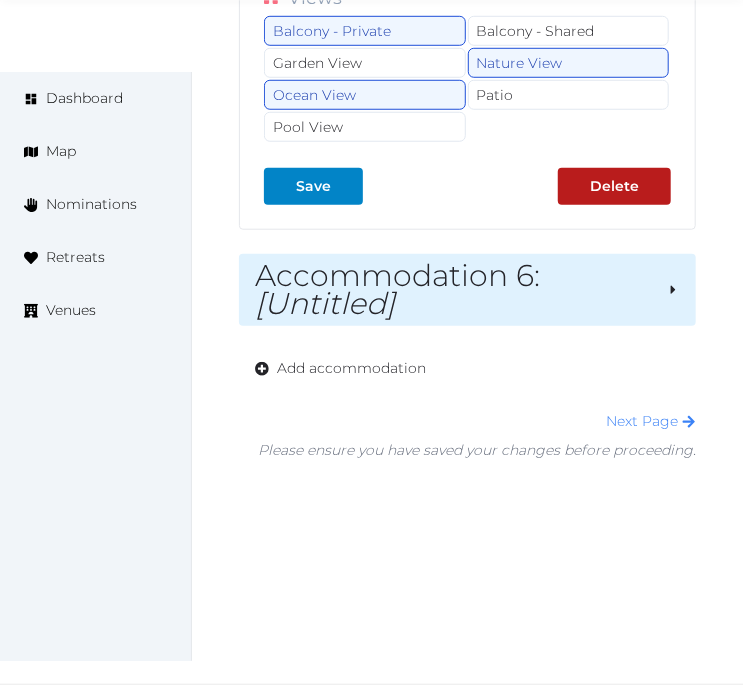 click on "Accommodation 6 :  [Untitled]" at bounding box center [453, 290] 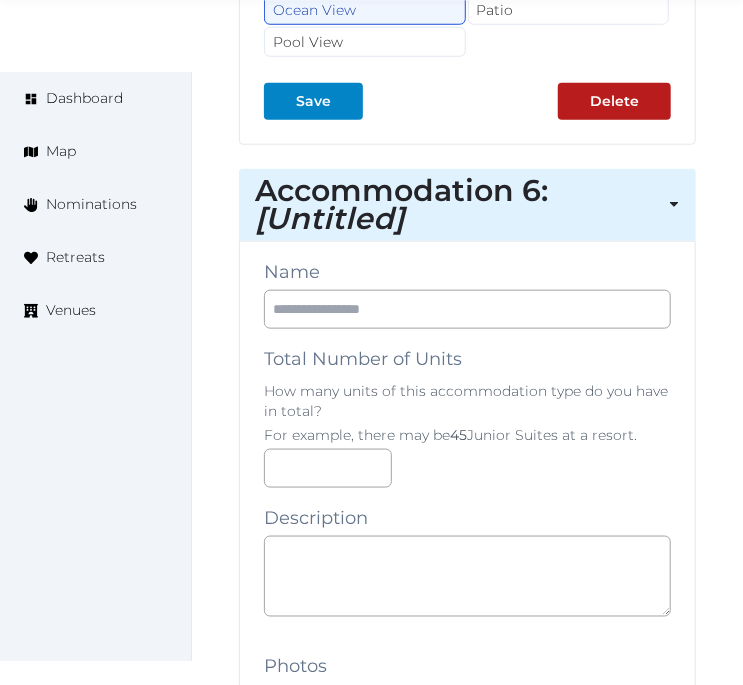 scroll, scrollTop: 16148, scrollLeft: 0, axis: vertical 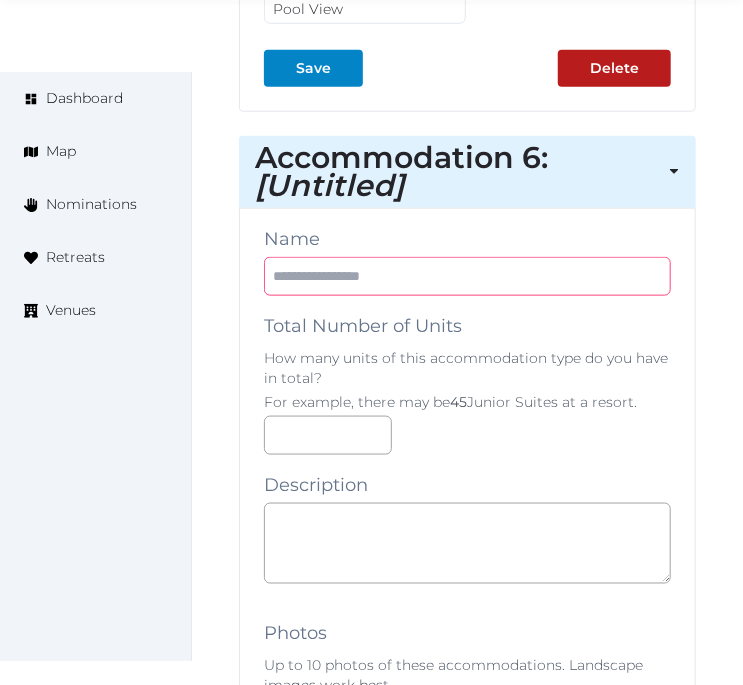 click at bounding box center (467, 276) 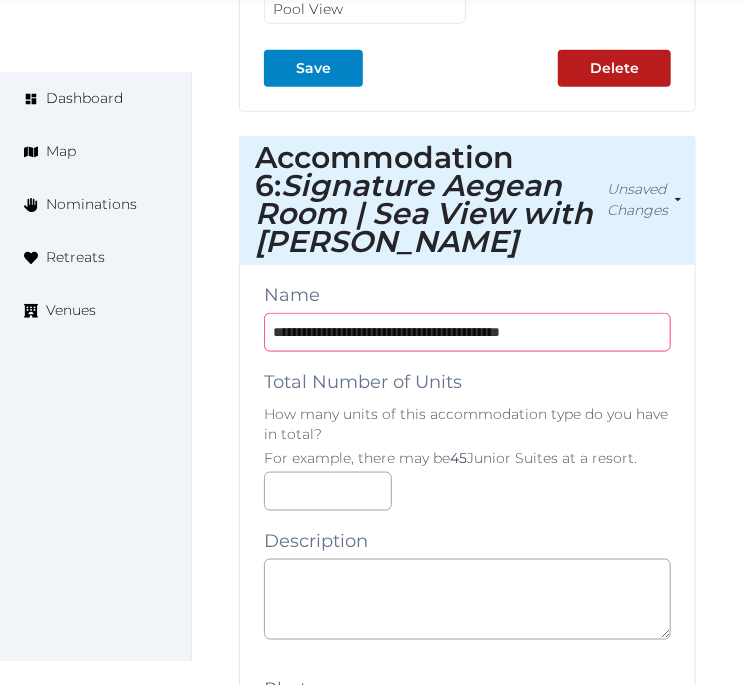 type on "**********" 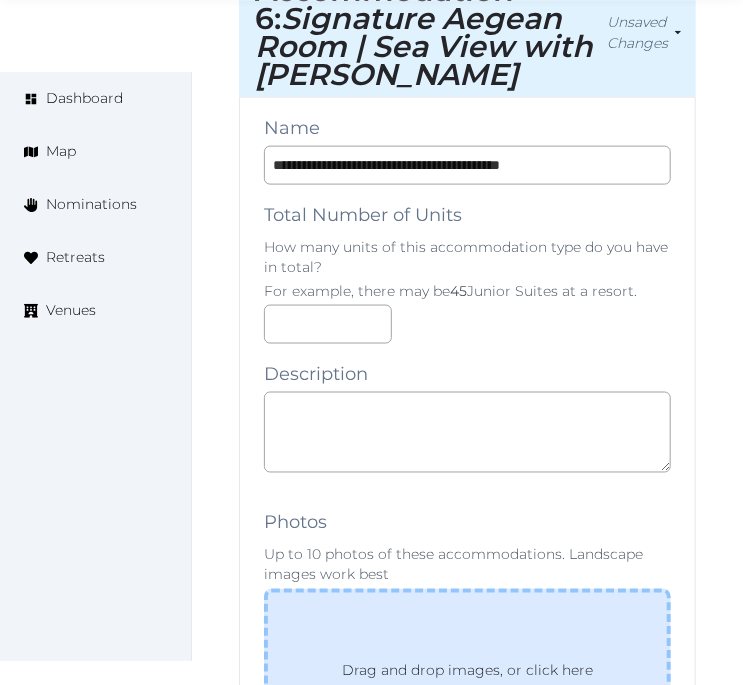 scroll, scrollTop: 16593, scrollLeft: 0, axis: vertical 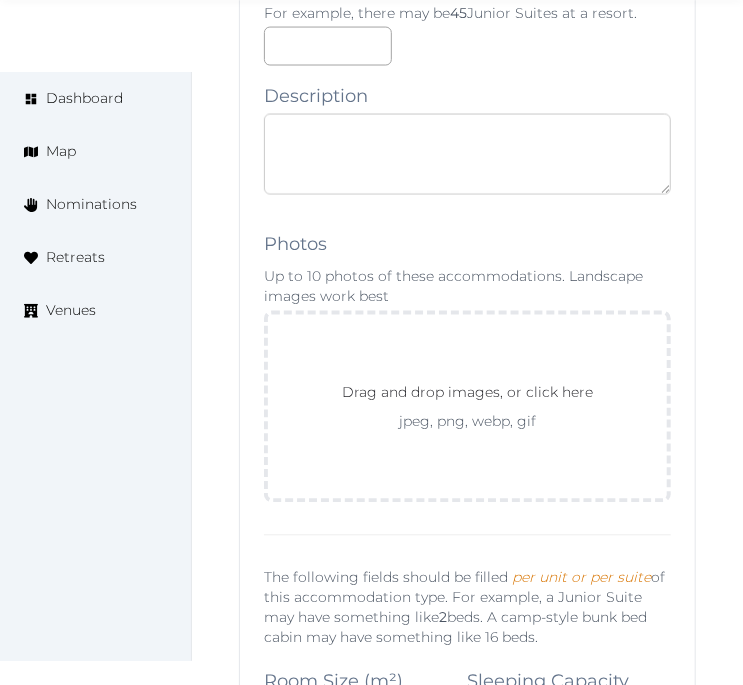 click at bounding box center (467, 154) 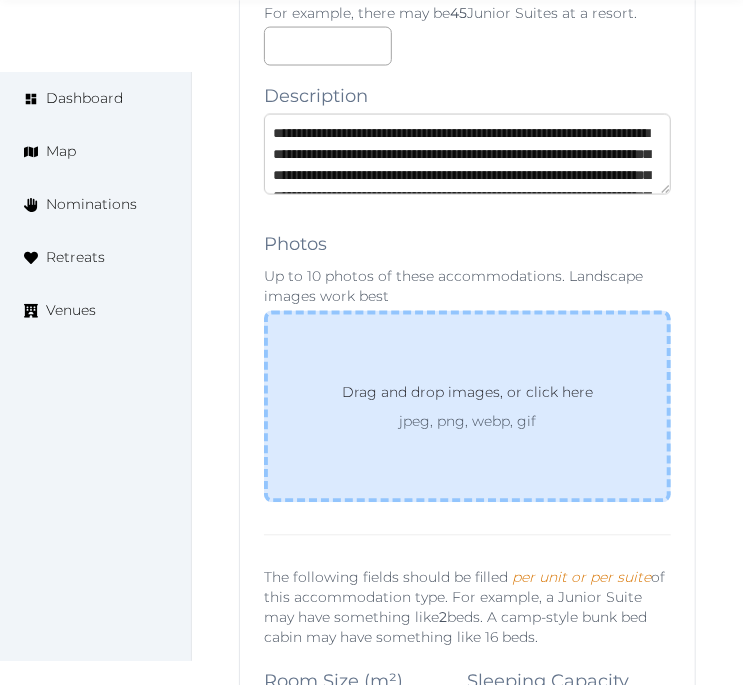 scroll, scrollTop: 94, scrollLeft: 0, axis: vertical 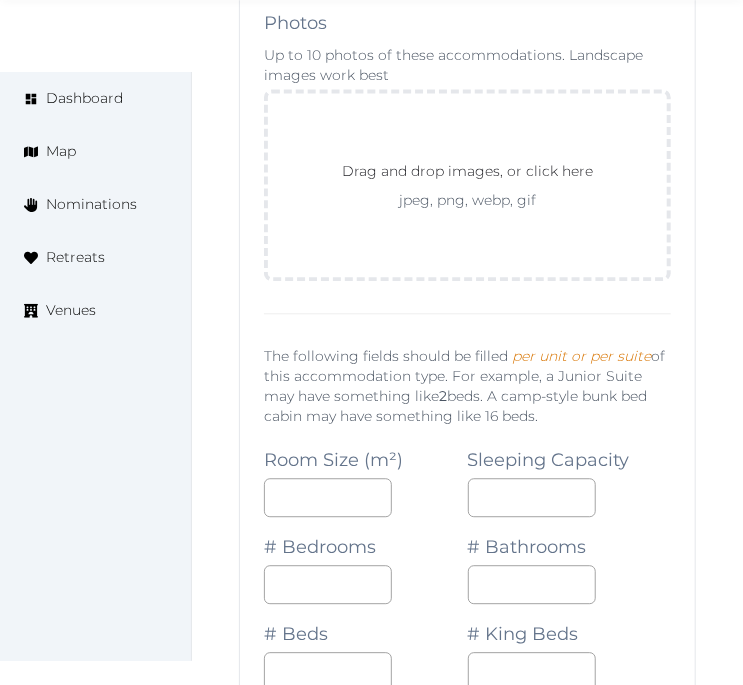 type on "**********" 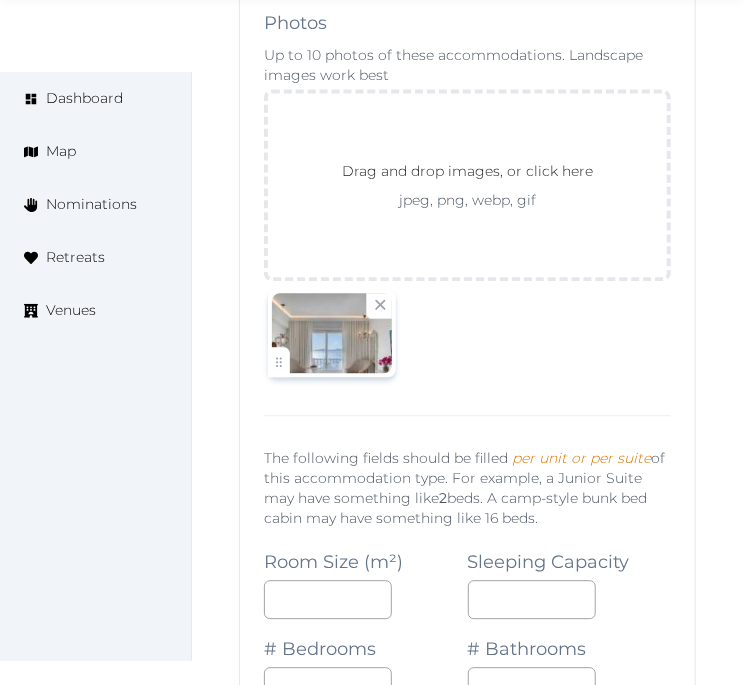 scroll, scrollTop: 17012, scrollLeft: 0, axis: vertical 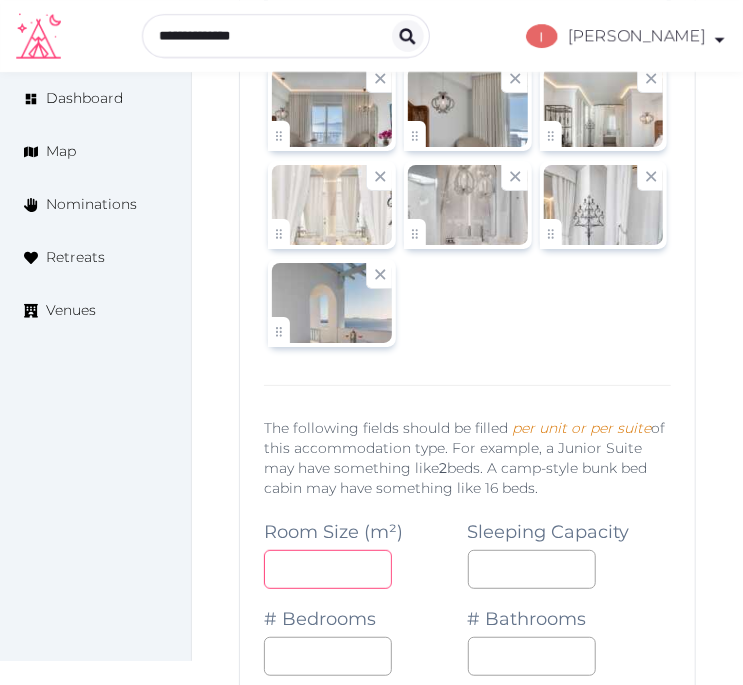 click at bounding box center [328, 569] 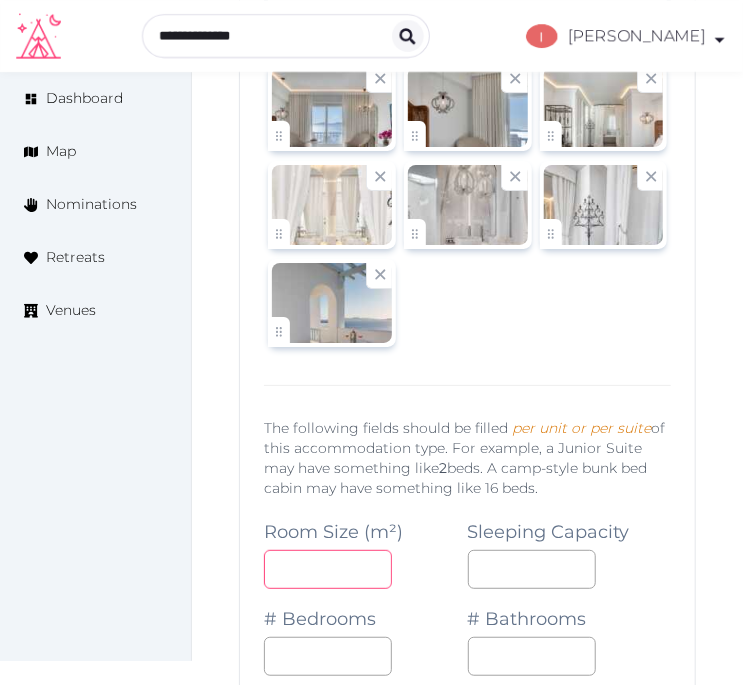 type on "**" 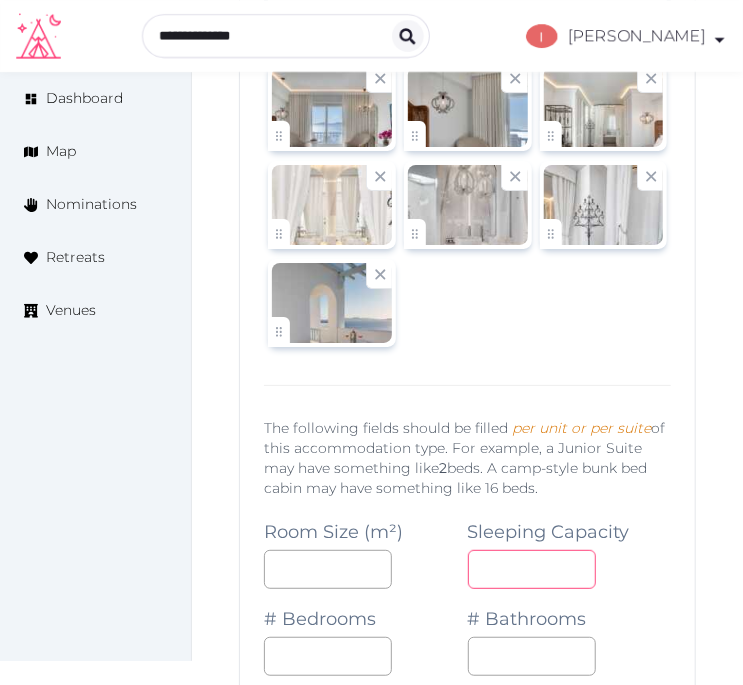 click at bounding box center (532, 569) 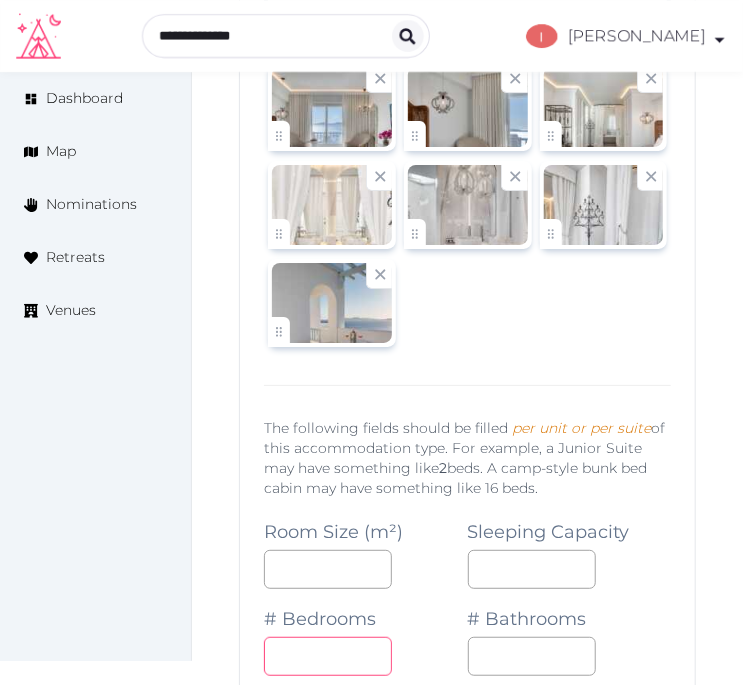 click at bounding box center (328, 656) 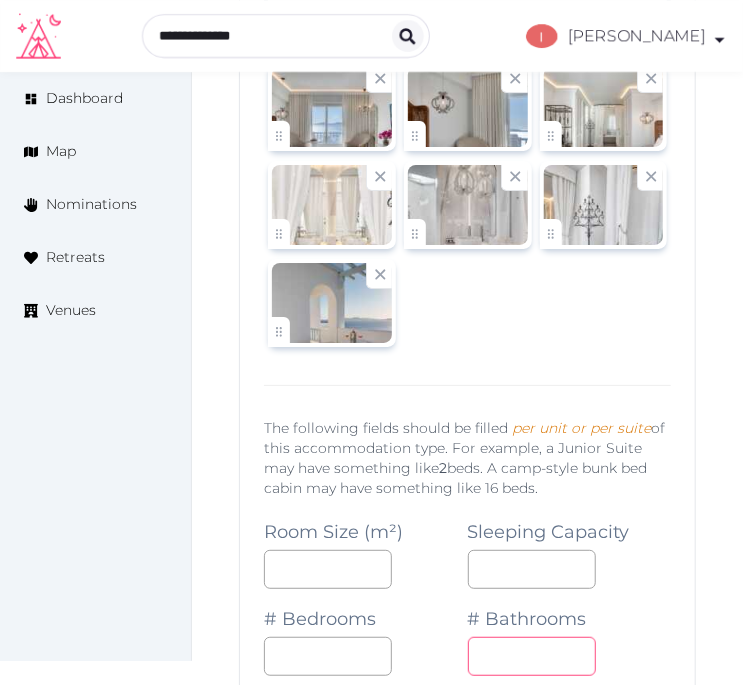 click on "*" at bounding box center (532, 656) 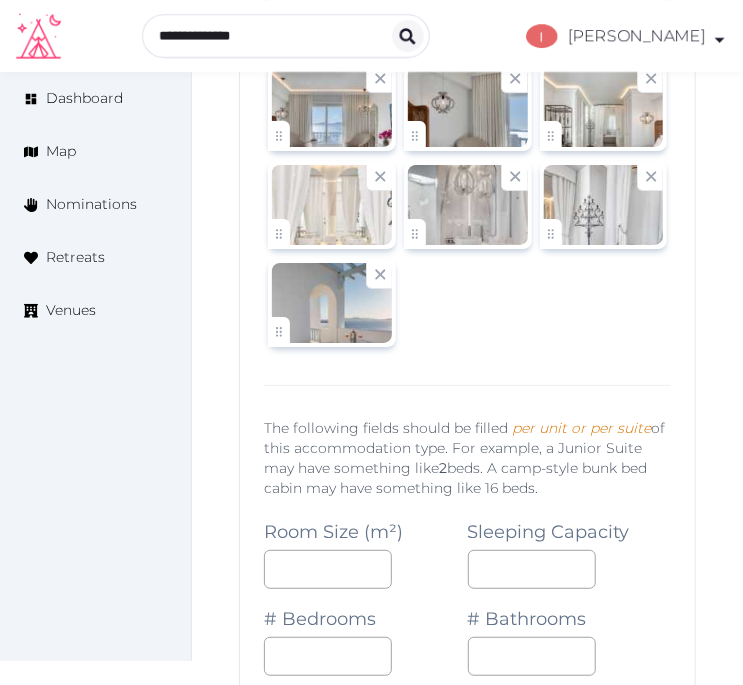 click on "*" at bounding box center [570, 569] 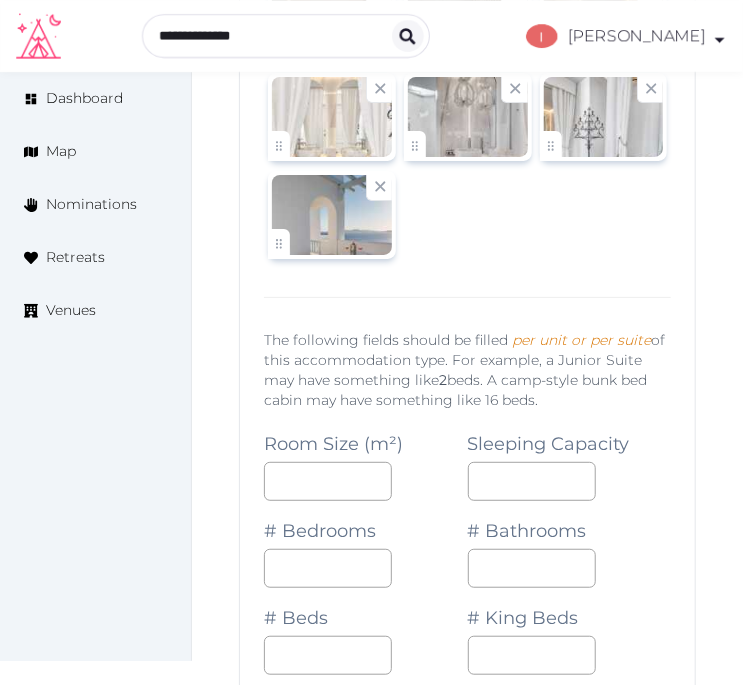 scroll, scrollTop: 17986, scrollLeft: 0, axis: vertical 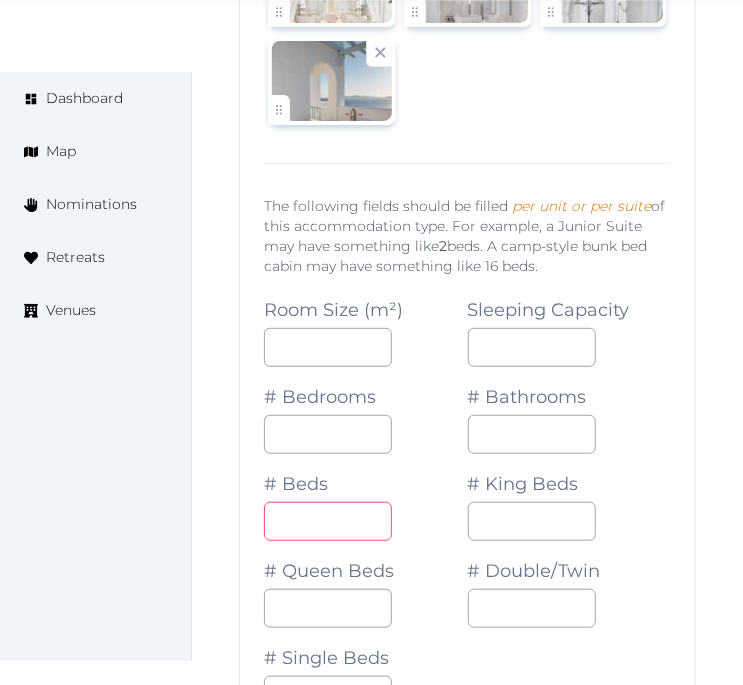 click at bounding box center (328, 521) 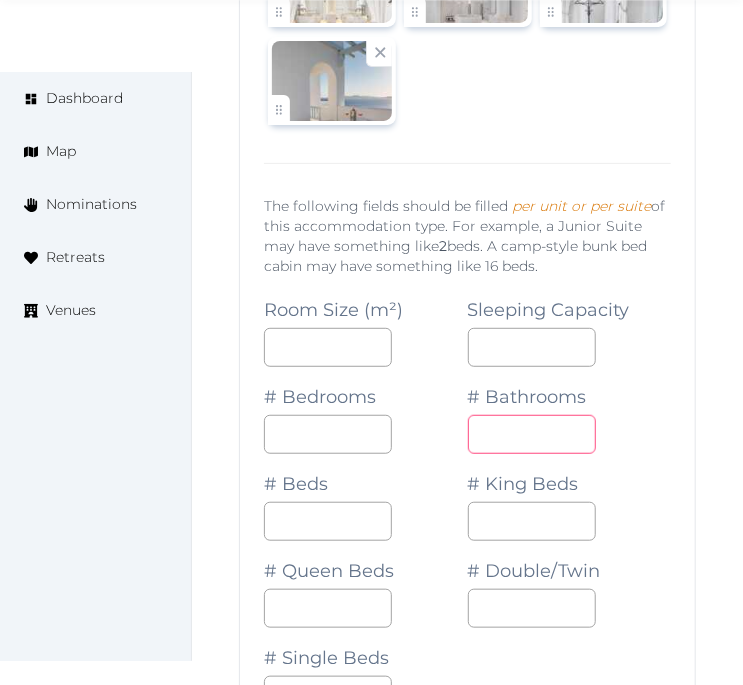 drag, startPoint x: 490, startPoint y: 450, endPoint x: 443, endPoint y: 456, distance: 47.38143 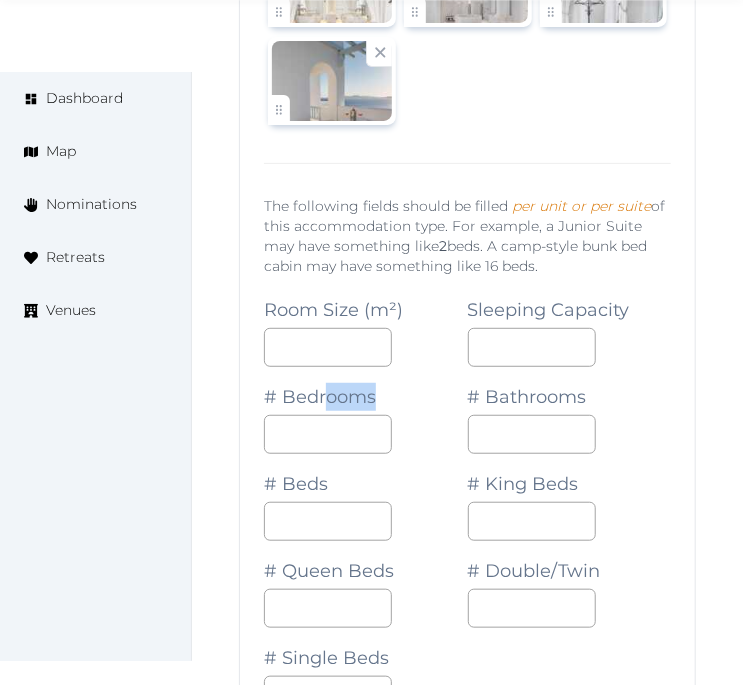 drag, startPoint x: 325, startPoint y: 424, endPoint x: 255, endPoint y: 448, distance: 74 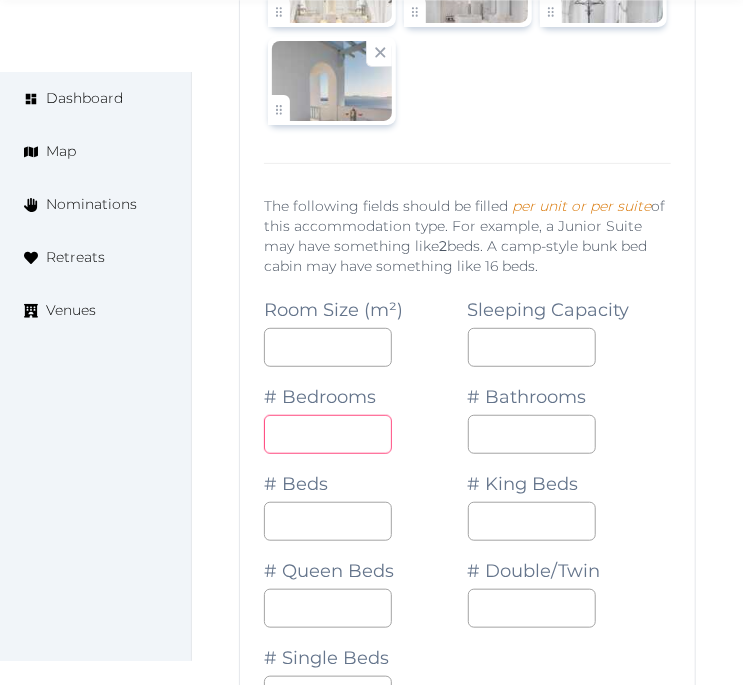 drag, startPoint x: 281, startPoint y: 453, endPoint x: 273, endPoint y: 462, distance: 12.0415945 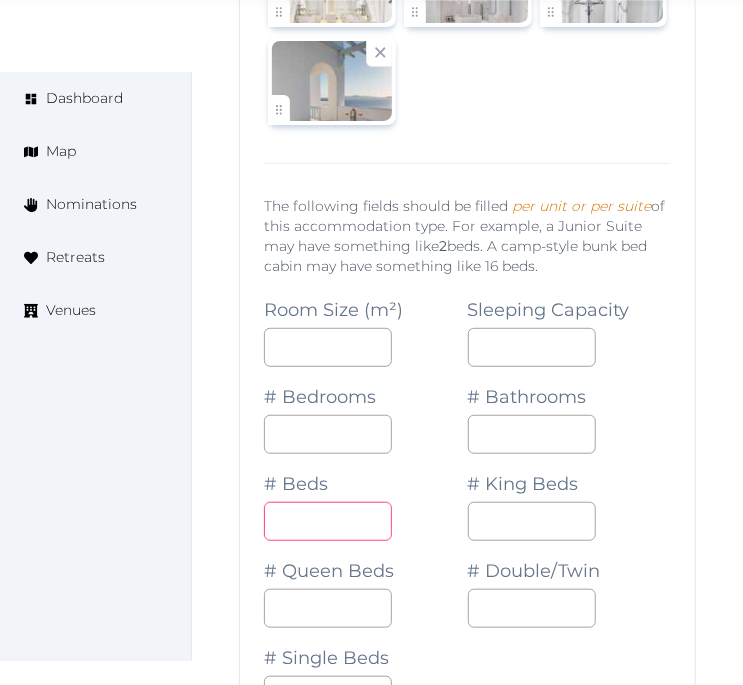 click at bounding box center [328, 521] 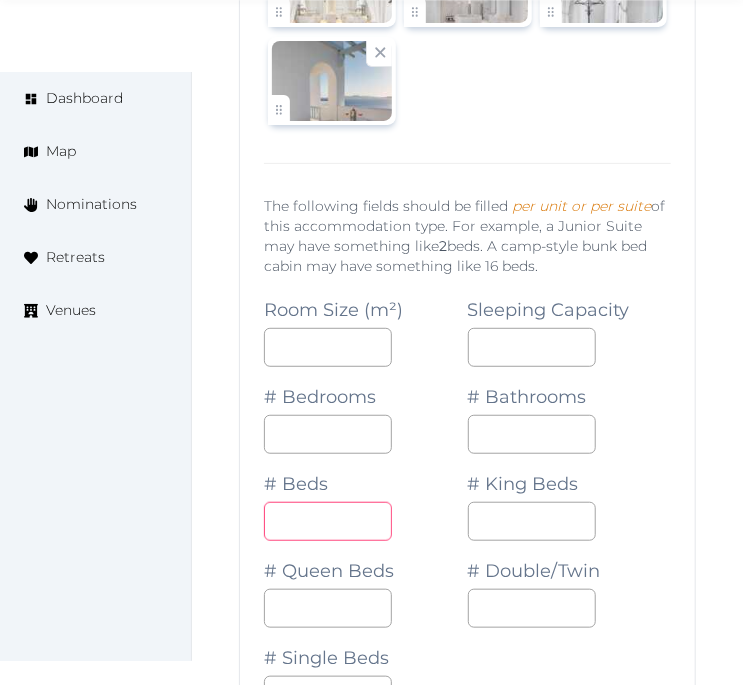 type on "*" 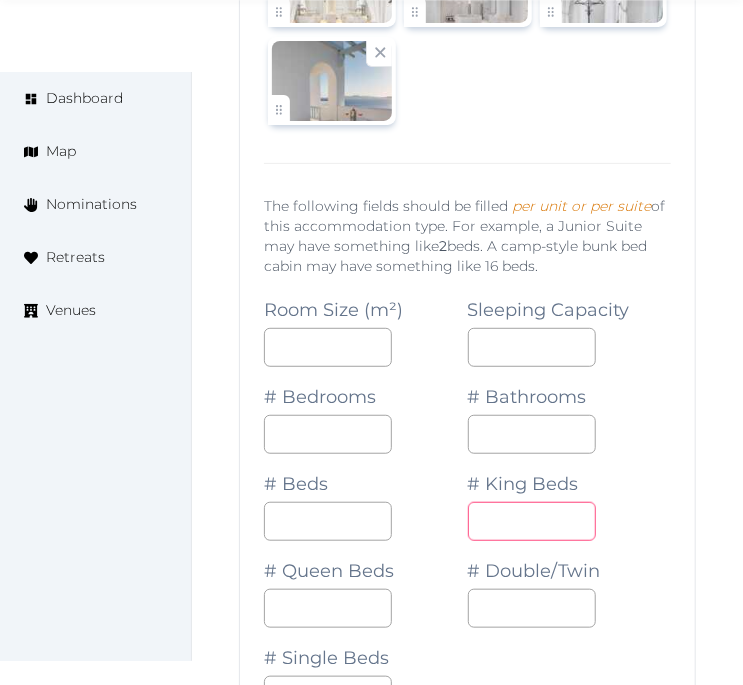 click at bounding box center [532, 521] 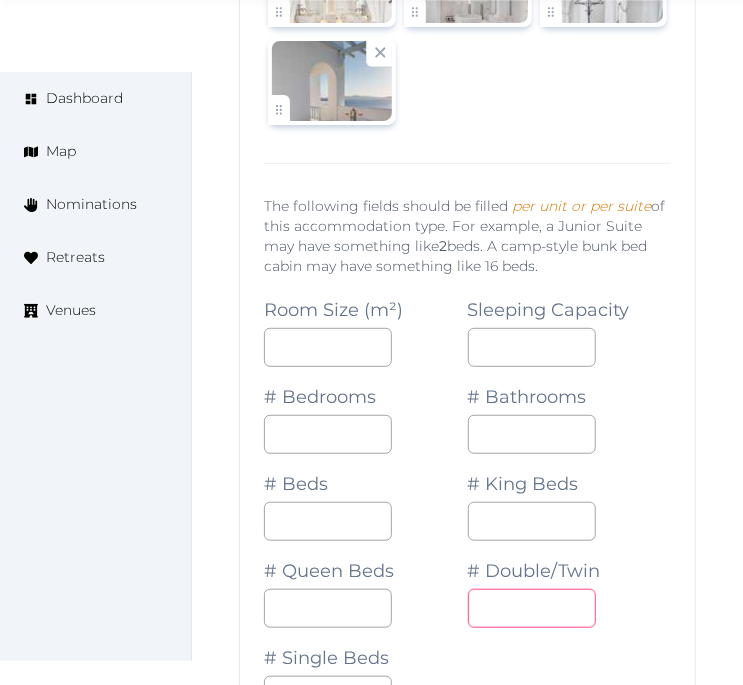 click at bounding box center [532, 608] 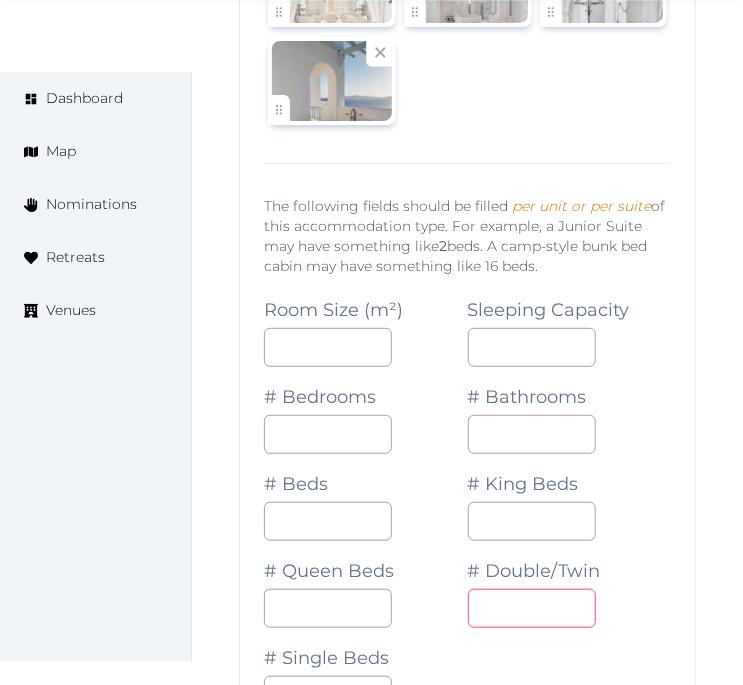type on "*" 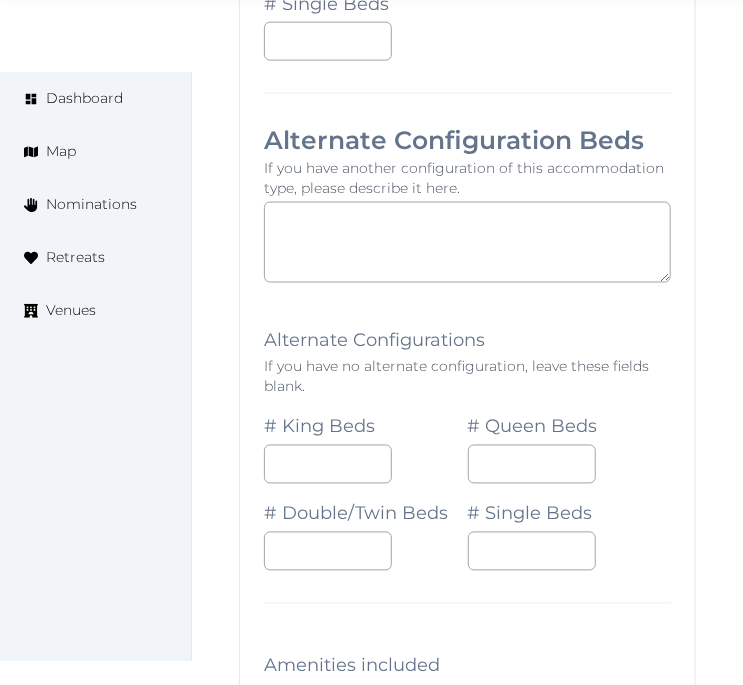 scroll, scrollTop: 18653, scrollLeft: 0, axis: vertical 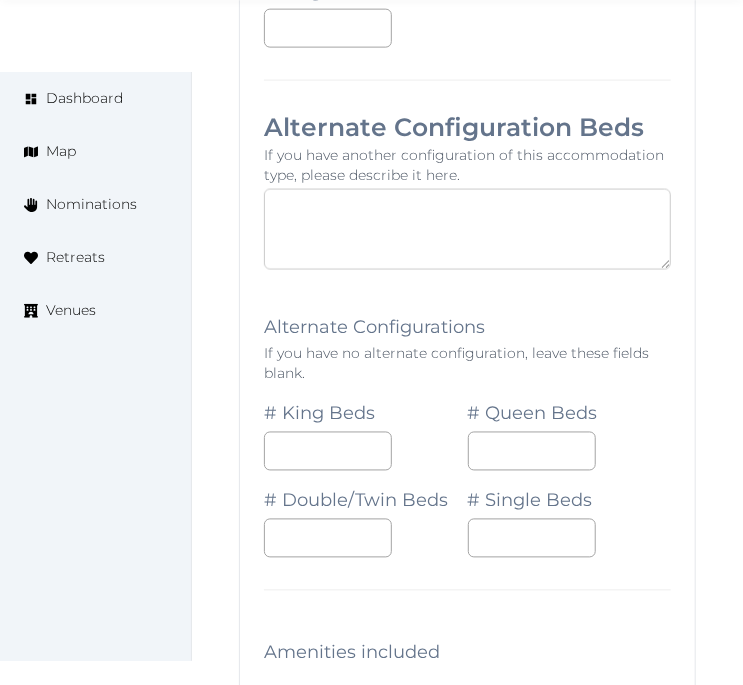 click at bounding box center [467, 229] 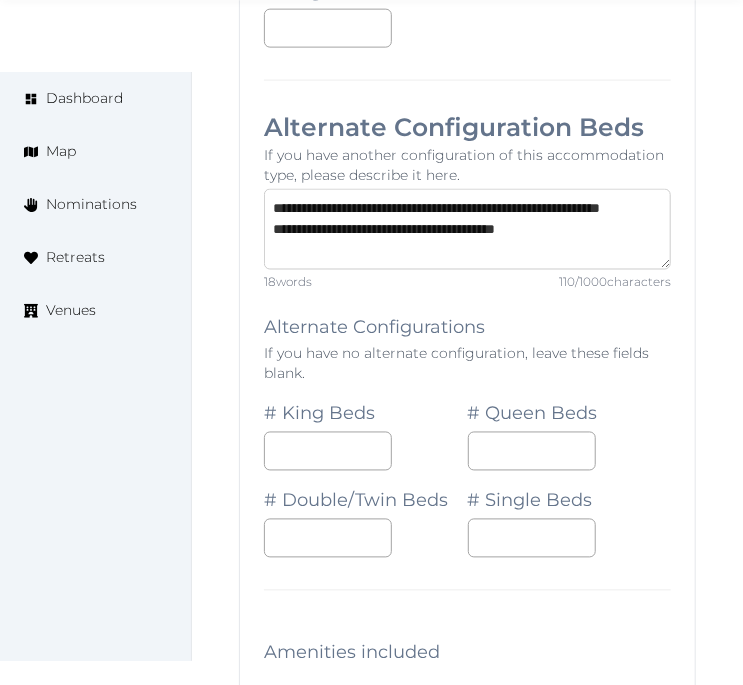 type on "**********" 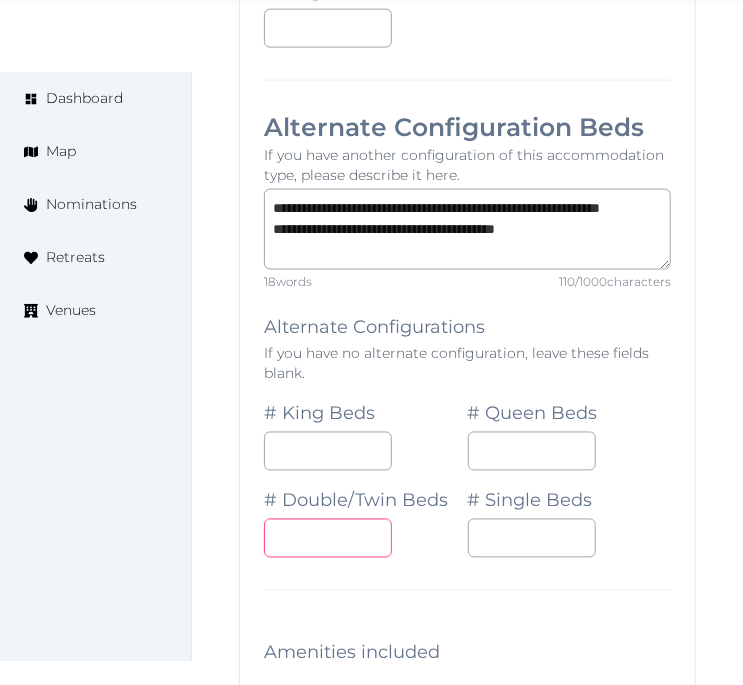 click at bounding box center (328, 538) 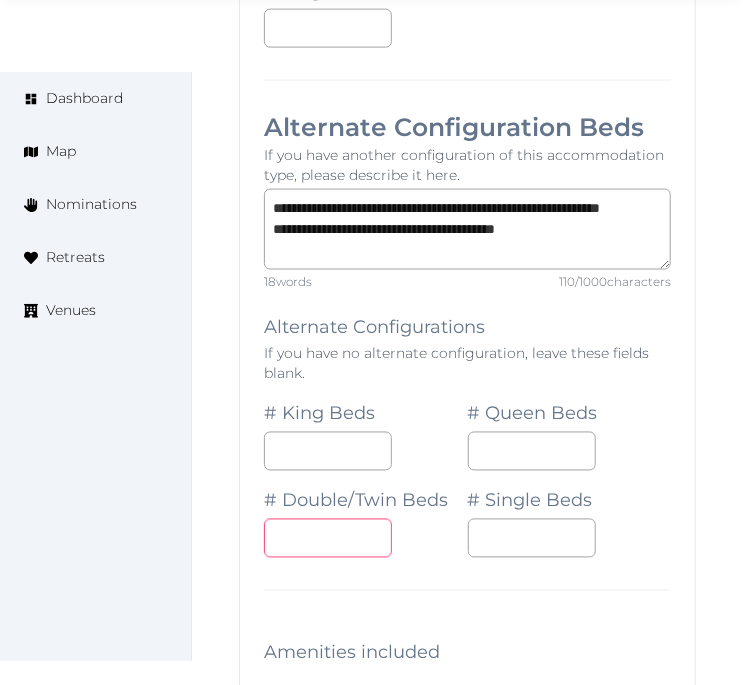type on "*" 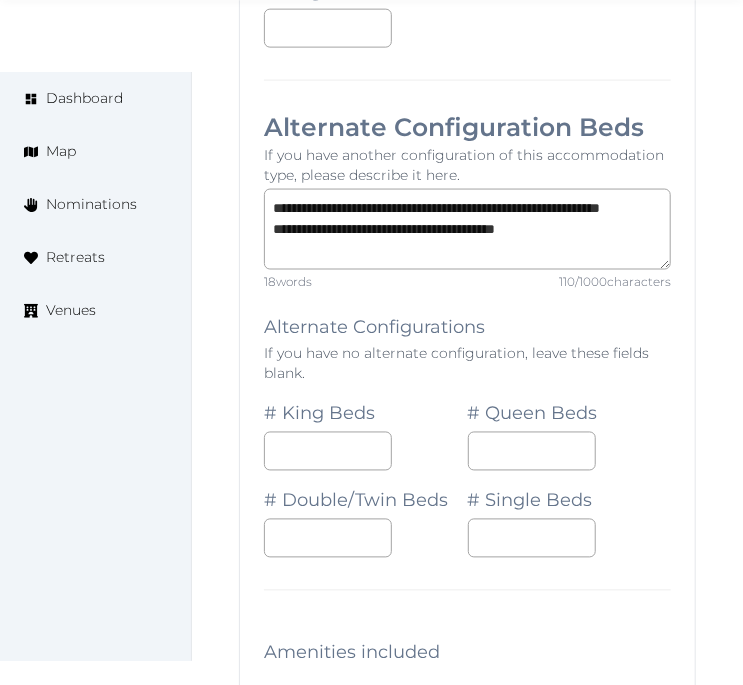 click at bounding box center (570, 538) 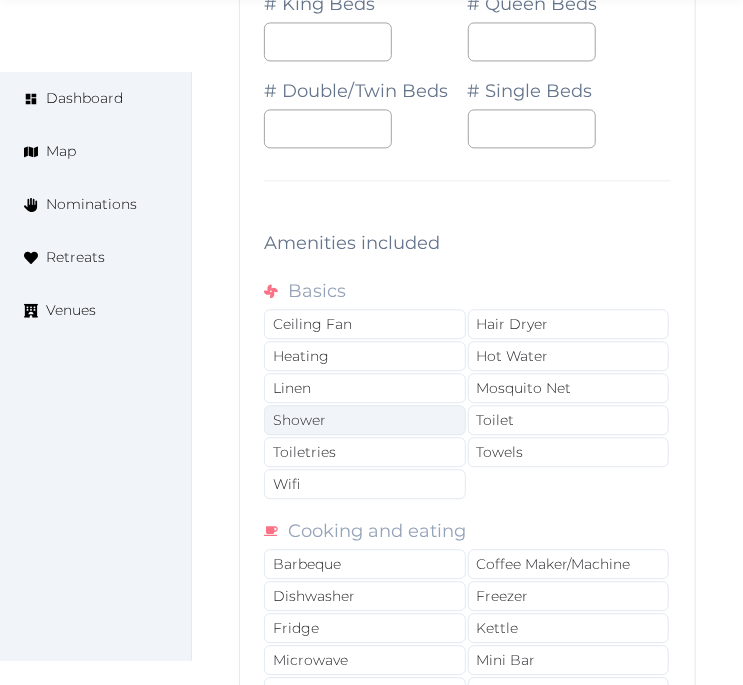 scroll, scrollTop: 19097, scrollLeft: 0, axis: vertical 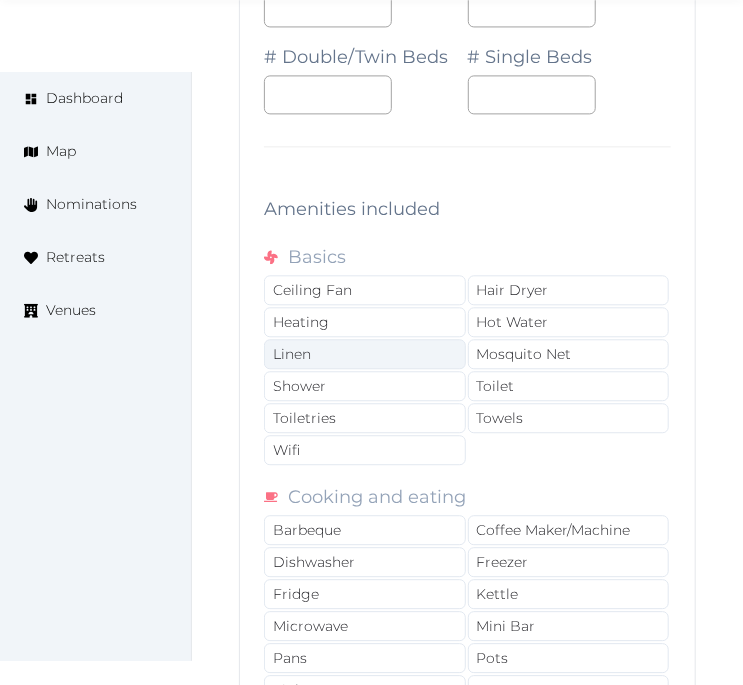 click on "Linen" at bounding box center (365, 354) 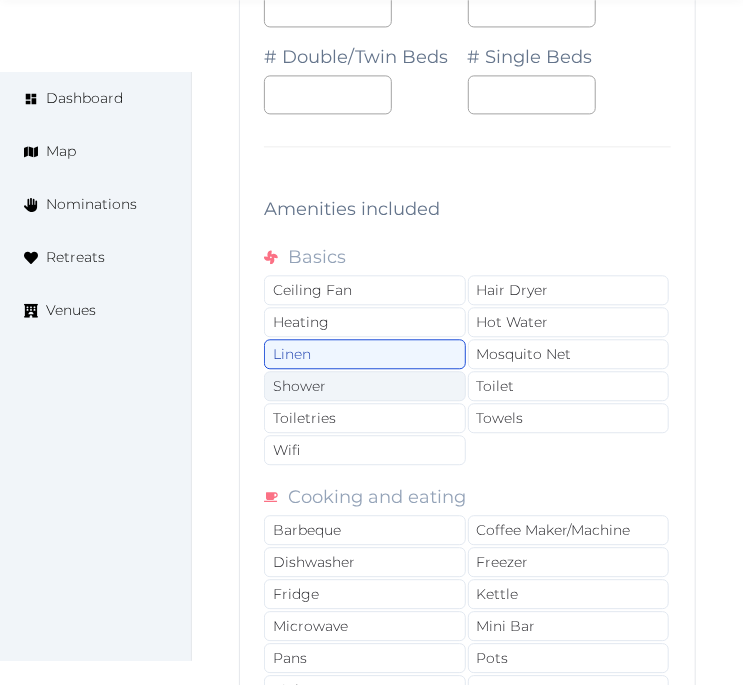 click on "Shower" at bounding box center [365, 386] 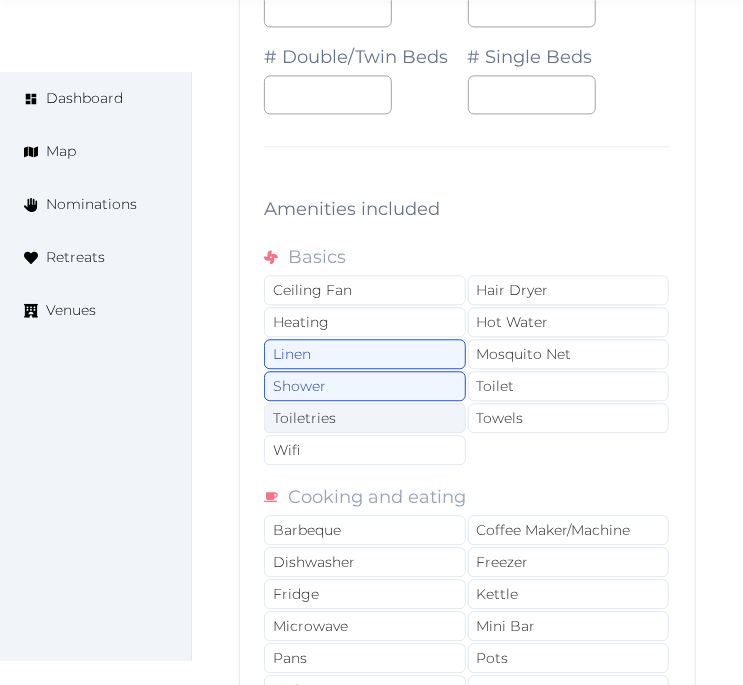 click on "Toiletries" at bounding box center [365, 418] 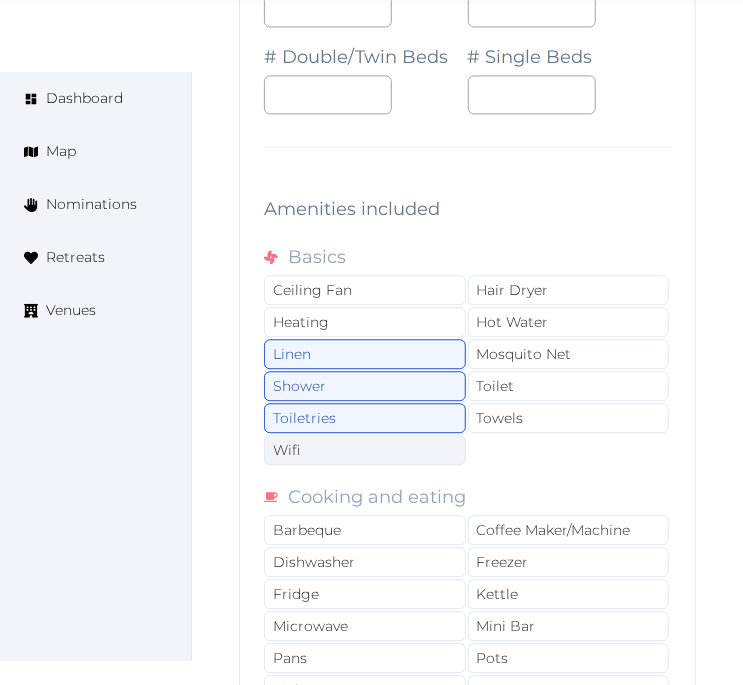 click on "Wifi" at bounding box center (365, 450) 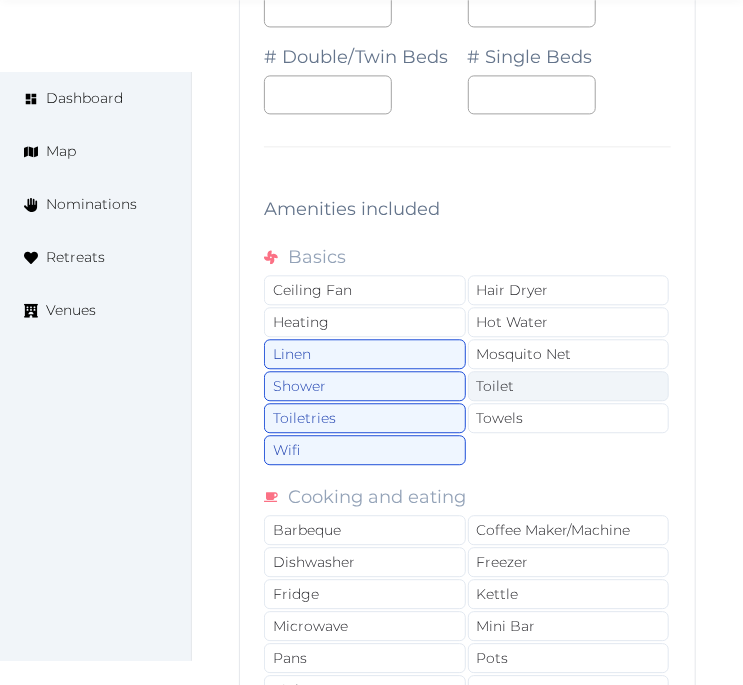 drag, startPoint x: 576, startPoint y: 428, endPoint x: 565, endPoint y: 401, distance: 29.15476 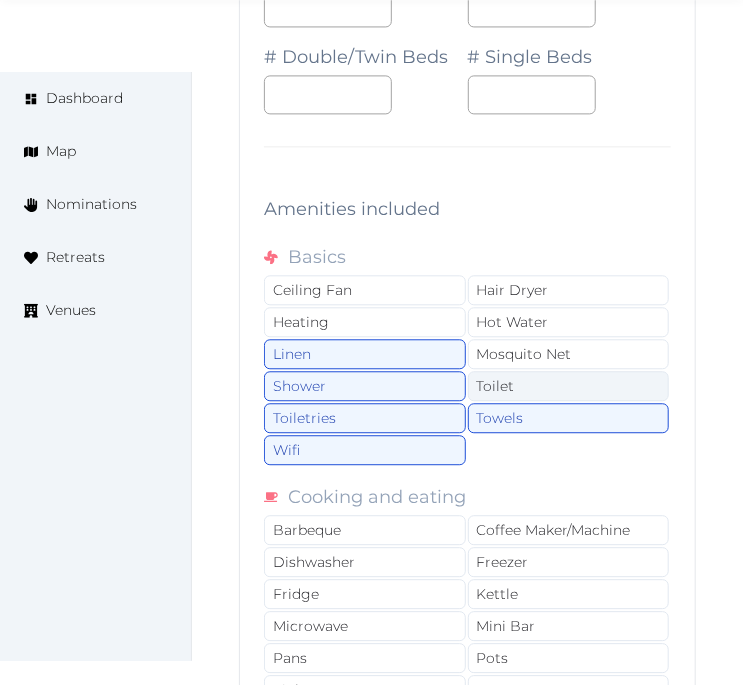 click on "Toilet" at bounding box center (569, 386) 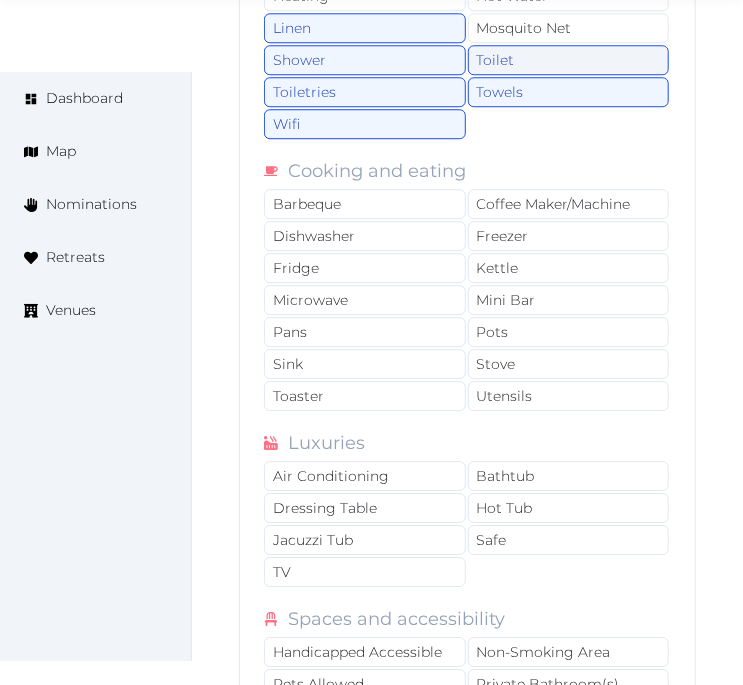 scroll, scrollTop: 19431, scrollLeft: 0, axis: vertical 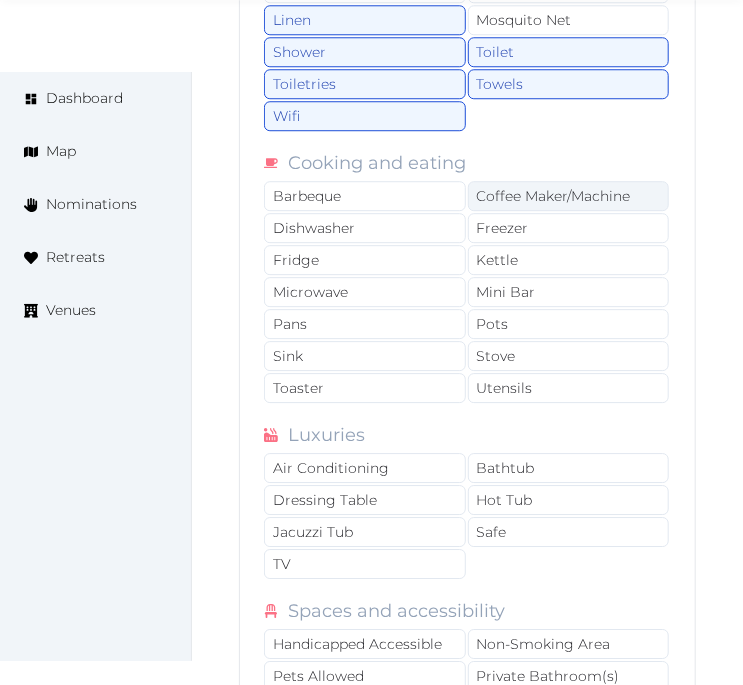 click on "Coffee Maker/Machine" at bounding box center (569, 196) 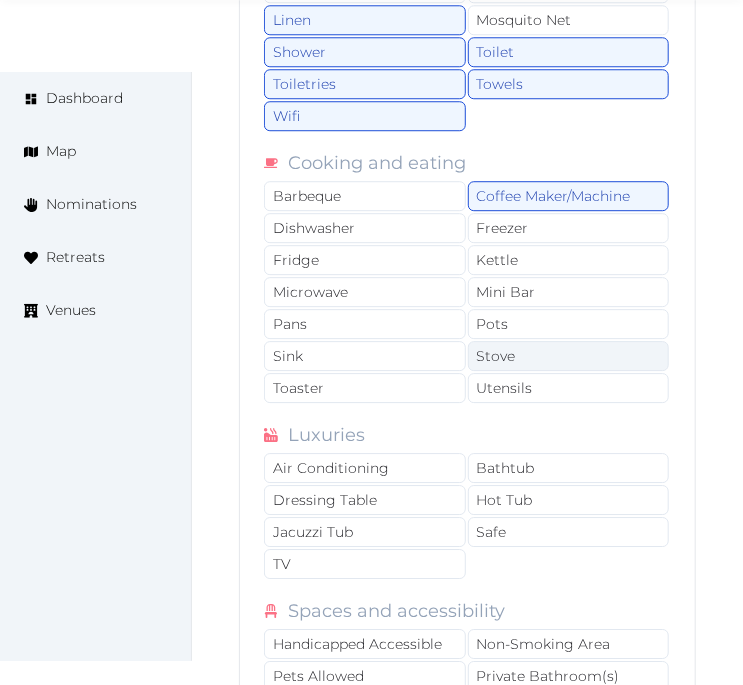 scroll, scrollTop: 19542, scrollLeft: 0, axis: vertical 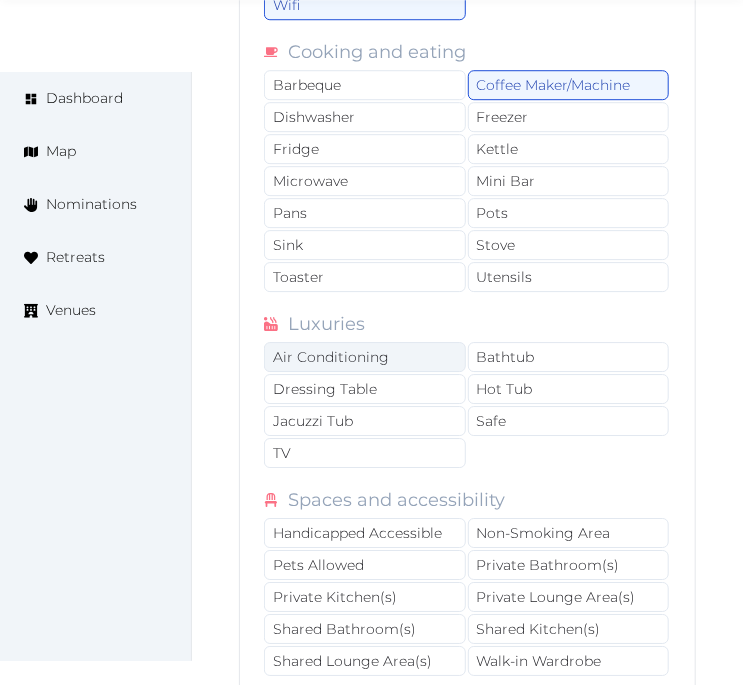 click on "Air Conditioning" at bounding box center [365, 357] 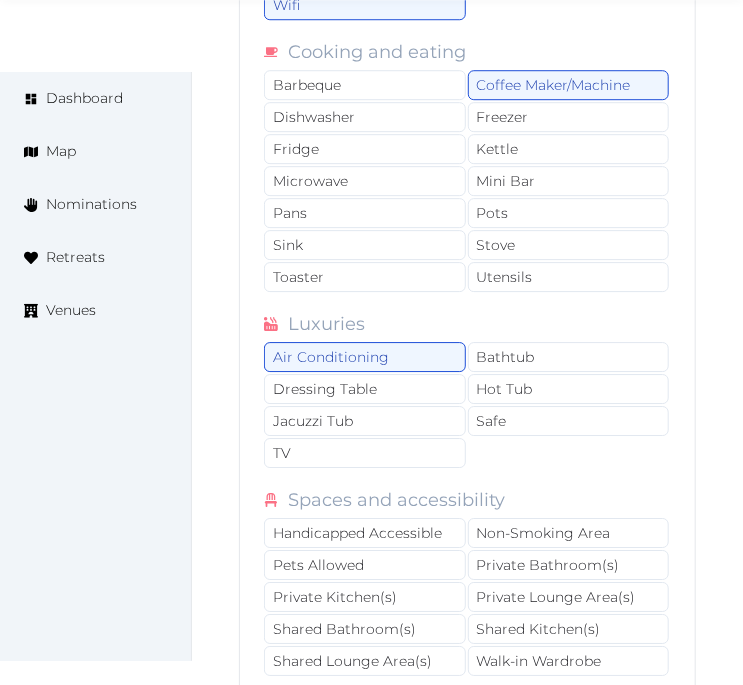 drag, startPoint x: 408, startPoint y: 471, endPoint x: 477, endPoint y: 465, distance: 69.260376 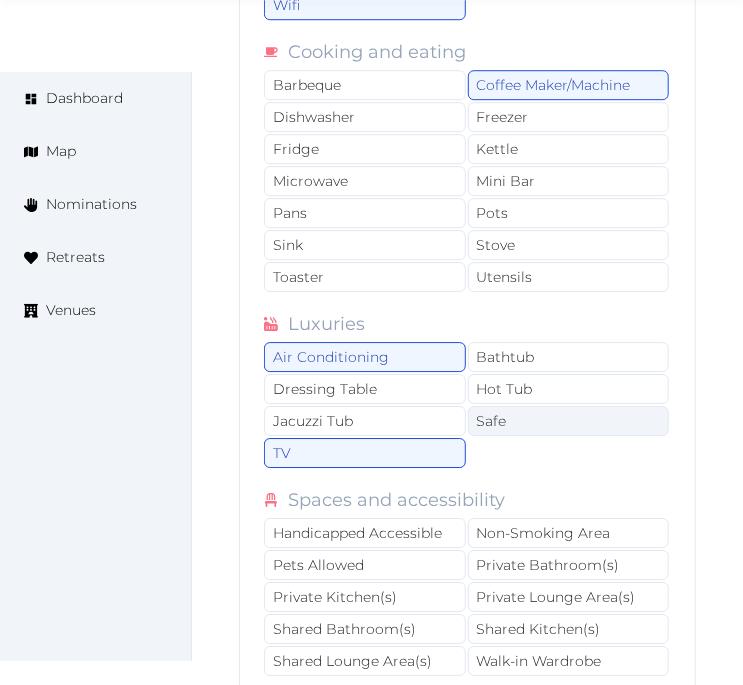 click on "Safe" at bounding box center (569, 421) 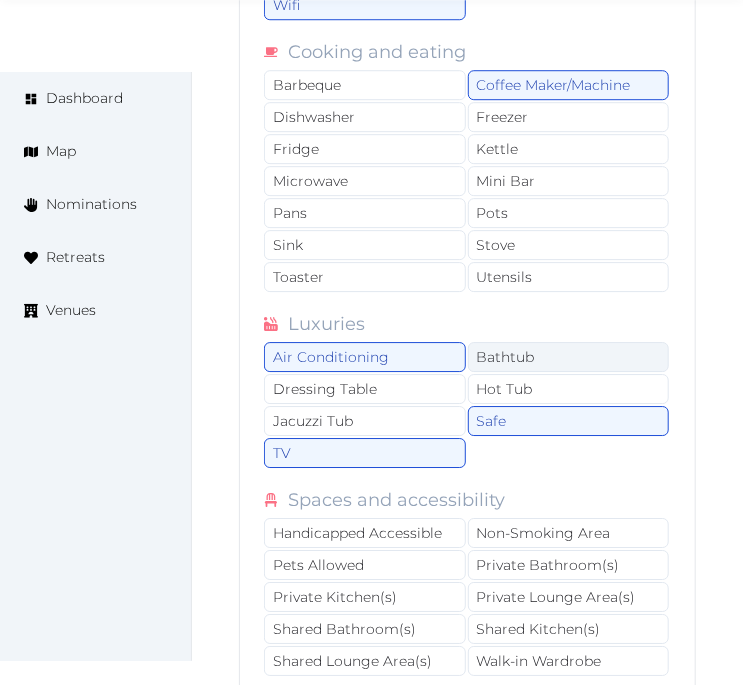 click on "Bathtub" at bounding box center [569, 357] 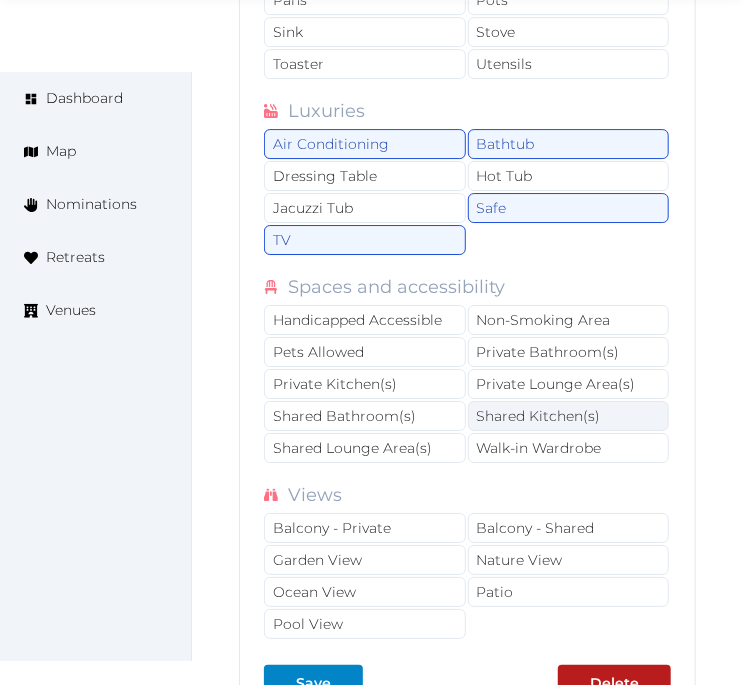 scroll, scrollTop: 19764, scrollLeft: 0, axis: vertical 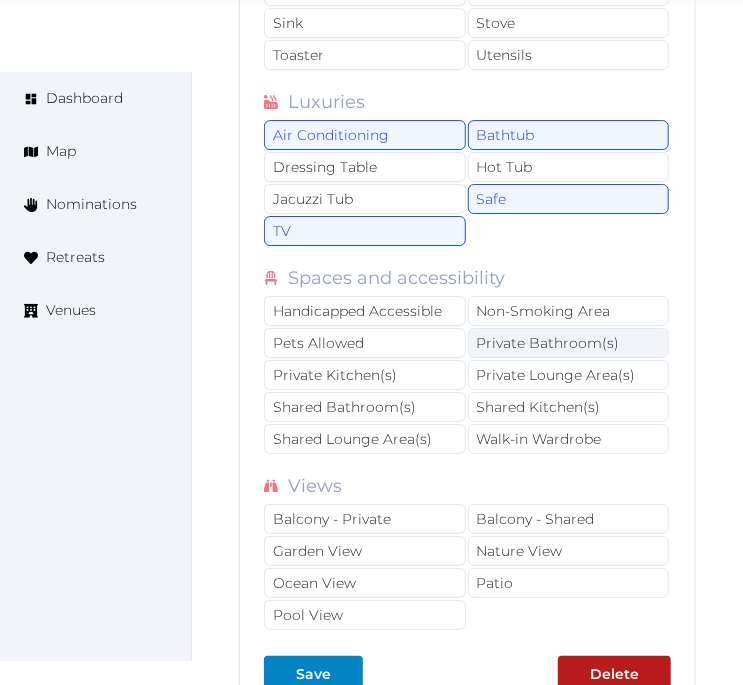 click on "Private Bathroom(s)" at bounding box center [569, 343] 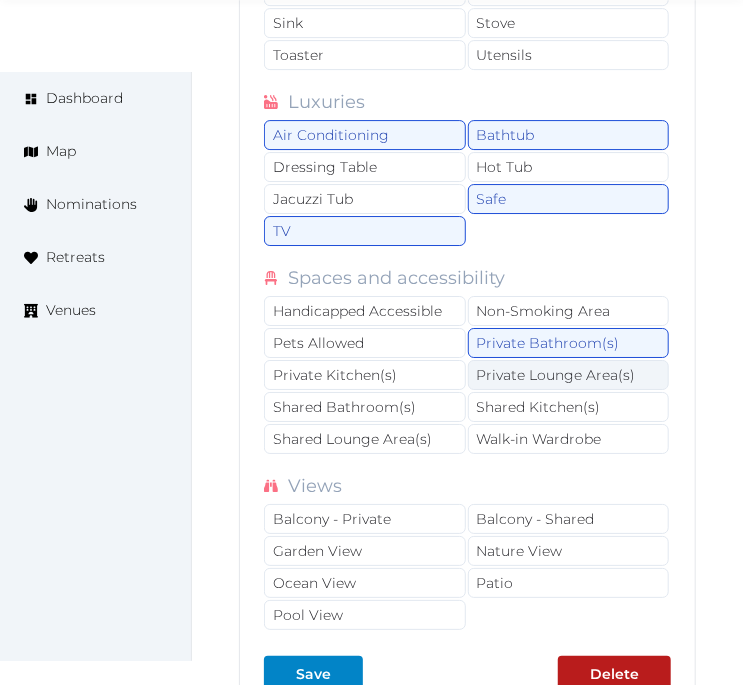 click on "Private Lounge Area(s)" at bounding box center (569, 375) 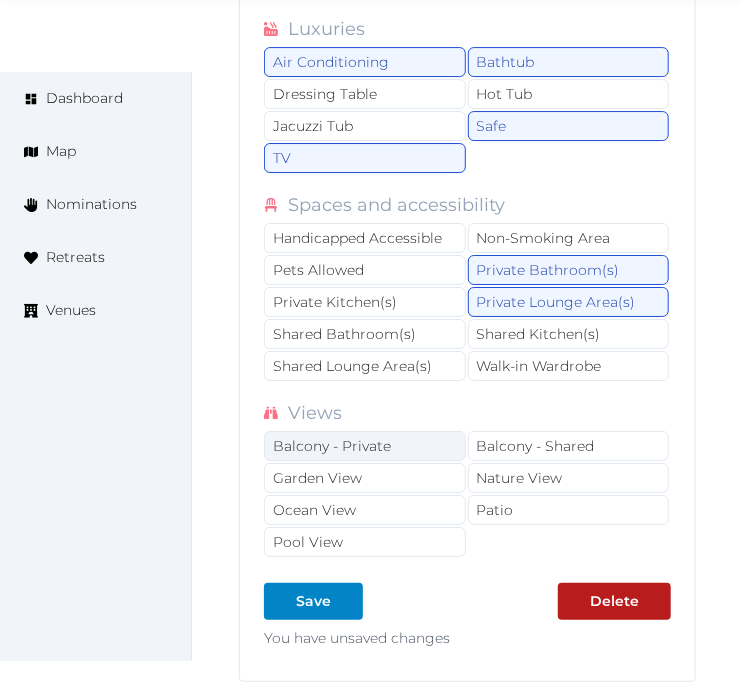 scroll, scrollTop: 19875, scrollLeft: 0, axis: vertical 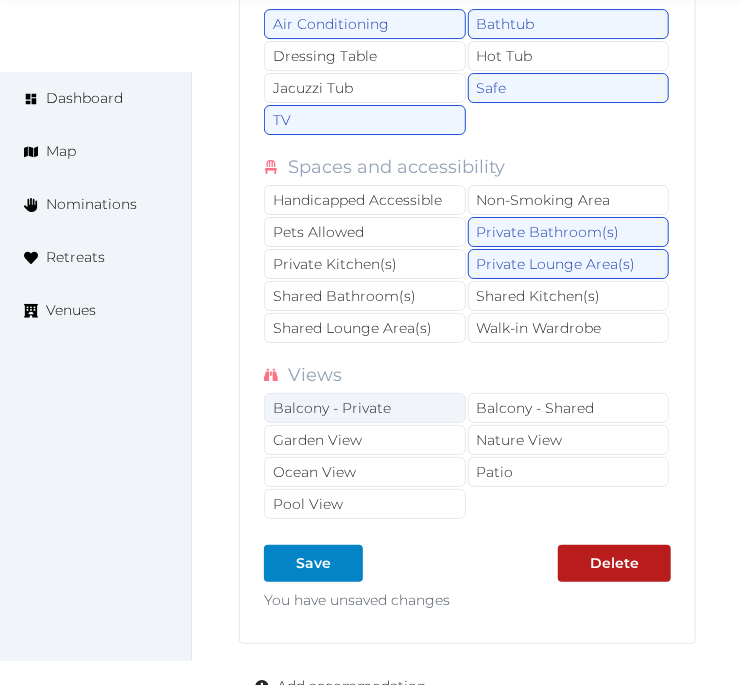 click on "Balcony - Private" at bounding box center (365, 408) 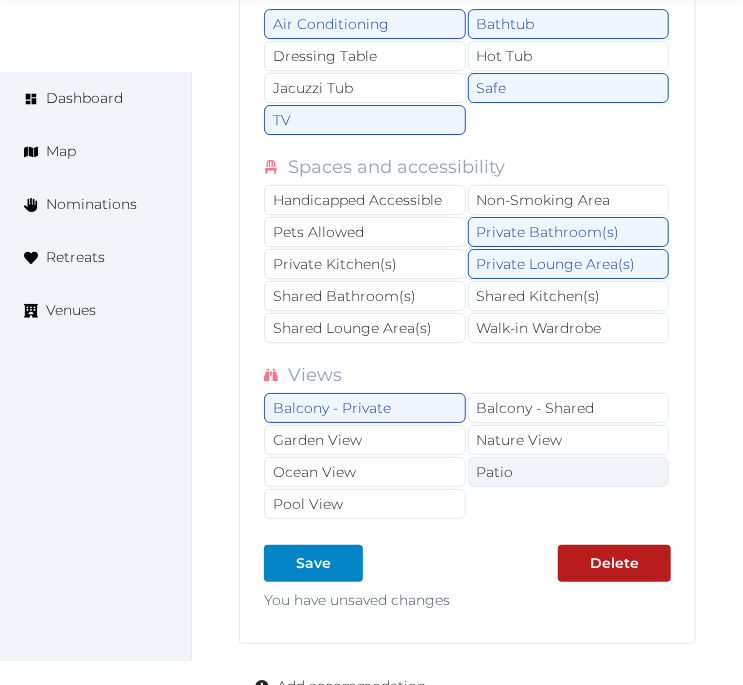 click on "Patio" at bounding box center [569, 472] 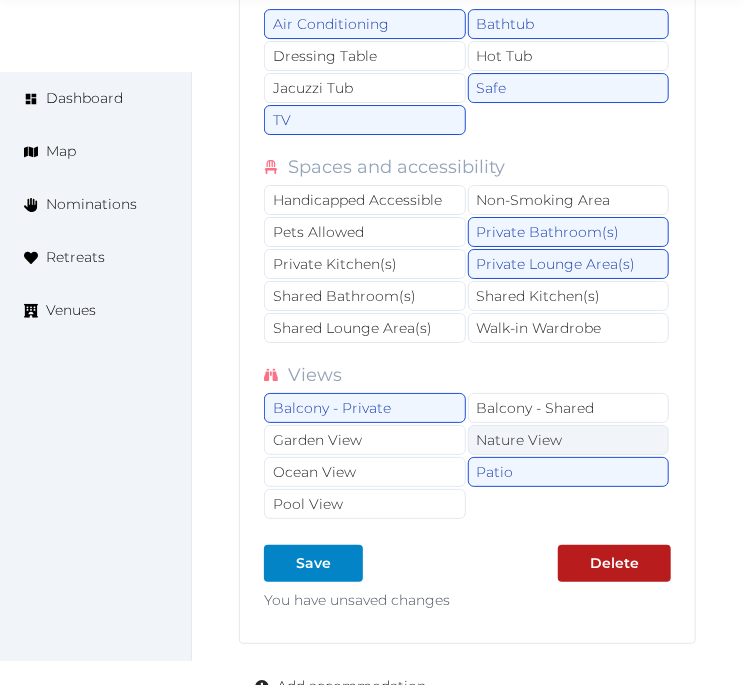 click on "Nature View" at bounding box center [569, 440] 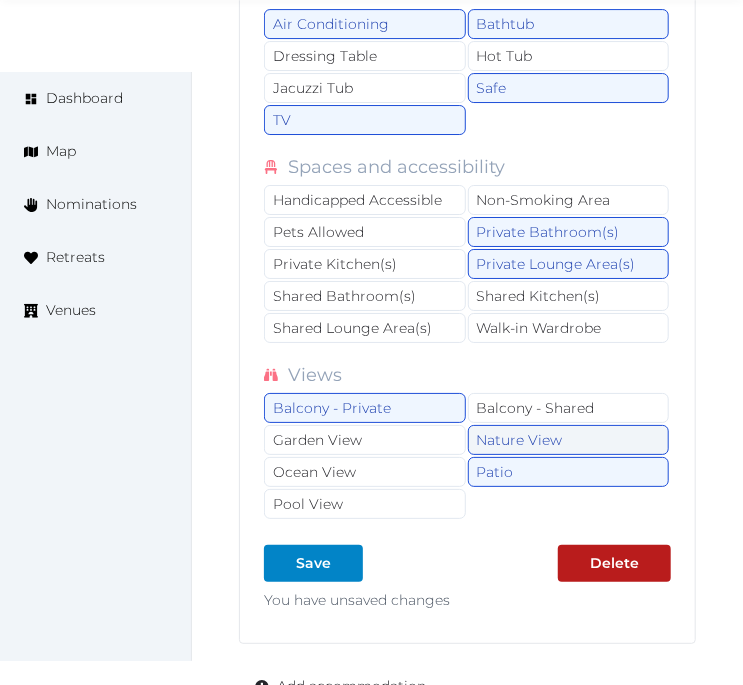 click on "Nature View" at bounding box center (569, 440) 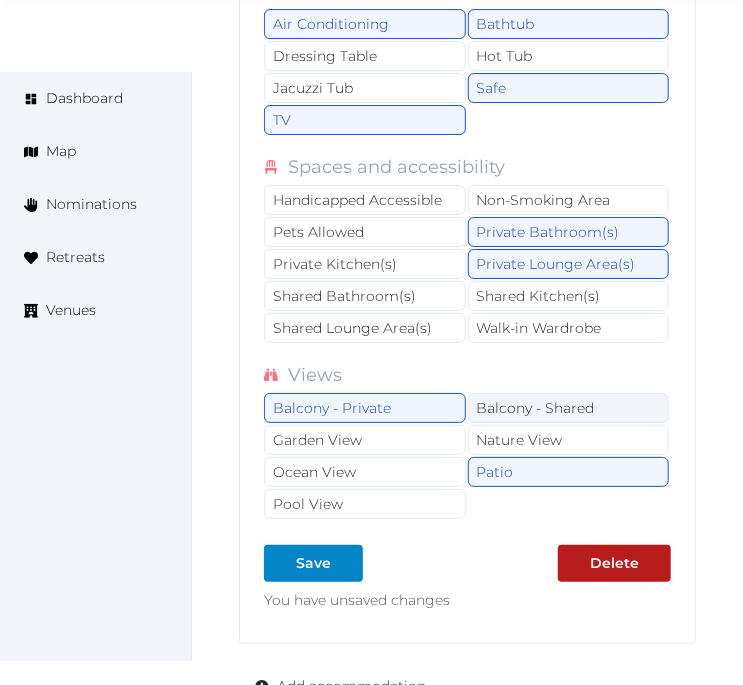 click on "Balcony - Shared" at bounding box center (569, 408) 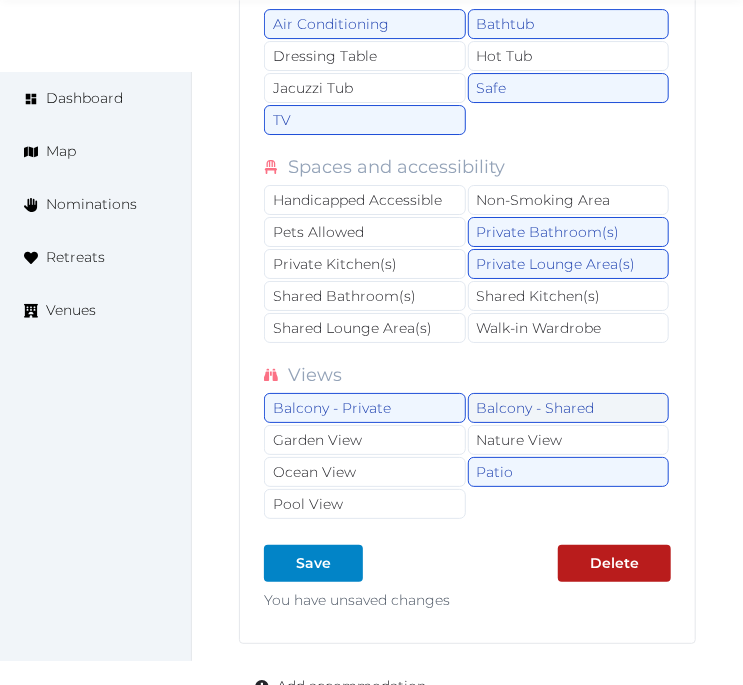 click on "Balcony - Shared" at bounding box center (569, 408) 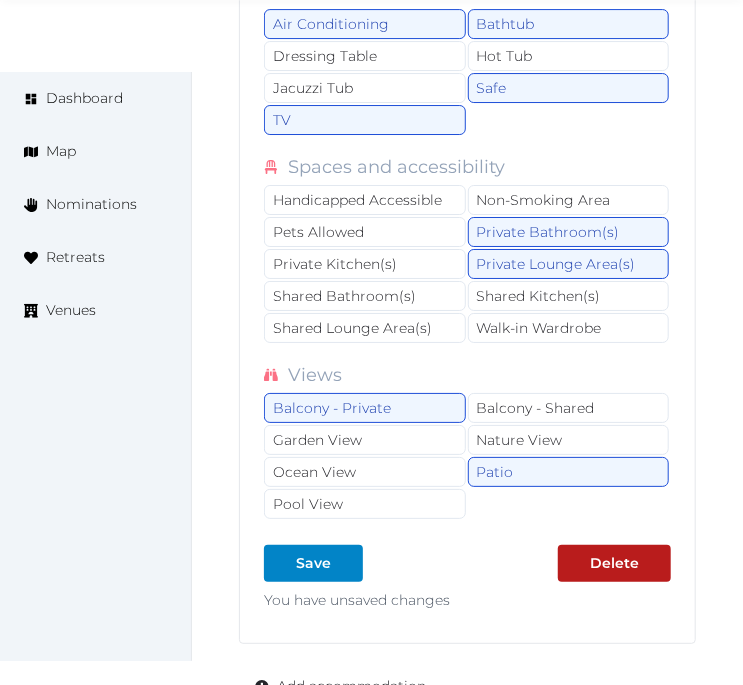 drag, startPoint x: 380, startPoint y: 484, endPoint x: 741, endPoint y: 407, distance: 369.12057 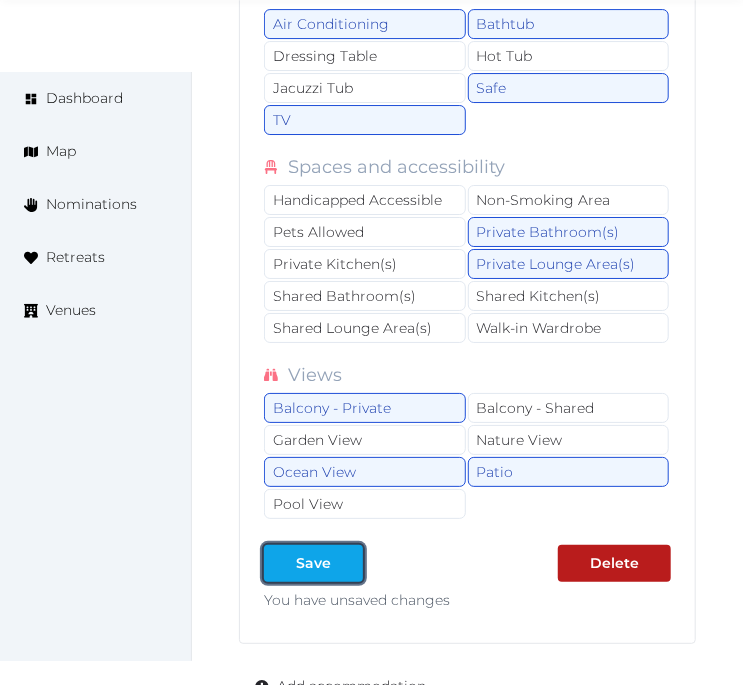 click on "Save" at bounding box center [313, 563] 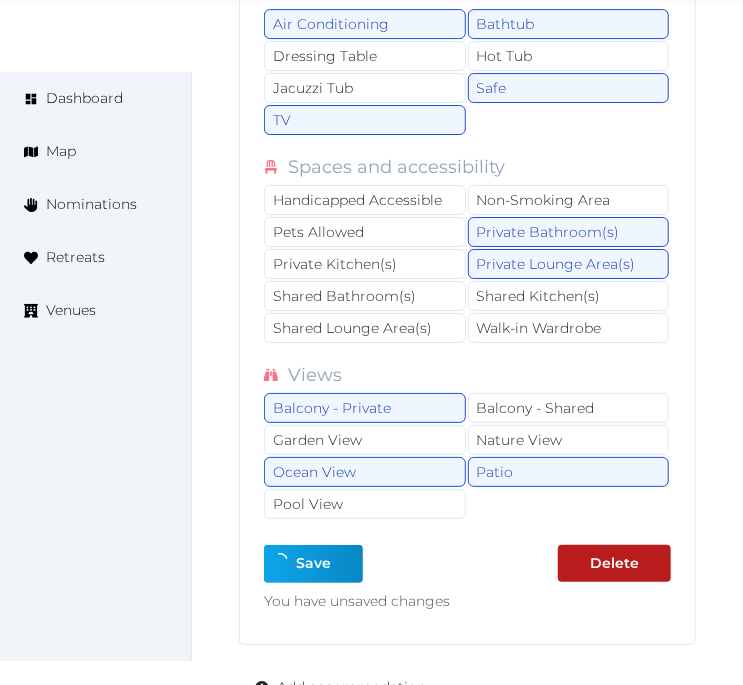 type on "*" 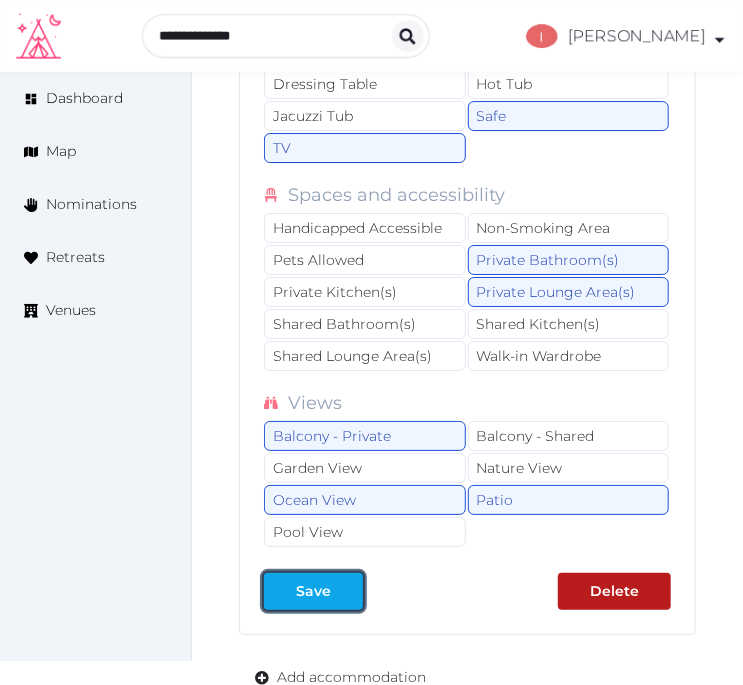 click on "Save" at bounding box center (313, 591) 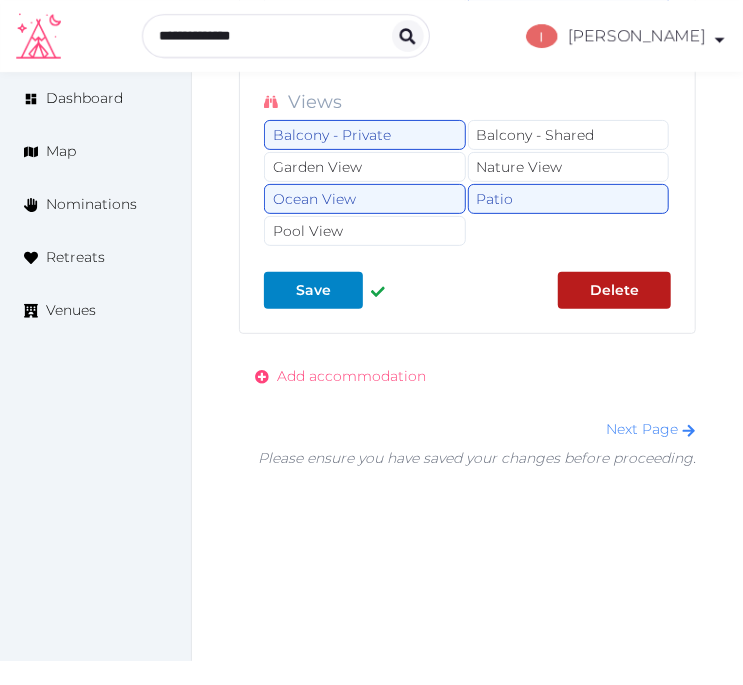 click on "Add accommodation" at bounding box center [351, 376] 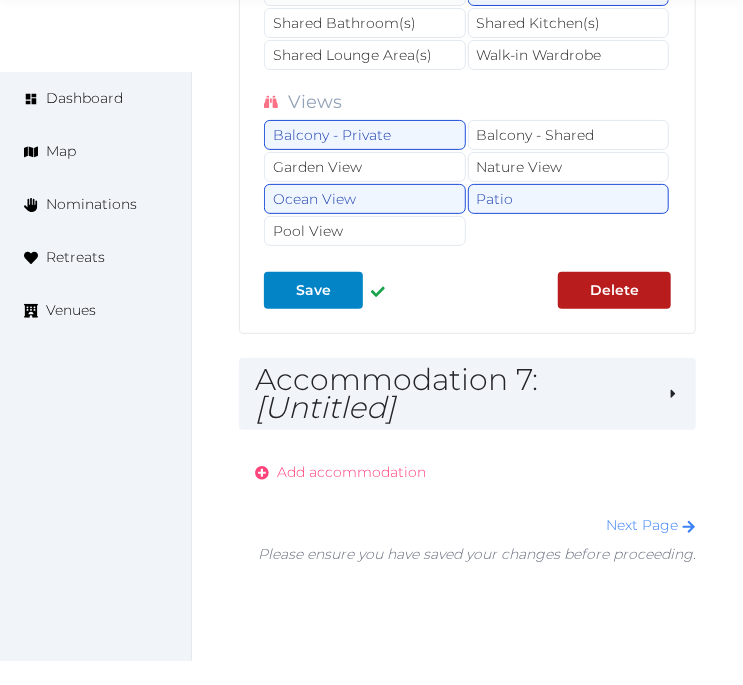 scroll, scrollTop: 20150, scrollLeft: 0, axis: vertical 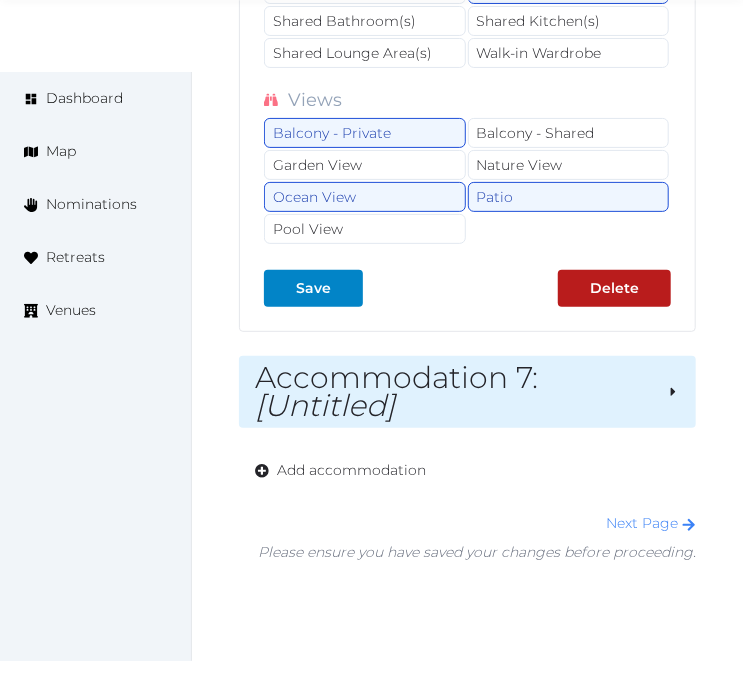 click on "Accommodation 7 :  [Untitled]" at bounding box center [453, 392] 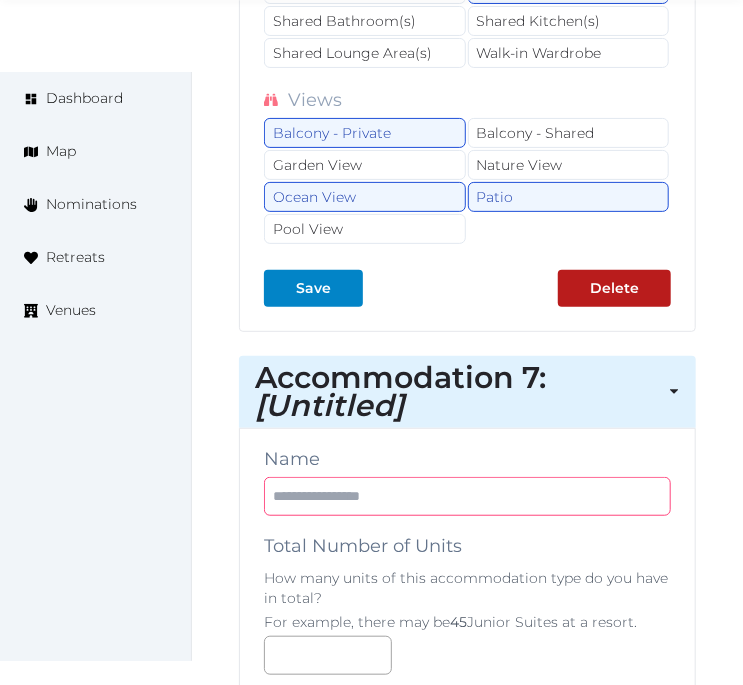 click at bounding box center (467, 496) 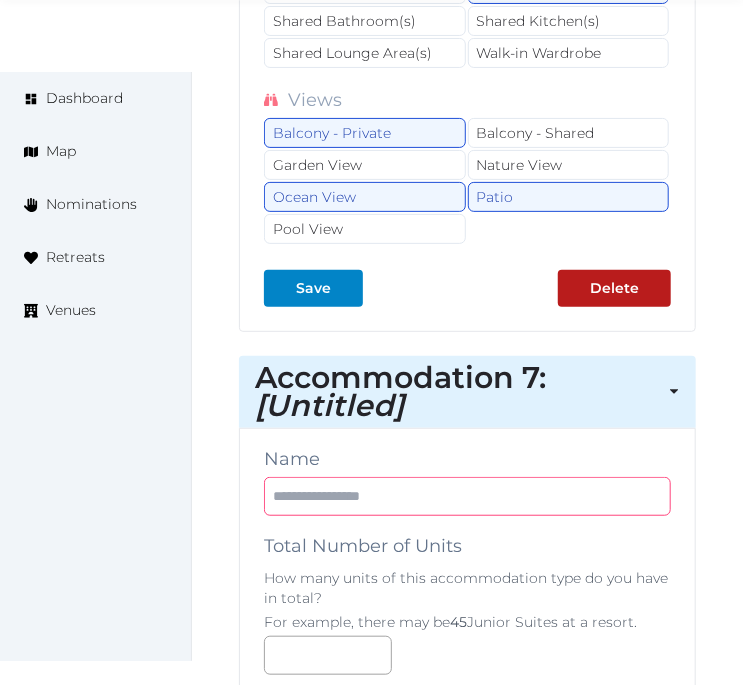 paste on "**********" 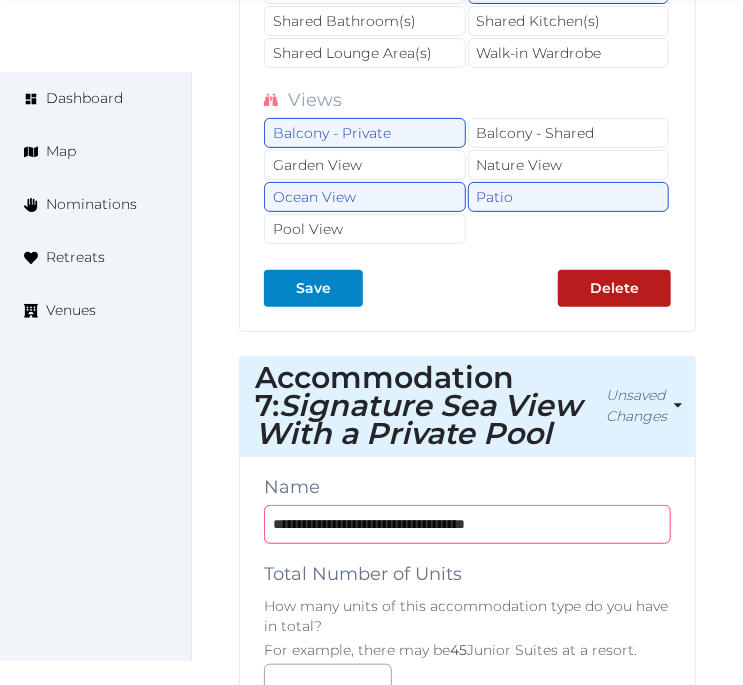 type on "**********" 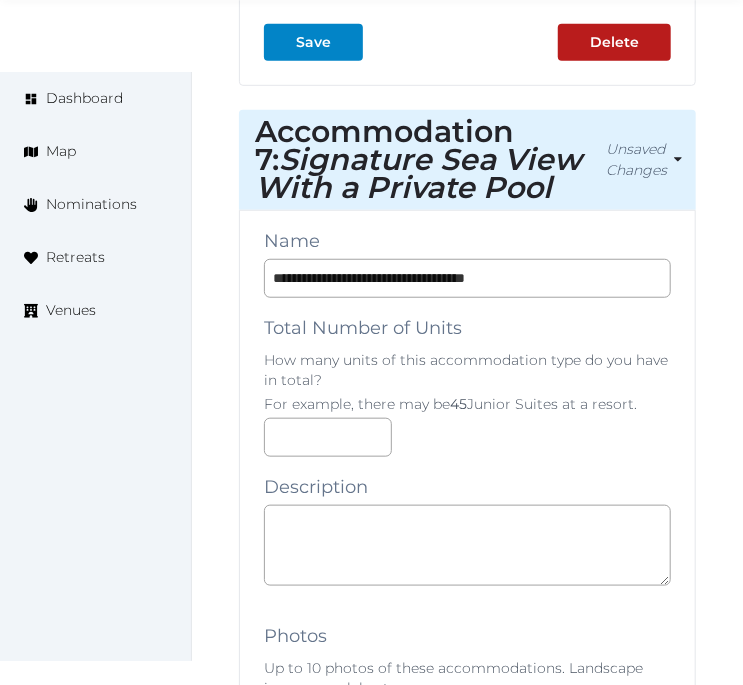 scroll, scrollTop: 20483, scrollLeft: 0, axis: vertical 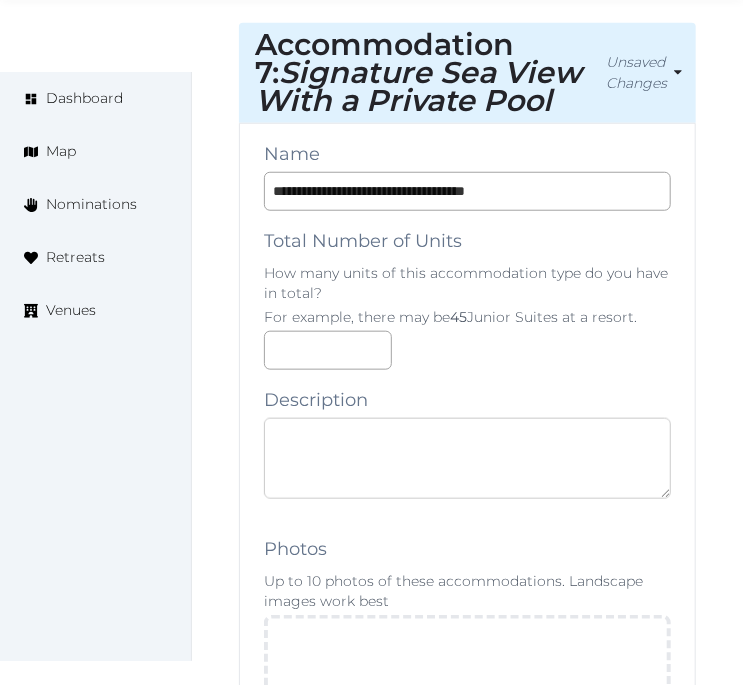 click at bounding box center (467, 458) 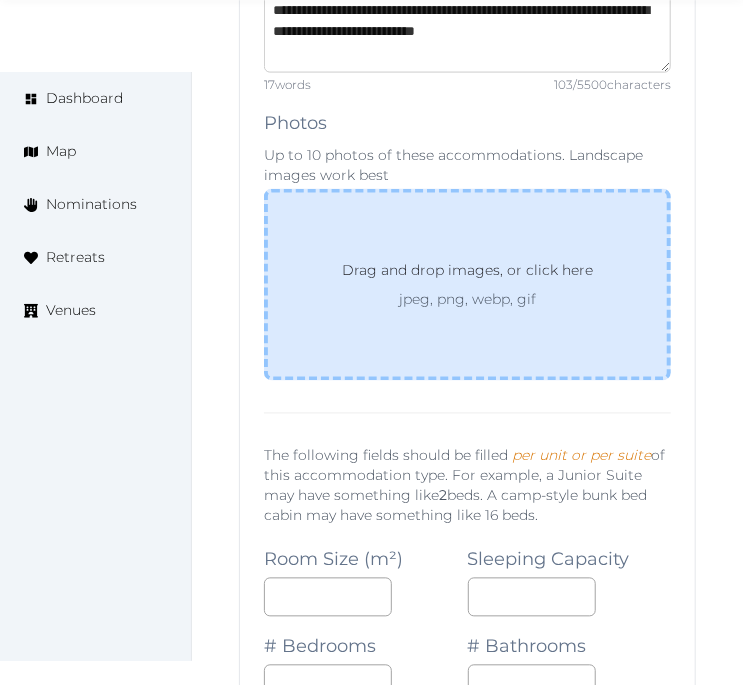scroll, scrollTop: 21038, scrollLeft: 0, axis: vertical 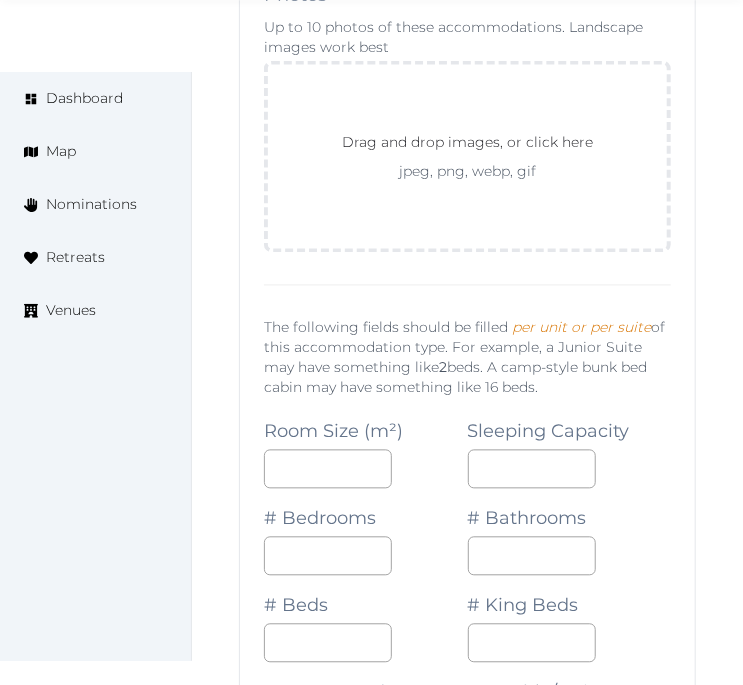 type on "**********" 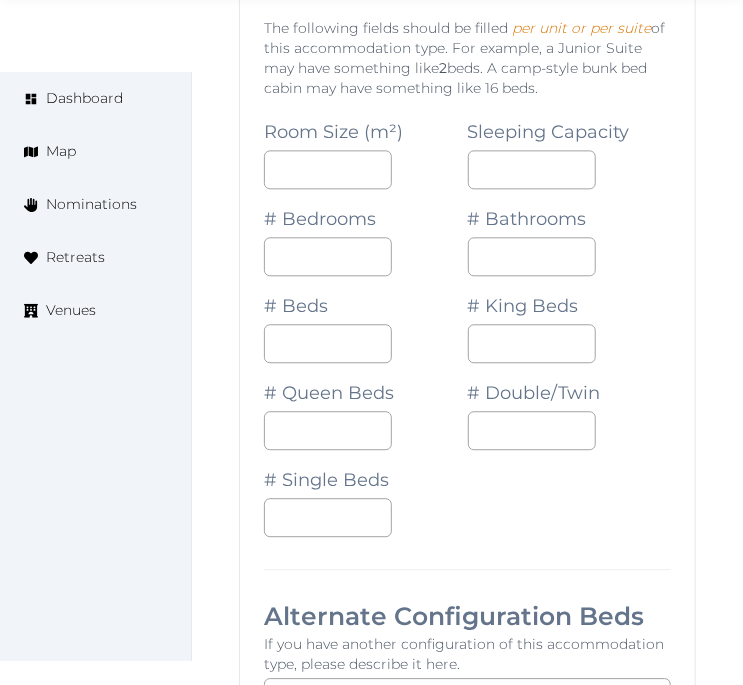 scroll, scrollTop: 21372, scrollLeft: 0, axis: vertical 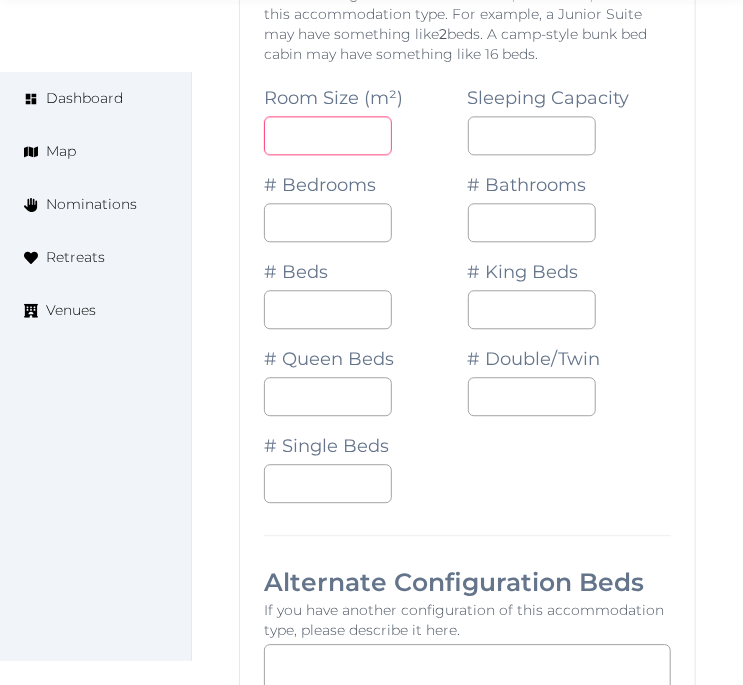 click at bounding box center [328, 135] 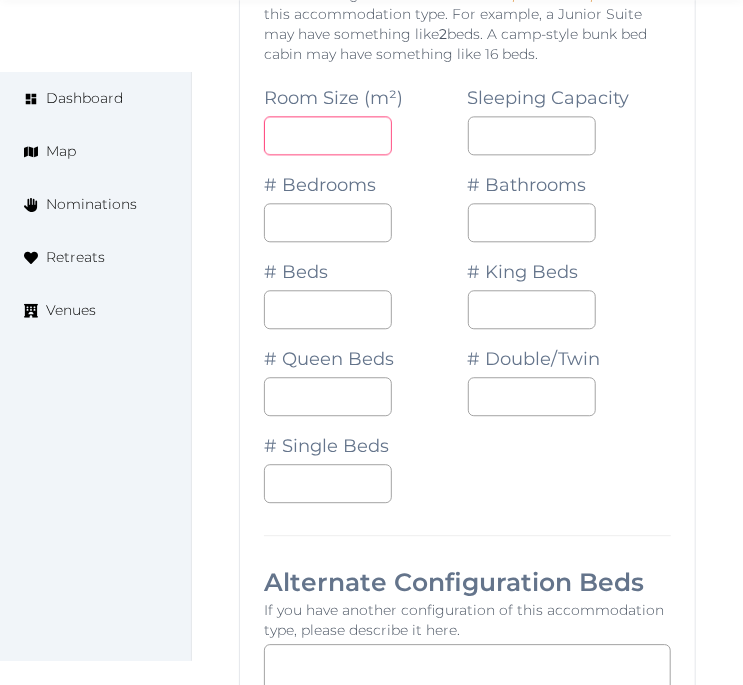 type on "**" 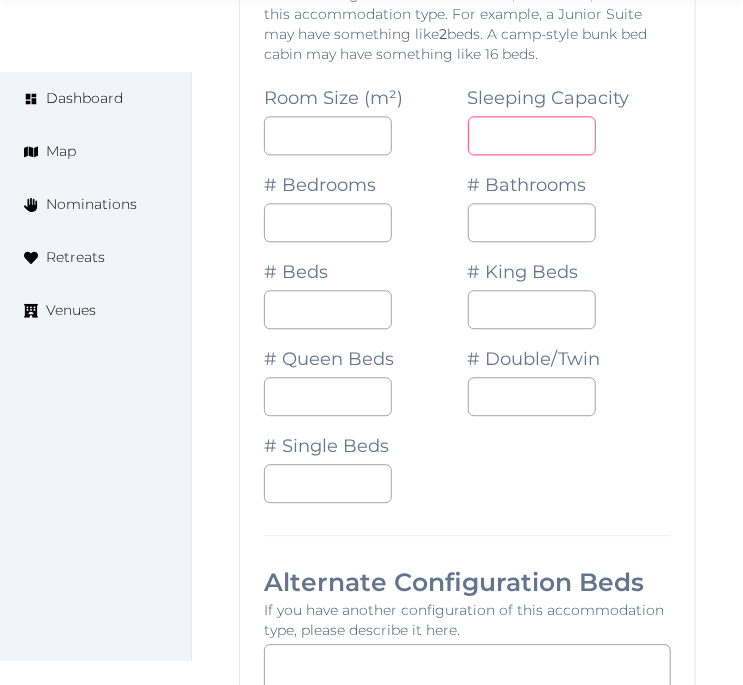 click at bounding box center (532, 135) 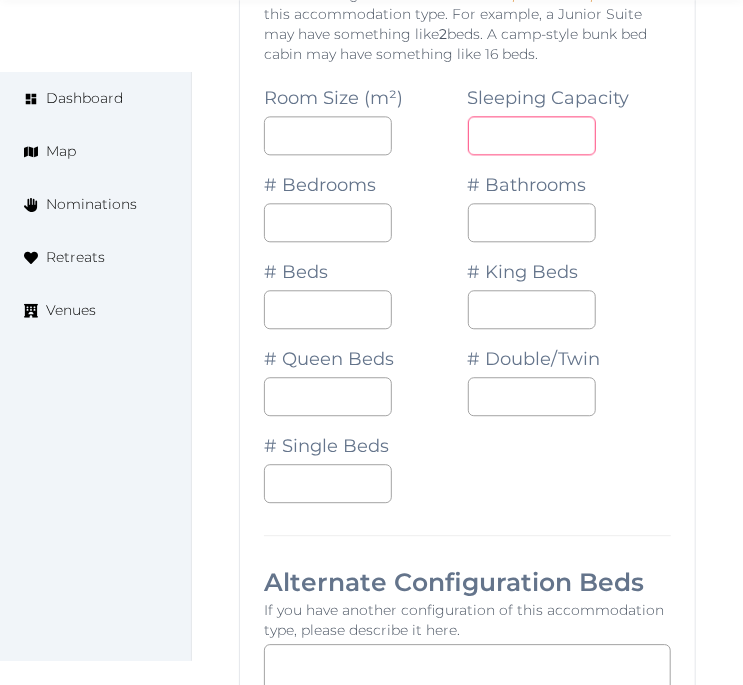 type on "*" 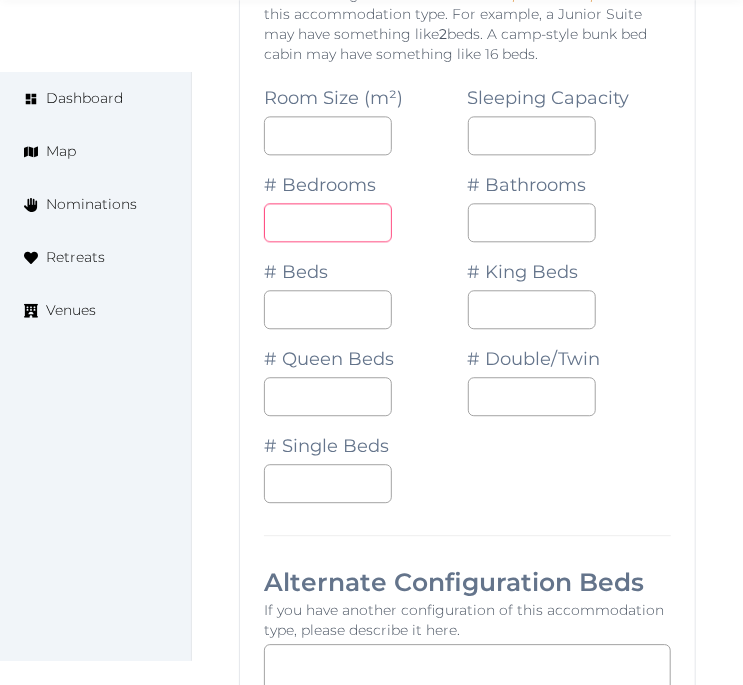 click at bounding box center [328, 222] 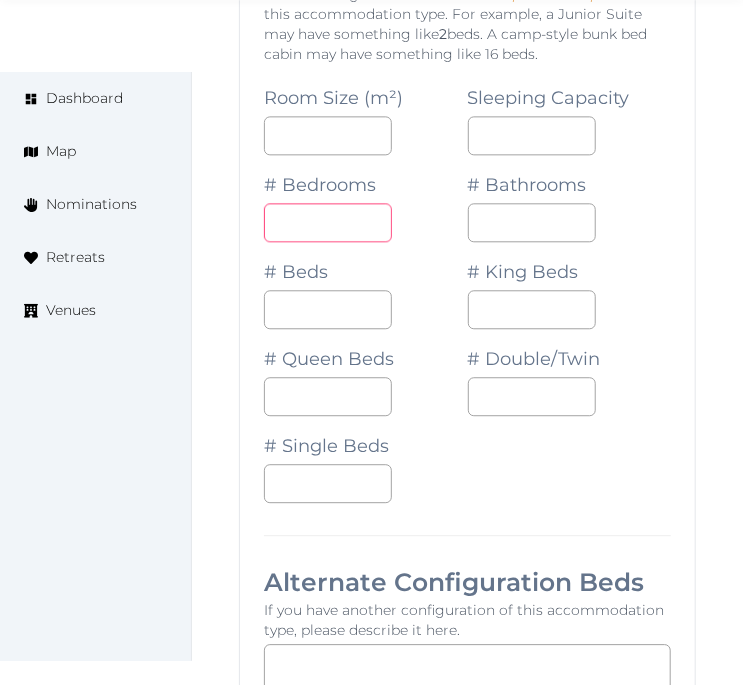 type on "*" 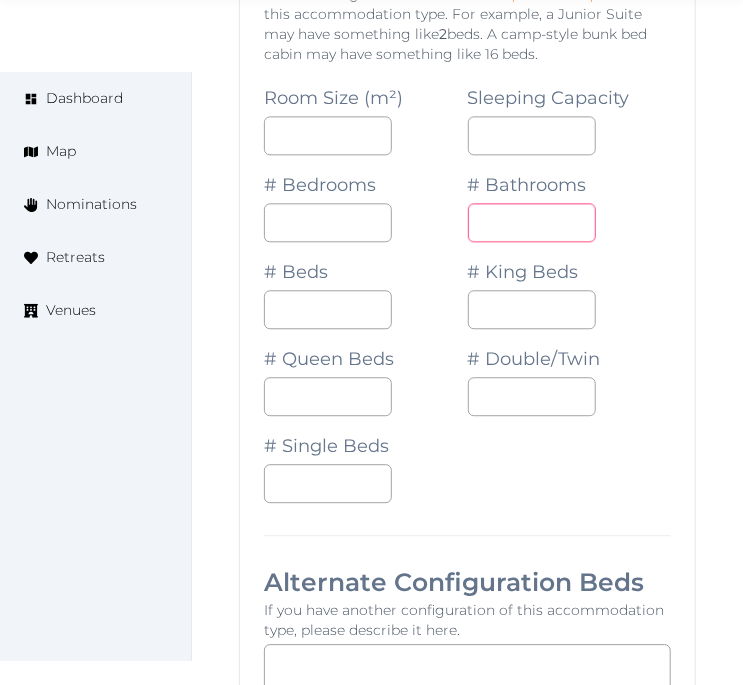 drag, startPoint x: 487, startPoint y: 224, endPoint x: 417, endPoint y: 266, distance: 81.63332 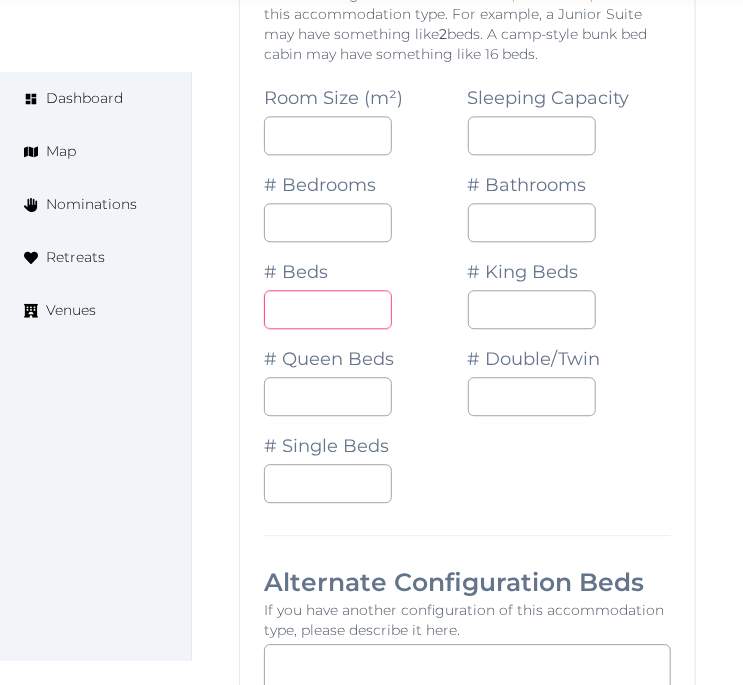 click at bounding box center (328, 309) 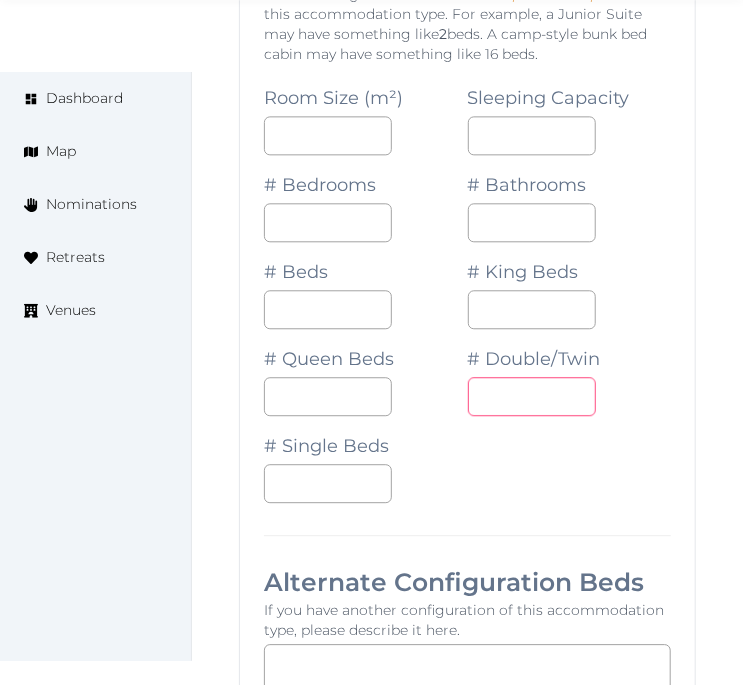 click at bounding box center [532, 396] 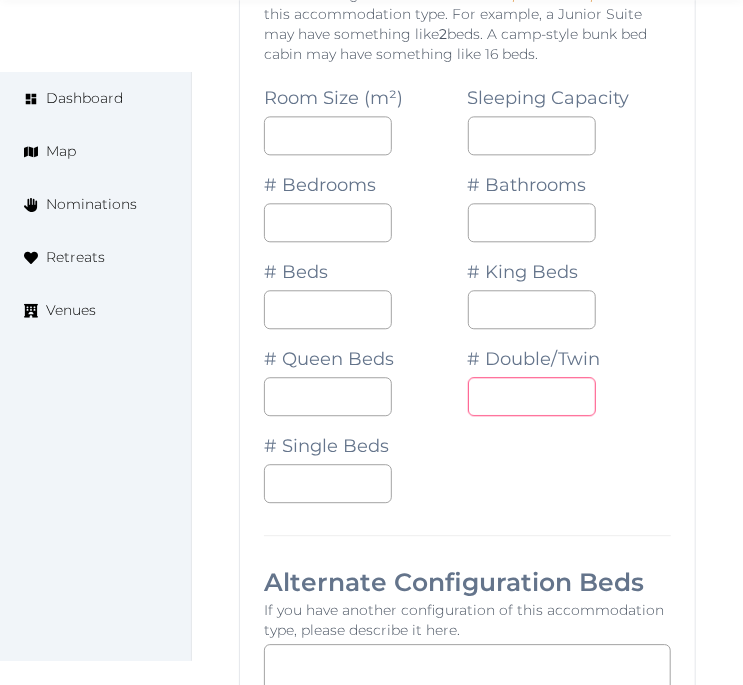 type on "*" 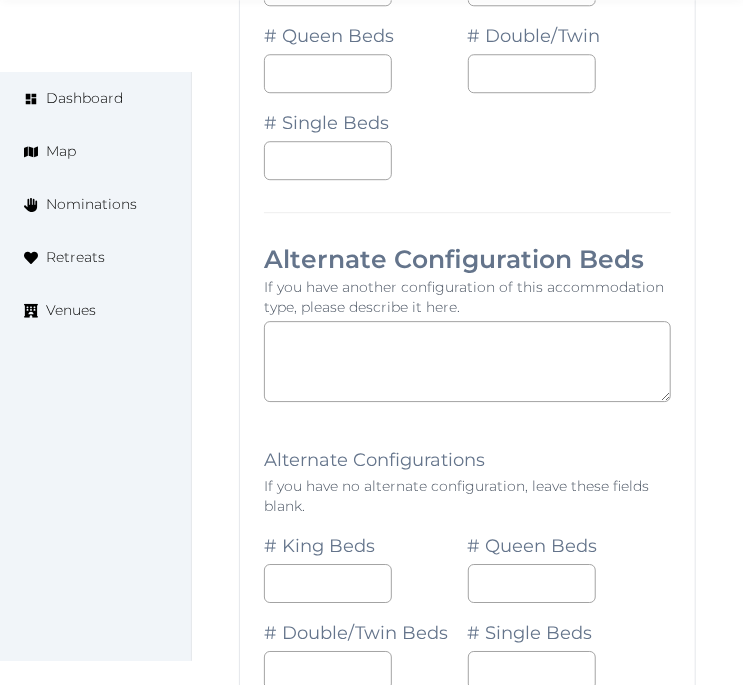 scroll, scrollTop: 21705, scrollLeft: 0, axis: vertical 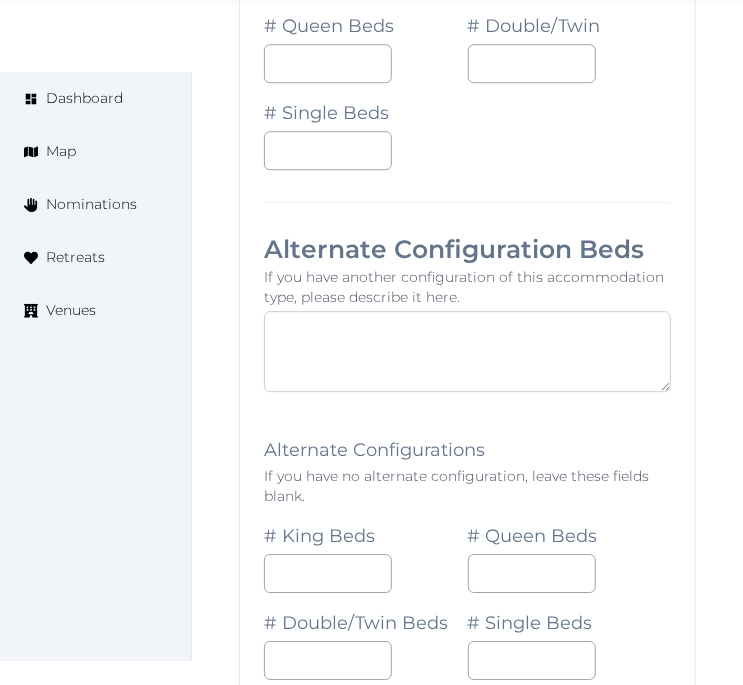 click at bounding box center (467, 351) 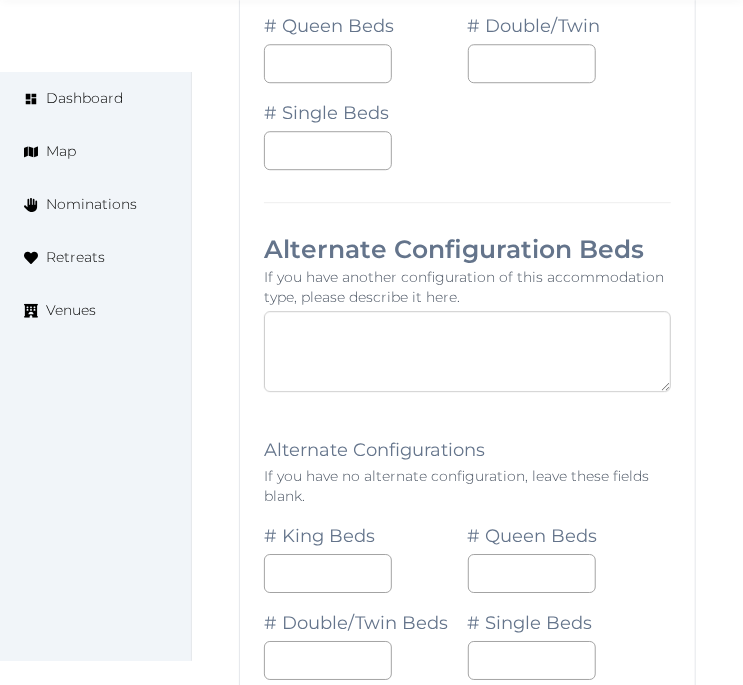 paste on "**********" 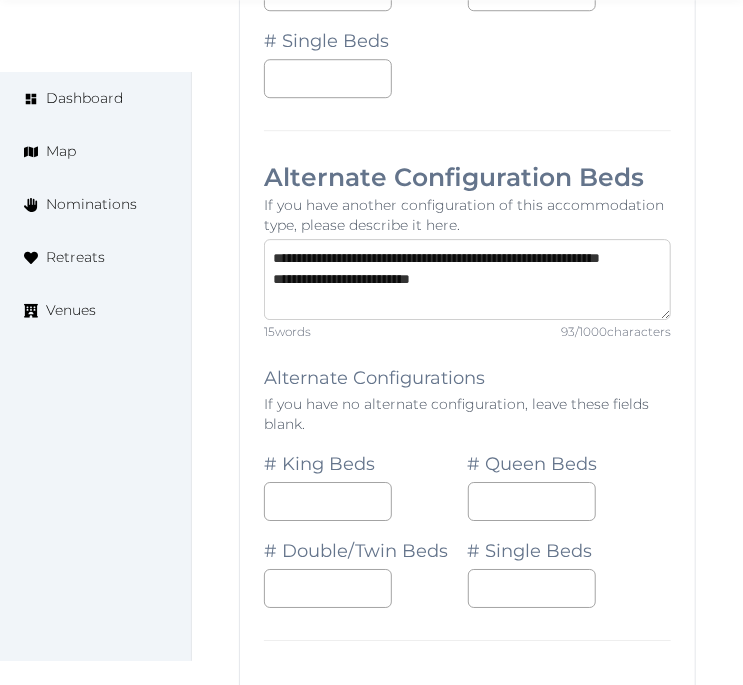 scroll, scrollTop: 21816, scrollLeft: 0, axis: vertical 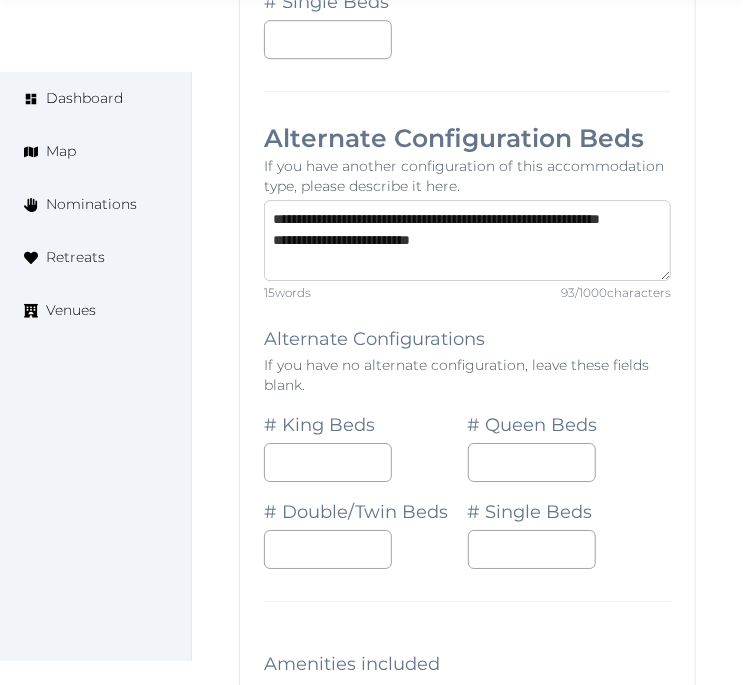 type on "**********" 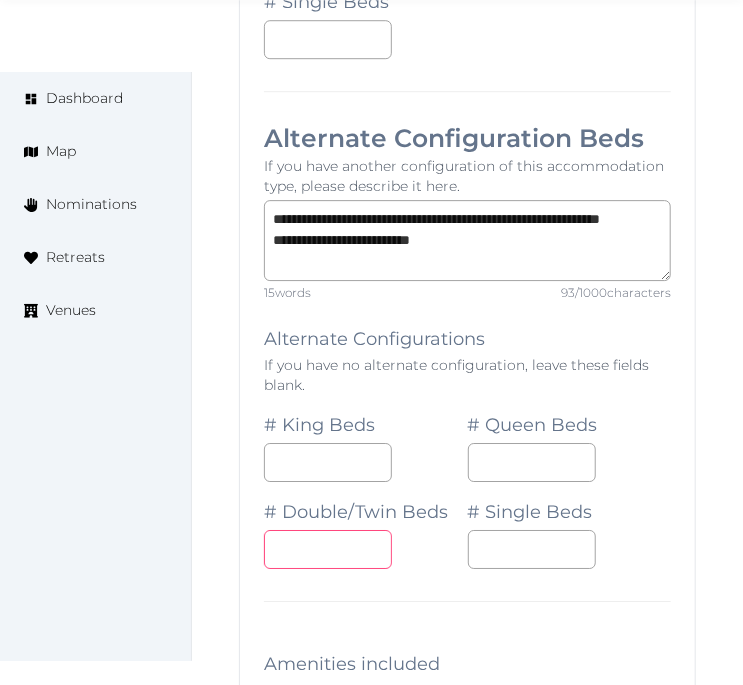 click at bounding box center [328, 549] 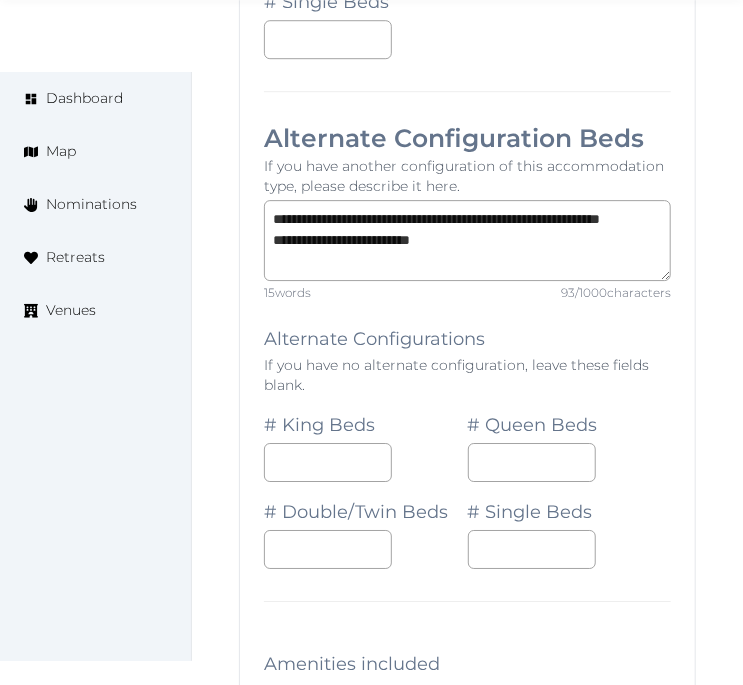 click on "**********" at bounding box center (467, 333) 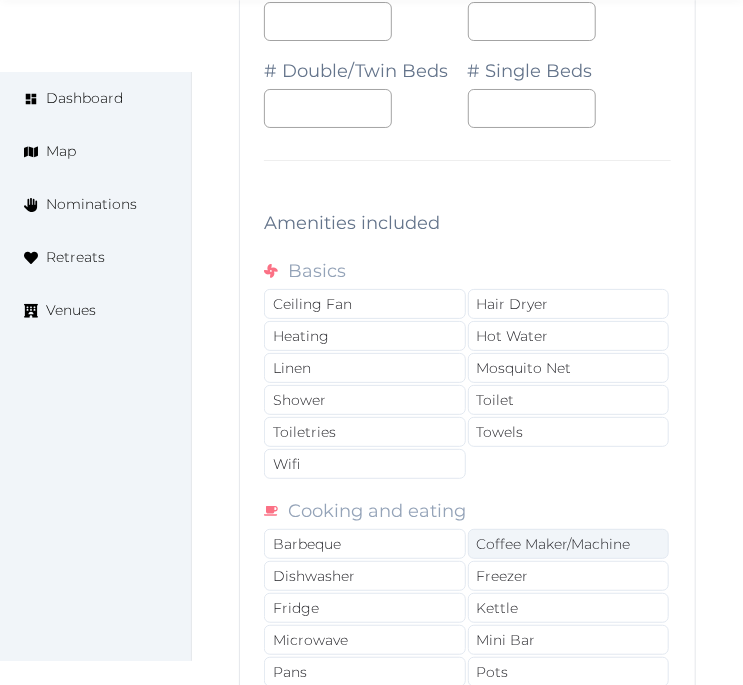 scroll, scrollTop: 22261, scrollLeft: 0, axis: vertical 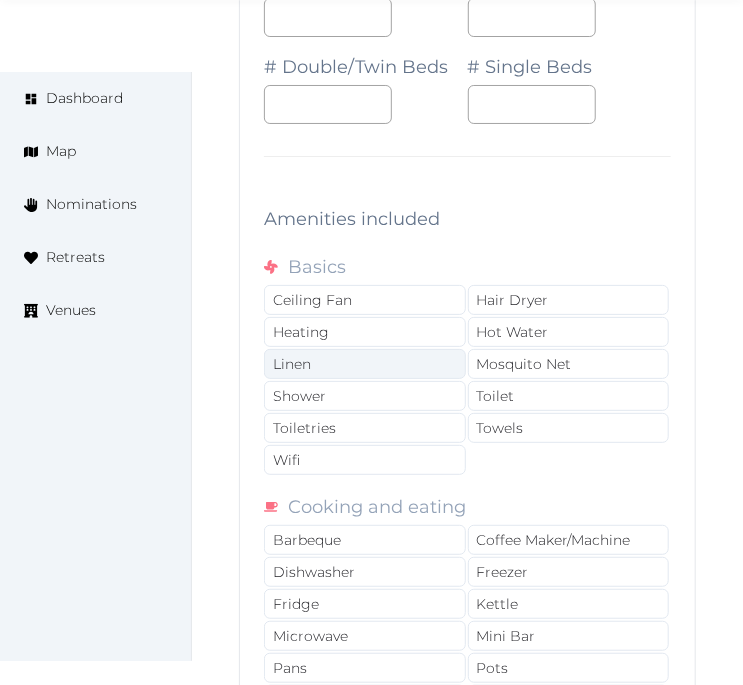 click on "Linen" at bounding box center [365, 364] 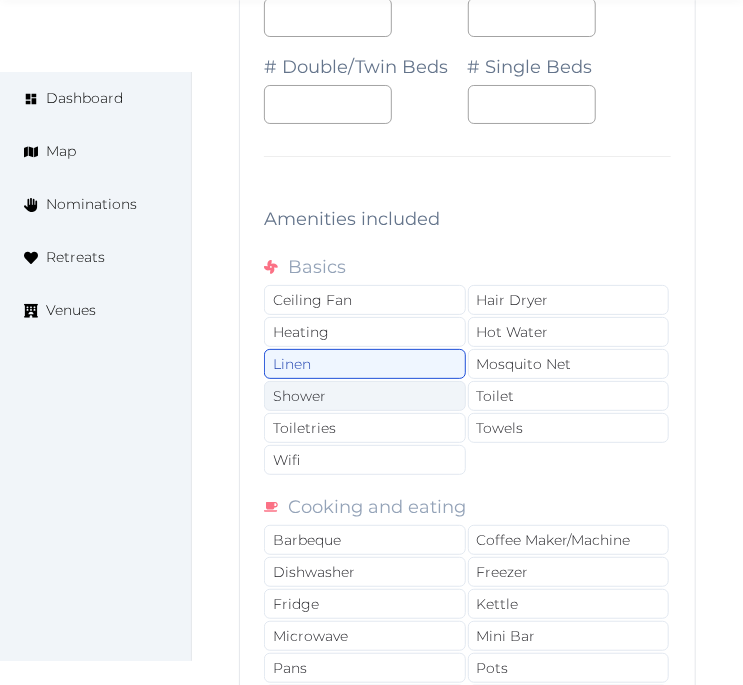 click on "Shower" at bounding box center [365, 396] 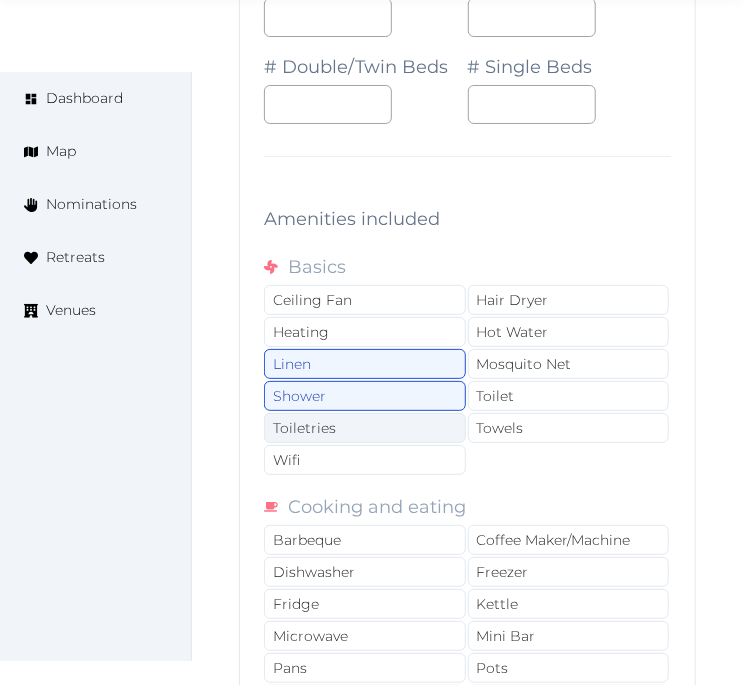 click on "Toiletries" at bounding box center [365, 428] 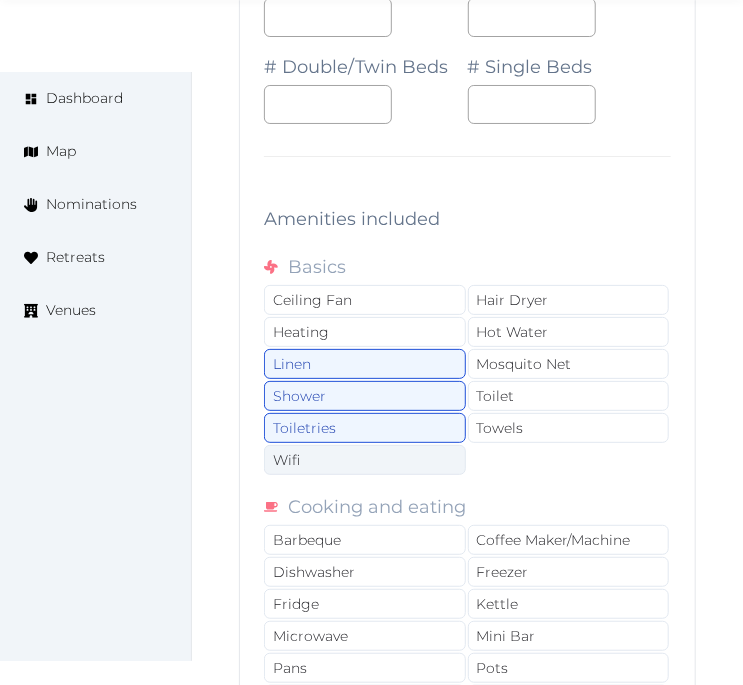 click on "Wifi" at bounding box center (365, 460) 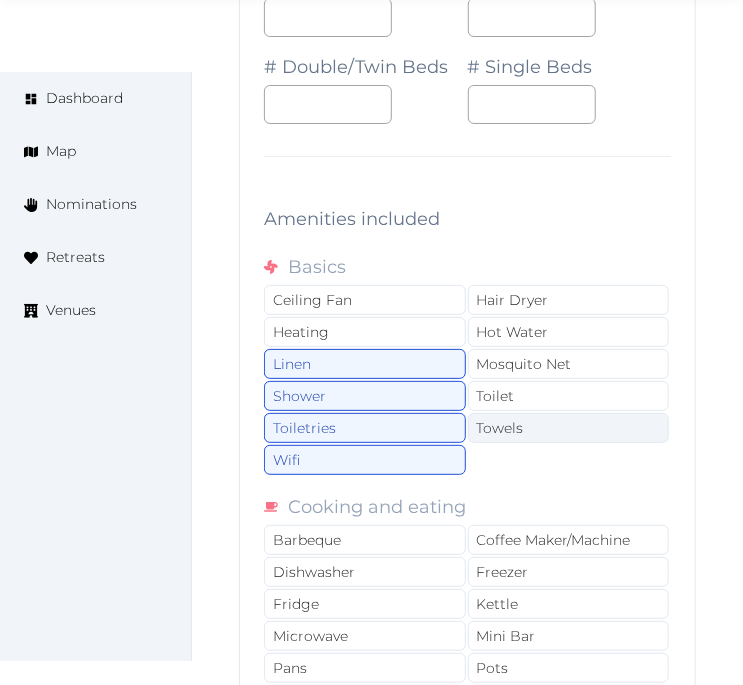 click on "Towels" at bounding box center [569, 428] 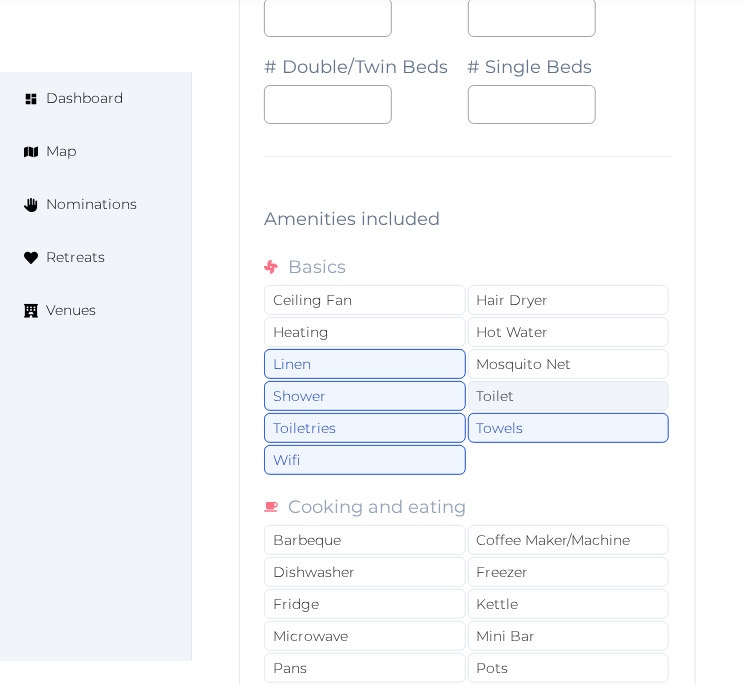 click on "Toilet" at bounding box center [569, 396] 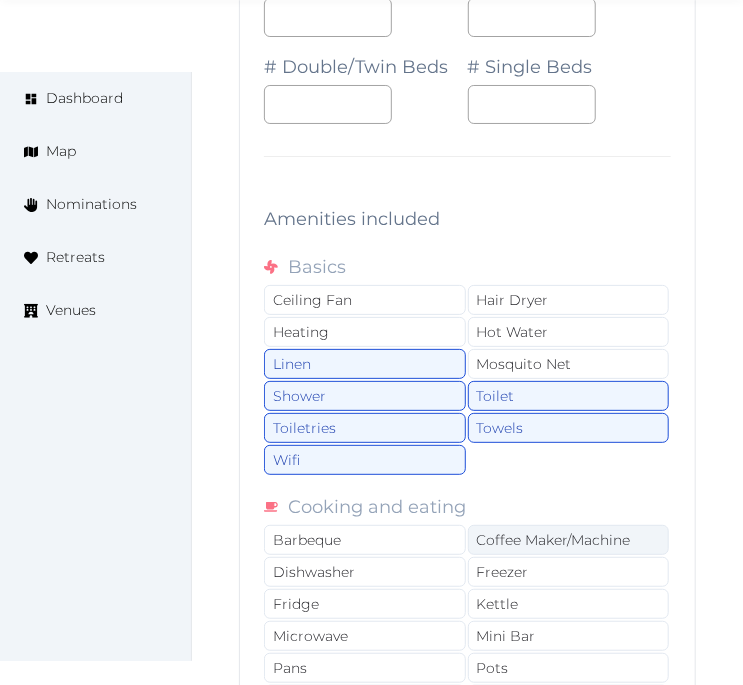 click on "Coffee Maker/Machine" at bounding box center [569, 540] 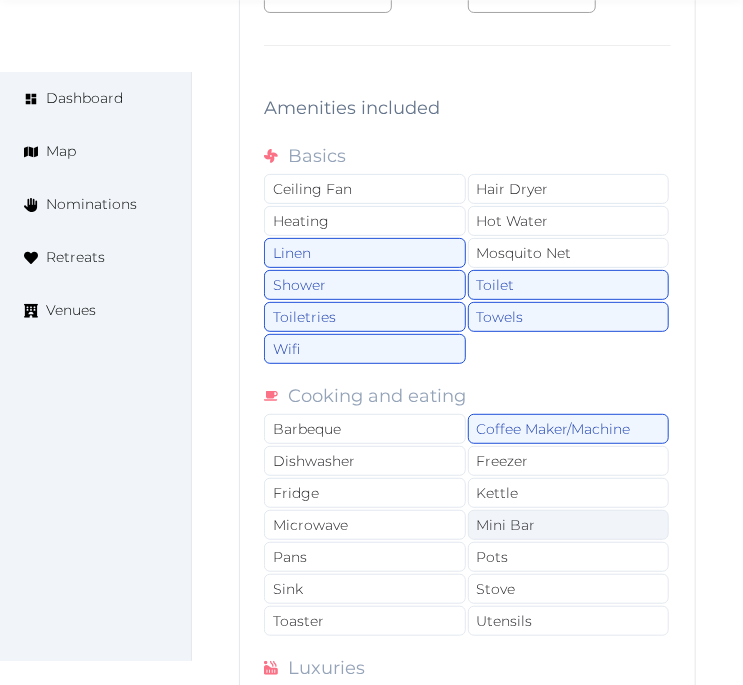 click on "Mini Bar" at bounding box center [569, 525] 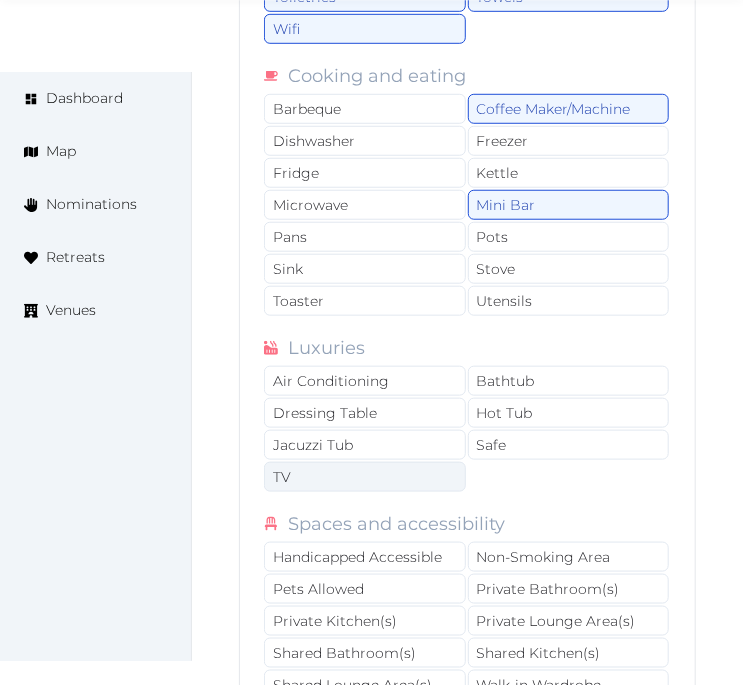 scroll, scrollTop: 22705, scrollLeft: 0, axis: vertical 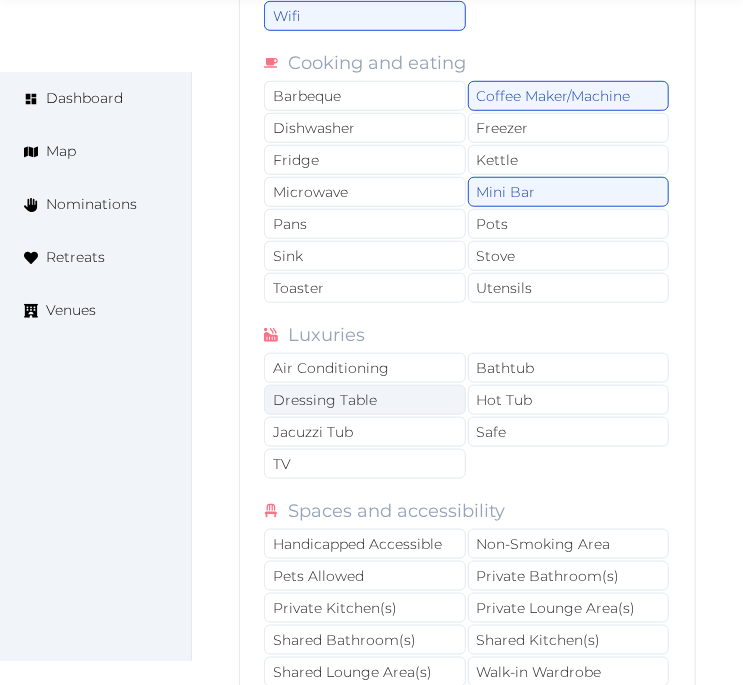 drag, startPoint x: 333, startPoint y: 358, endPoint x: 341, endPoint y: 387, distance: 30.083218 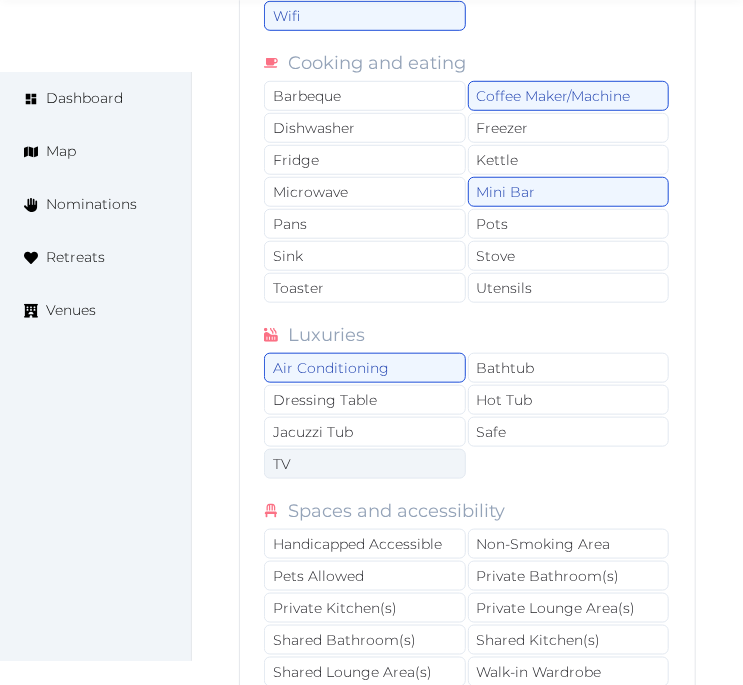 click on "TV" at bounding box center [365, 464] 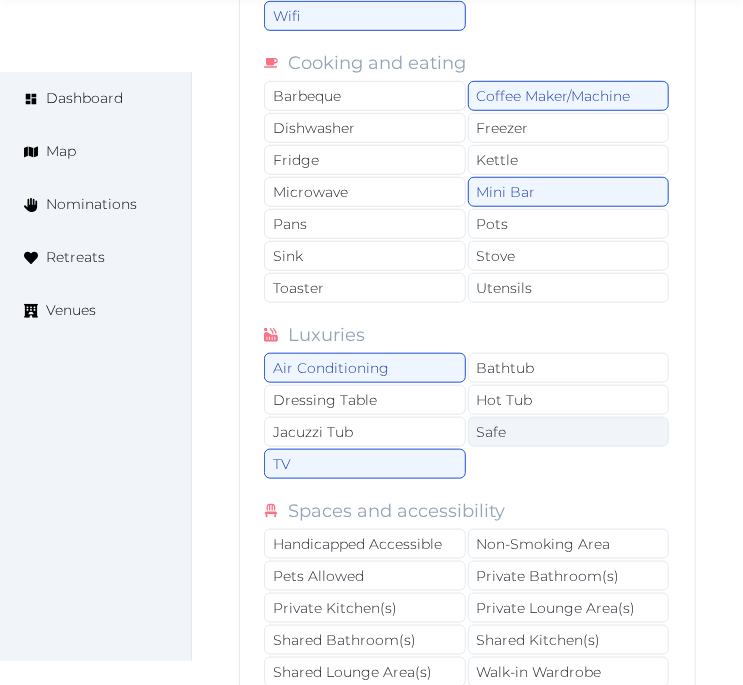 click on "Safe" at bounding box center (569, 432) 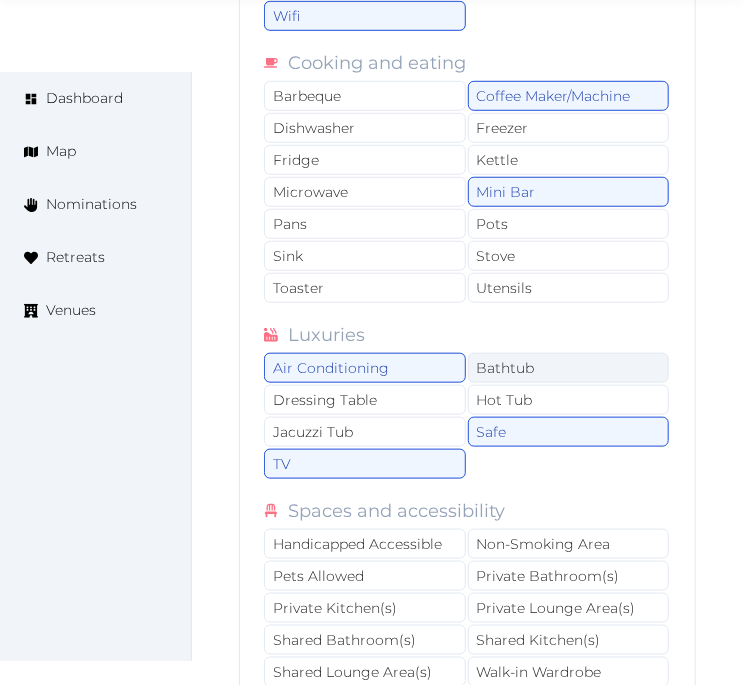 click on "Bathtub" at bounding box center [569, 368] 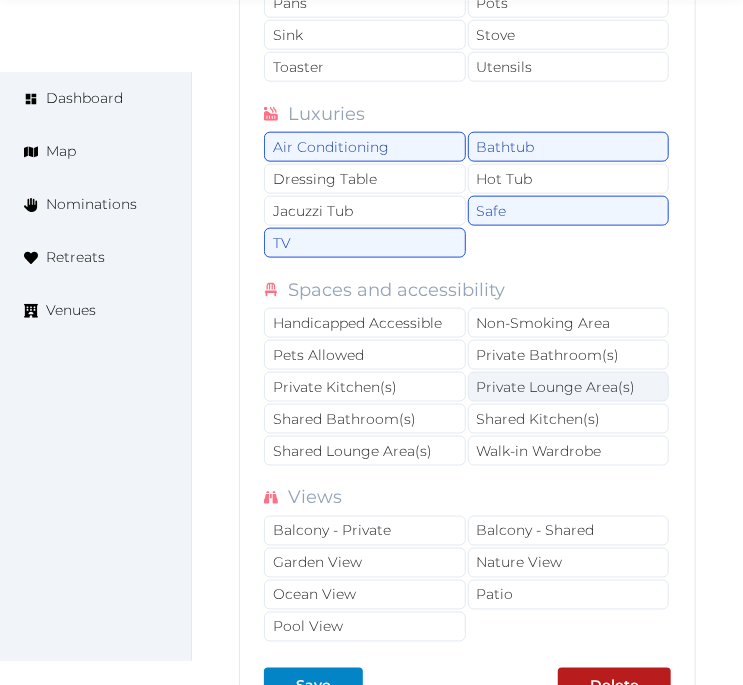 scroll, scrollTop: 22927, scrollLeft: 0, axis: vertical 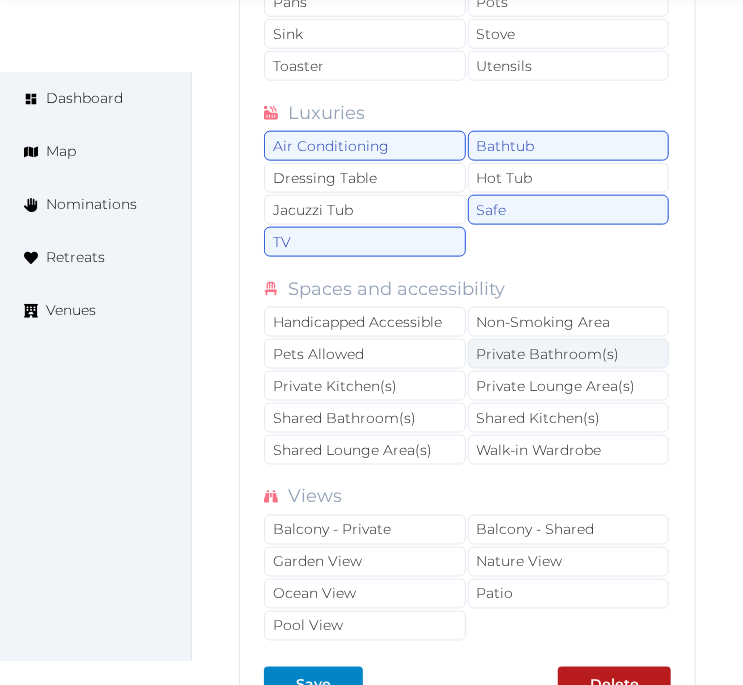 click on "Private Bathroom(s)" at bounding box center (569, 354) 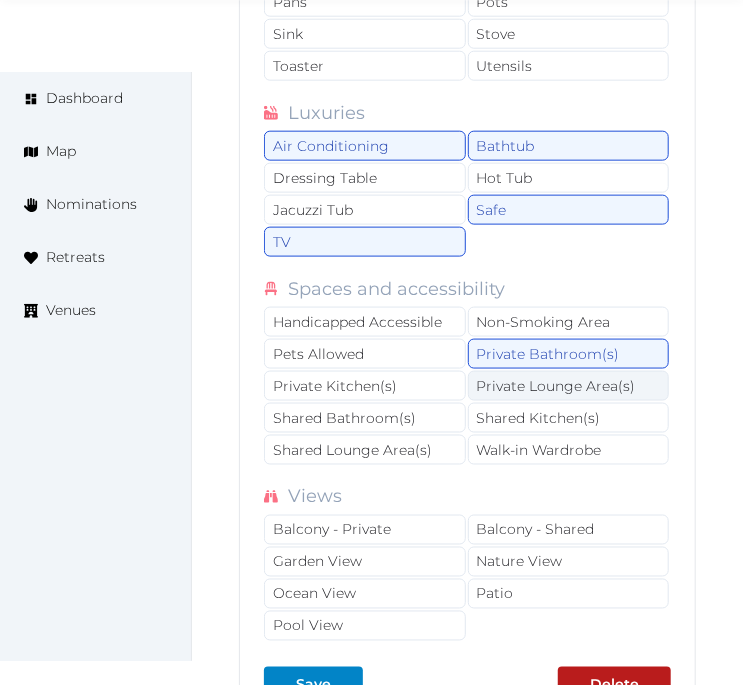 click on "Private Lounge Area(s)" at bounding box center [569, 386] 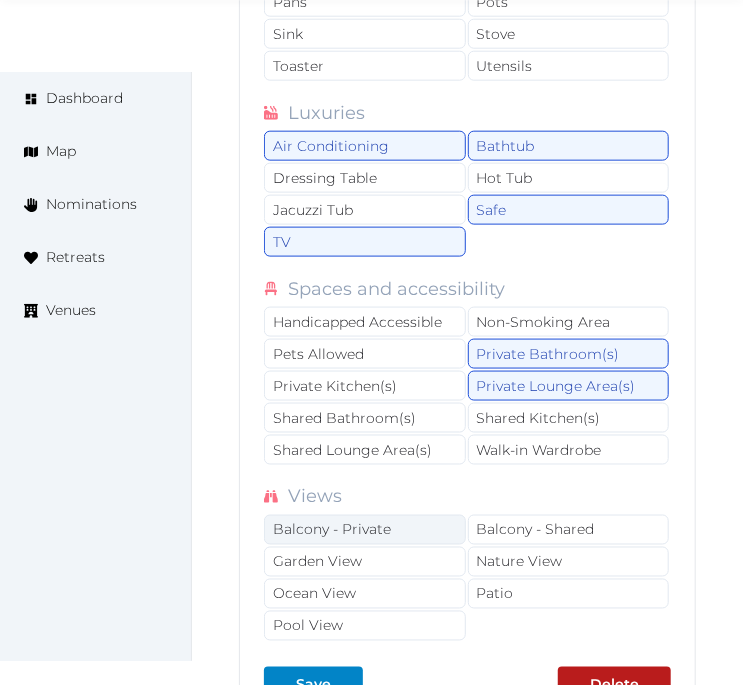 click on "Balcony - Private" at bounding box center (365, 530) 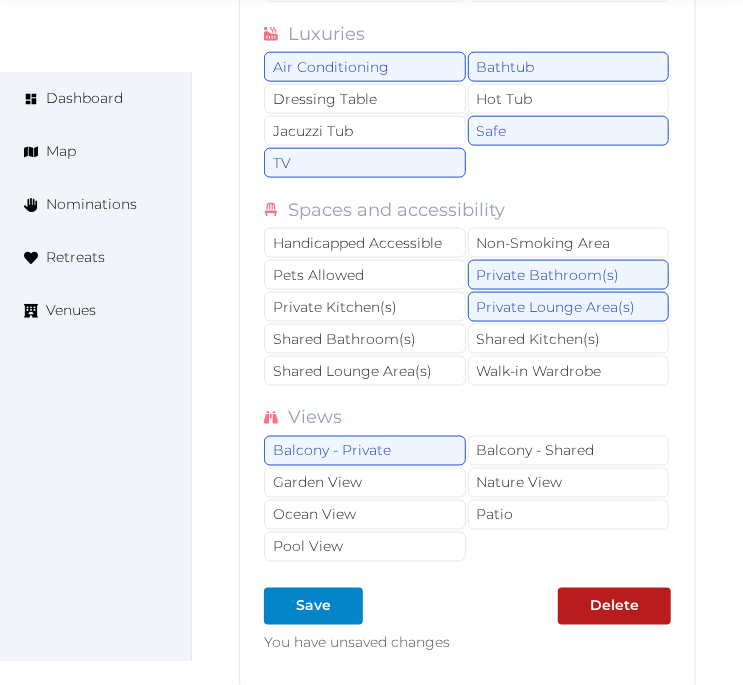 scroll, scrollTop: 23038, scrollLeft: 0, axis: vertical 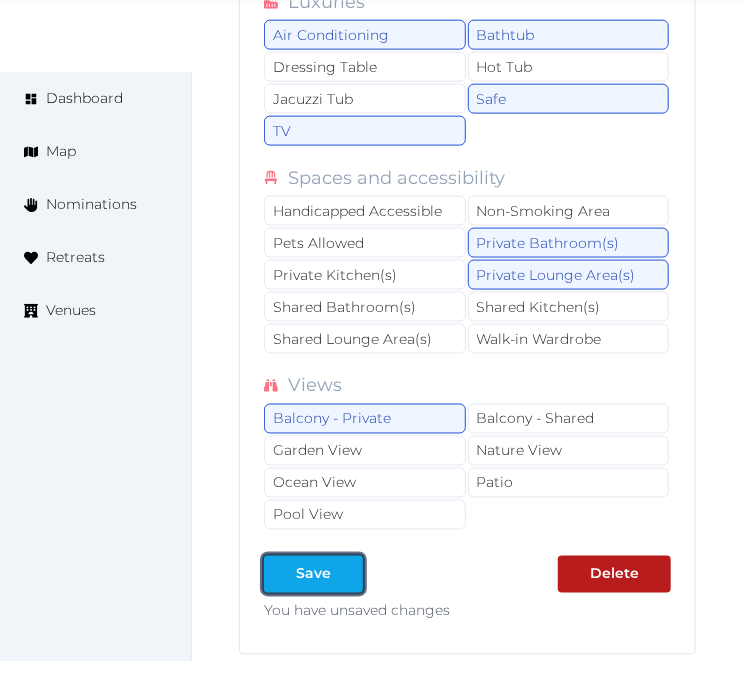 click on "Save" at bounding box center (313, 574) 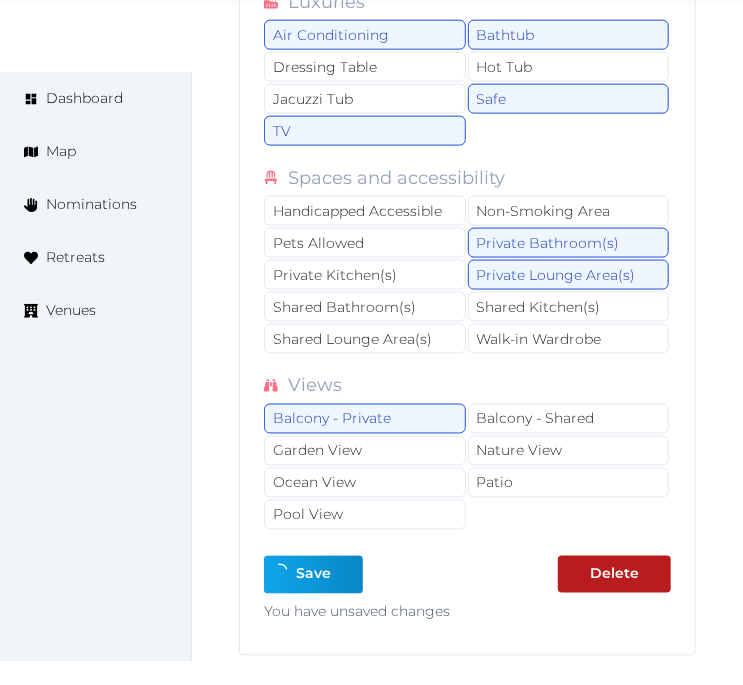 type on "*" 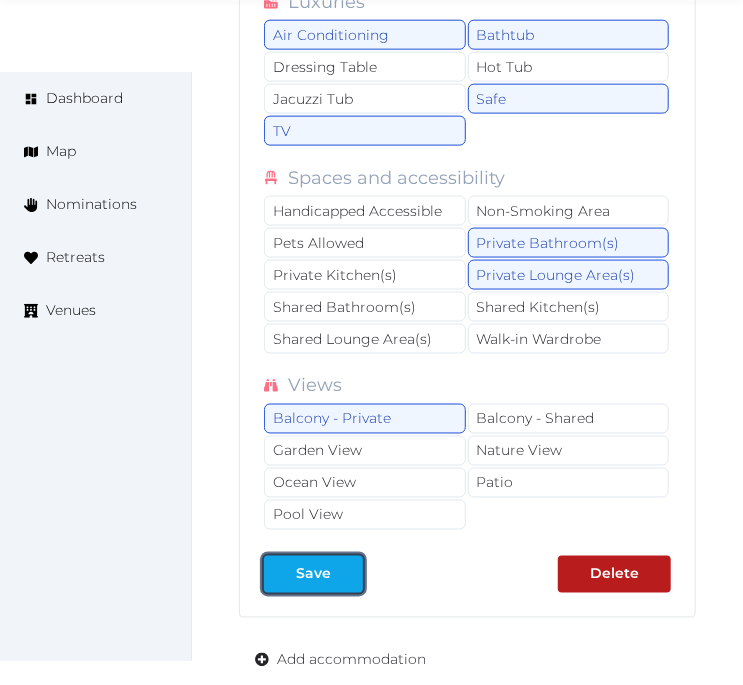 click at bounding box center [347, 574] 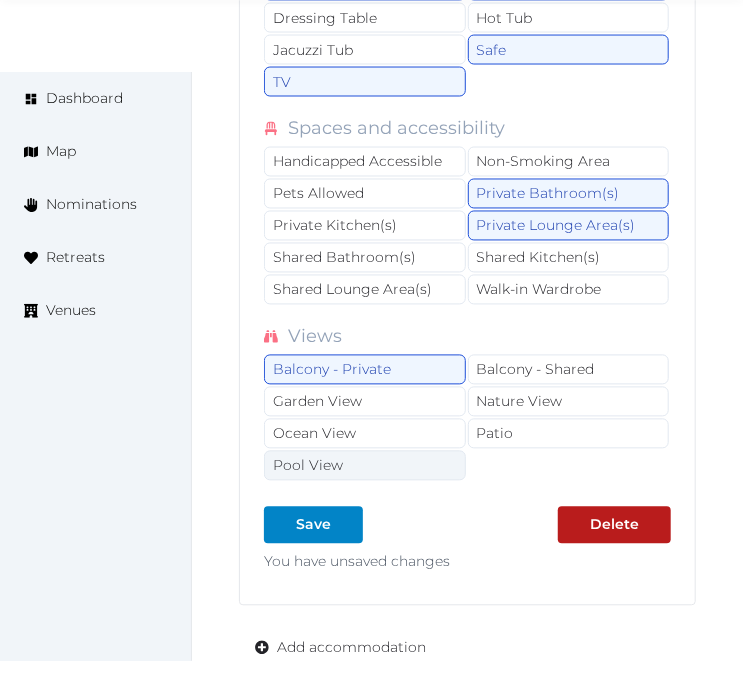 scroll, scrollTop: 23552, scrollLeft: 0, axis: vertical 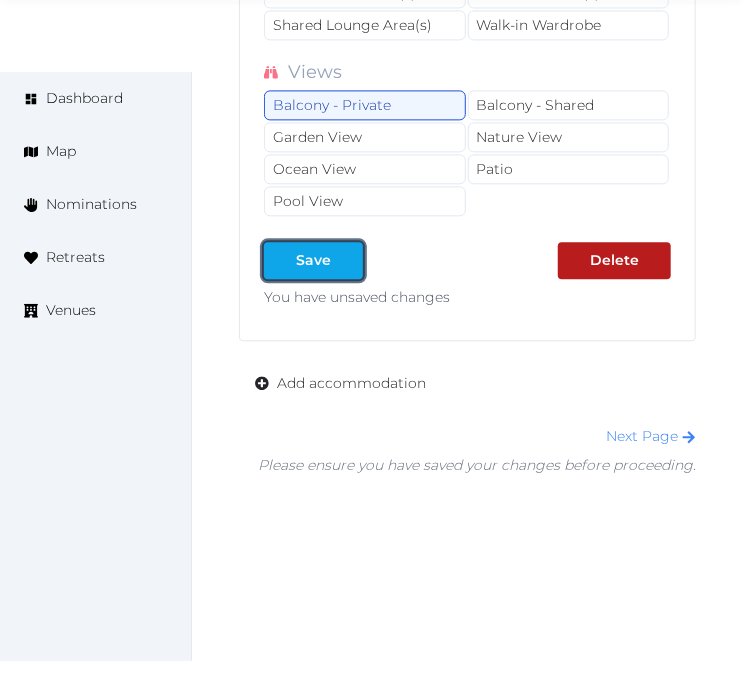 click on "Save" at bounding box center [313, 260] 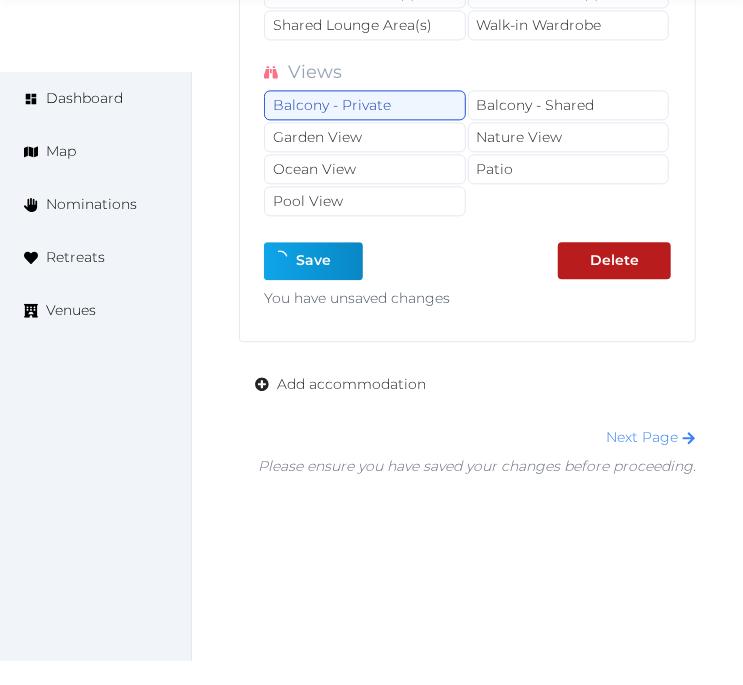 scroll, scrollTop: 23531, scrollLeft: 0, axis: vertical 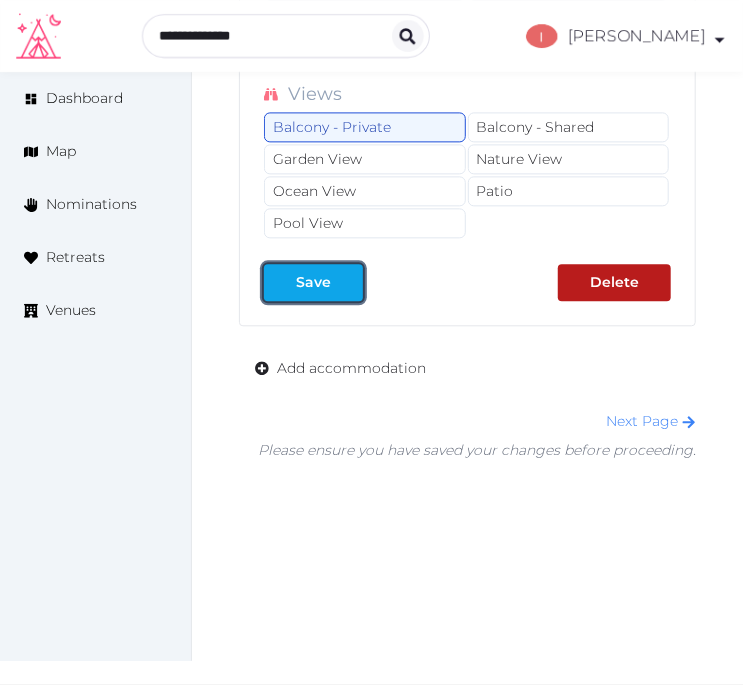 click at bounding box center [347, 282] 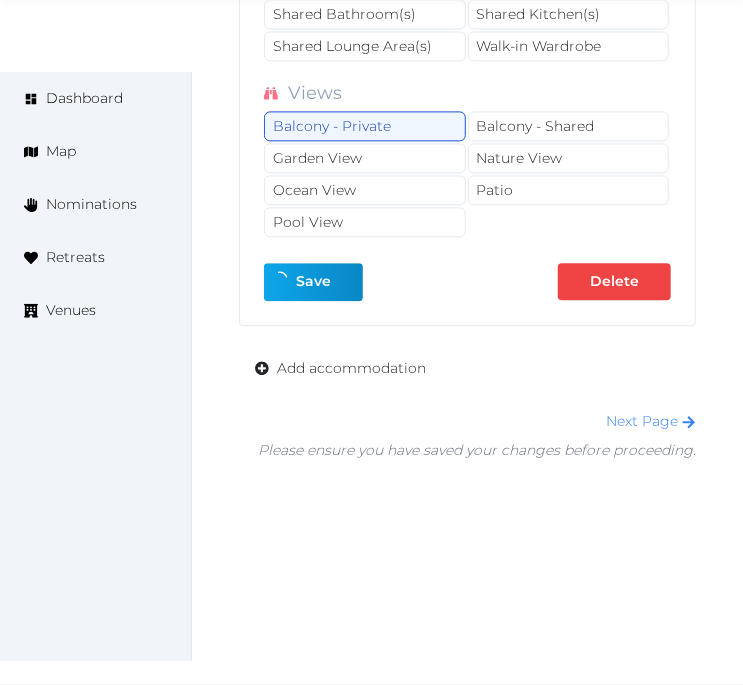scroll, scrollTop: 23531, scrollLeft: 0, axis: vertical 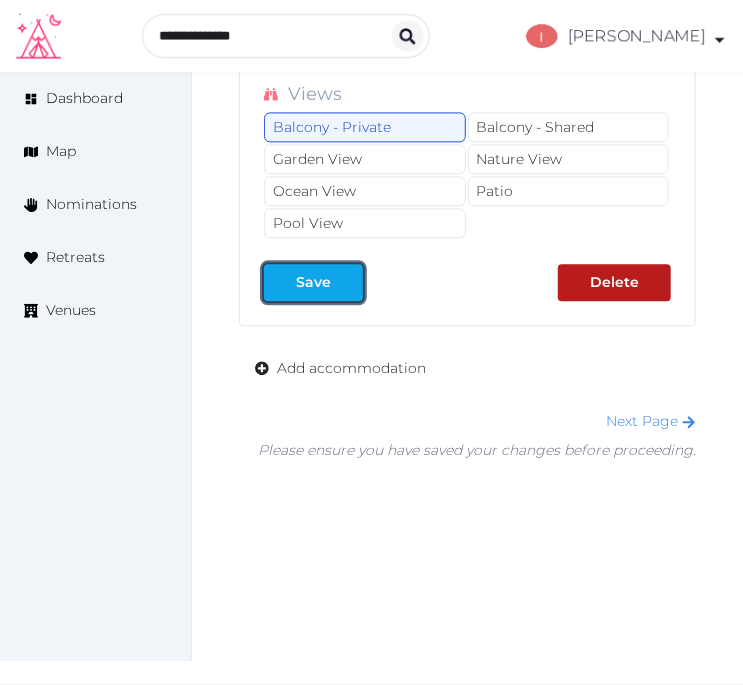 click on "Save" at bounding box center (313, 282) 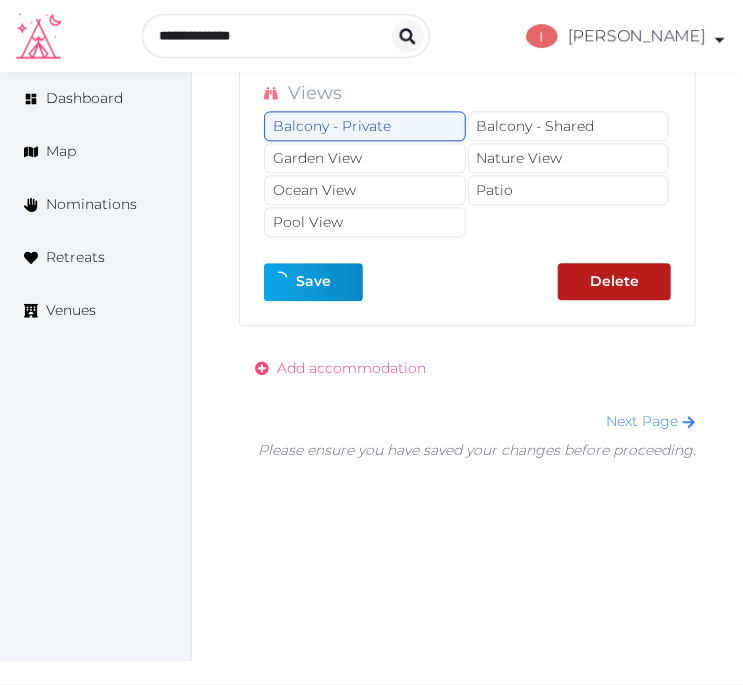 click on "Add accommodation" at bounding box center [340, 368] 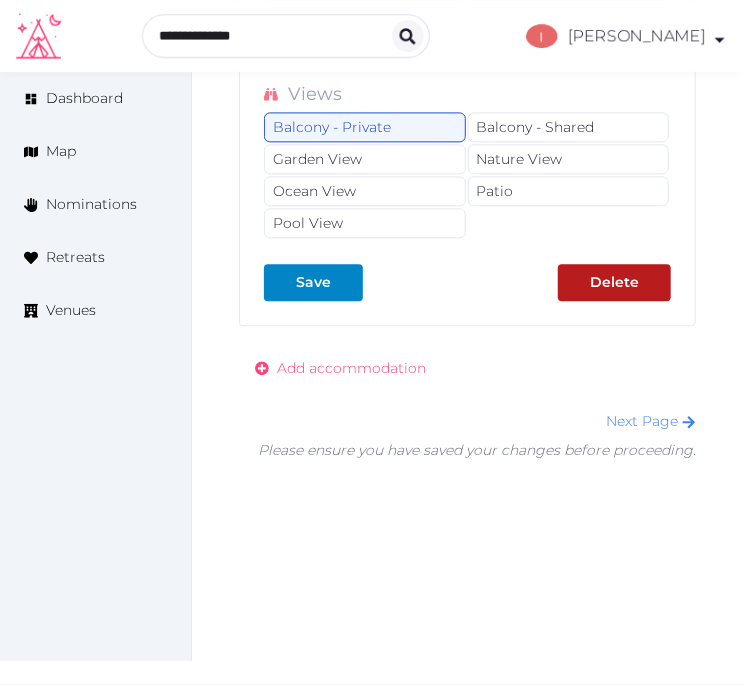 click on "Add accommodation" at bounding box center [351, 368] 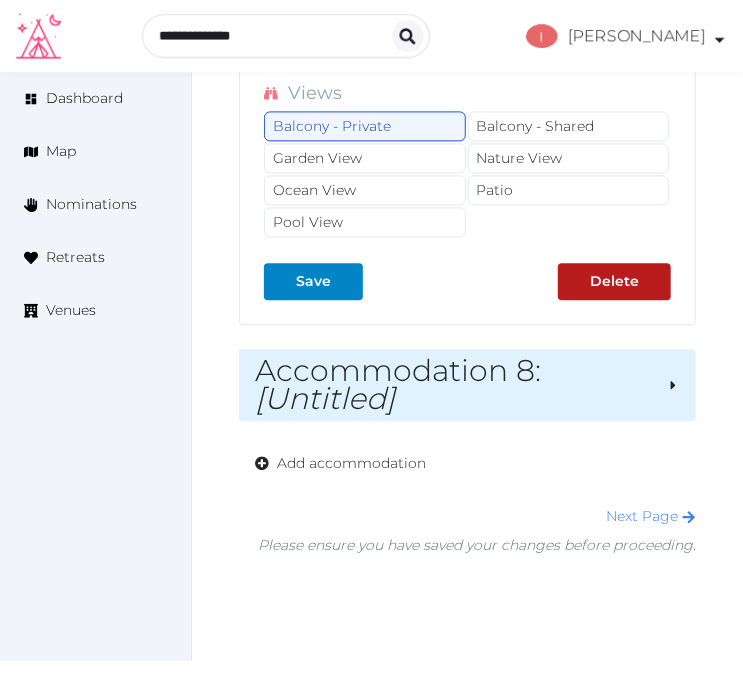 click on "Accommodation 8 :  [Untitled]" at bounding box center [453, 385] 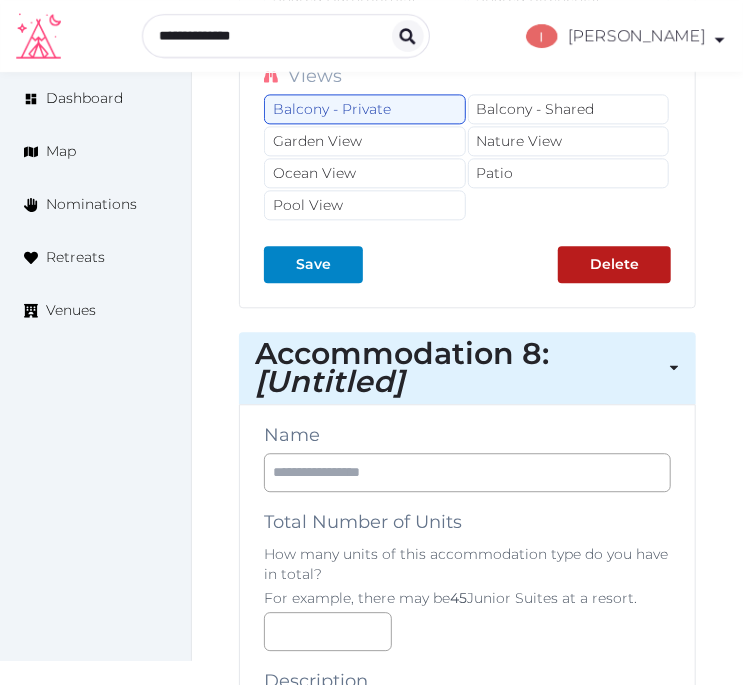 scroll, scrollTop: 23975, scrollLeft: 0, axis: vertical 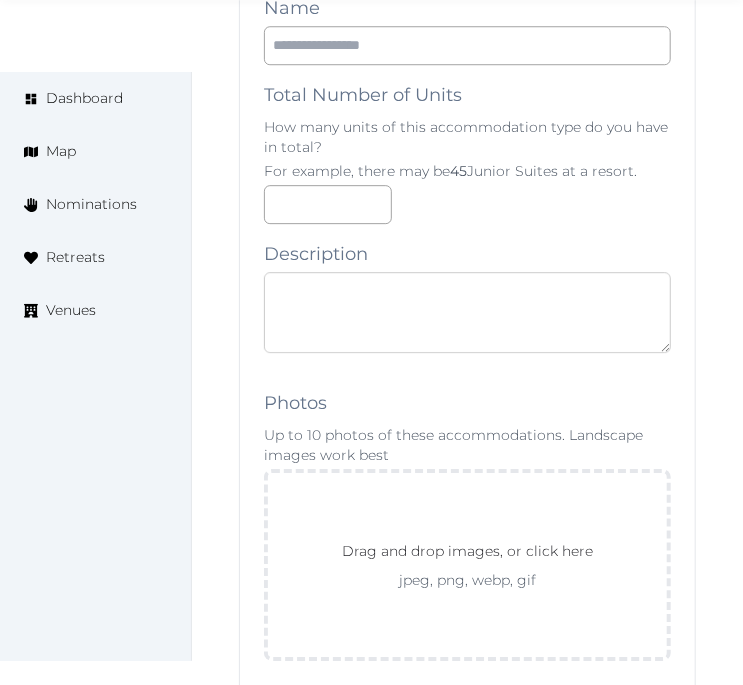 click at bounding box center (467, 312) 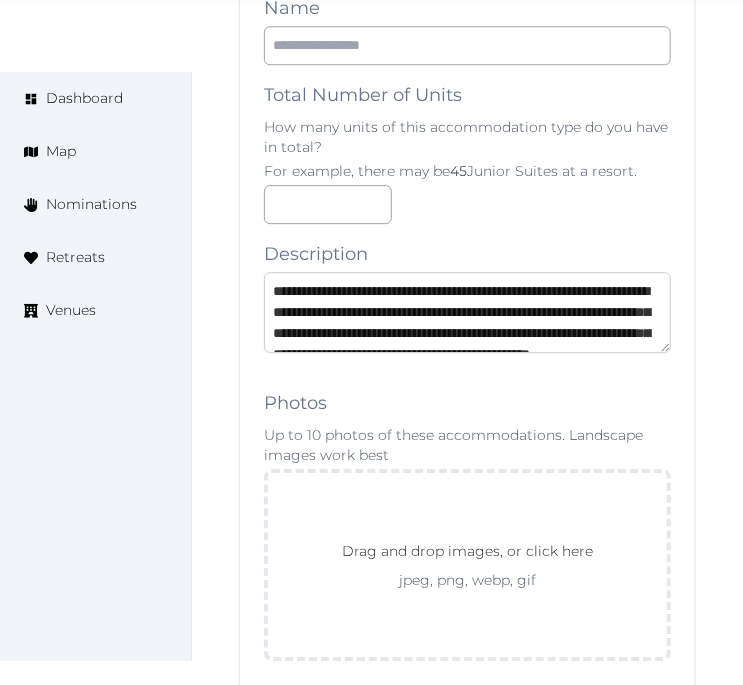 scroll, scrollTop: 52, scrollLeft: 0, axis: vertical 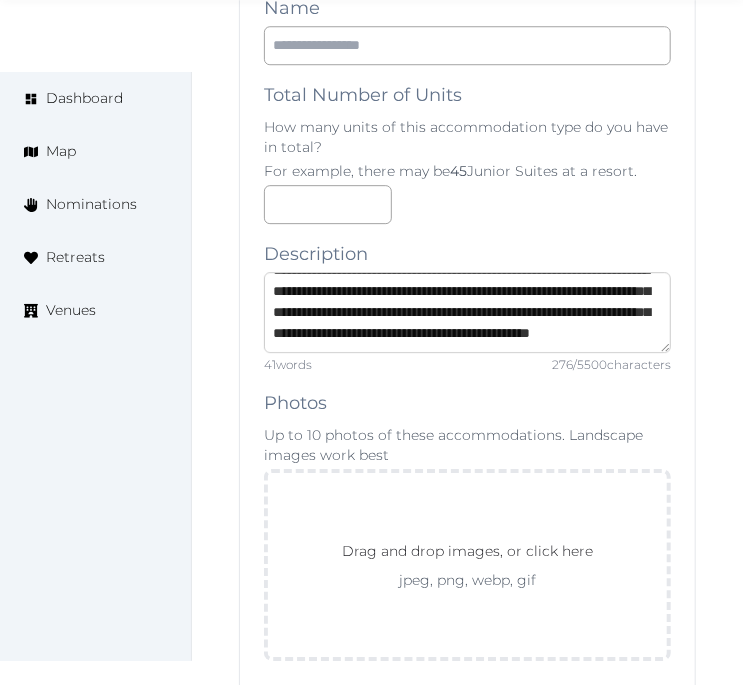 type on "**********" 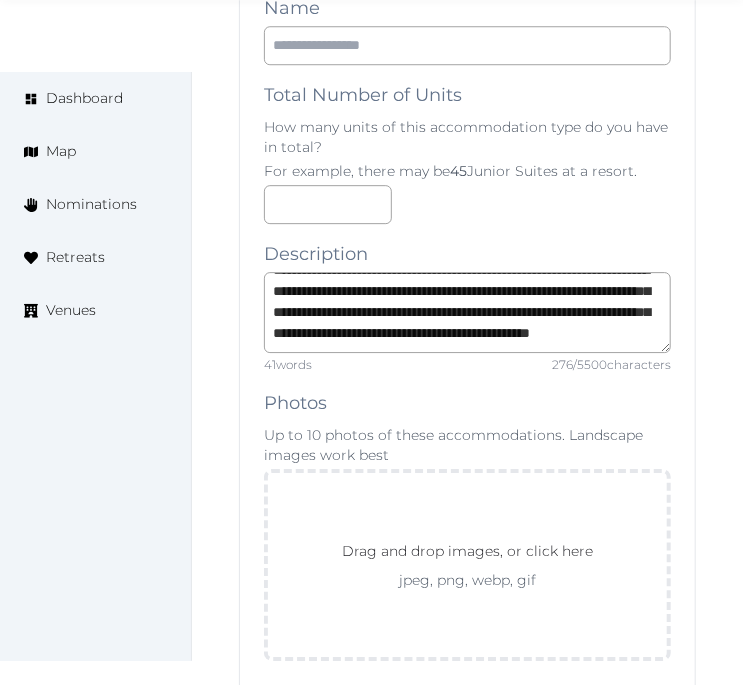 scroll, scrollTop: 63, scrollLeft: 0, axis: vertical 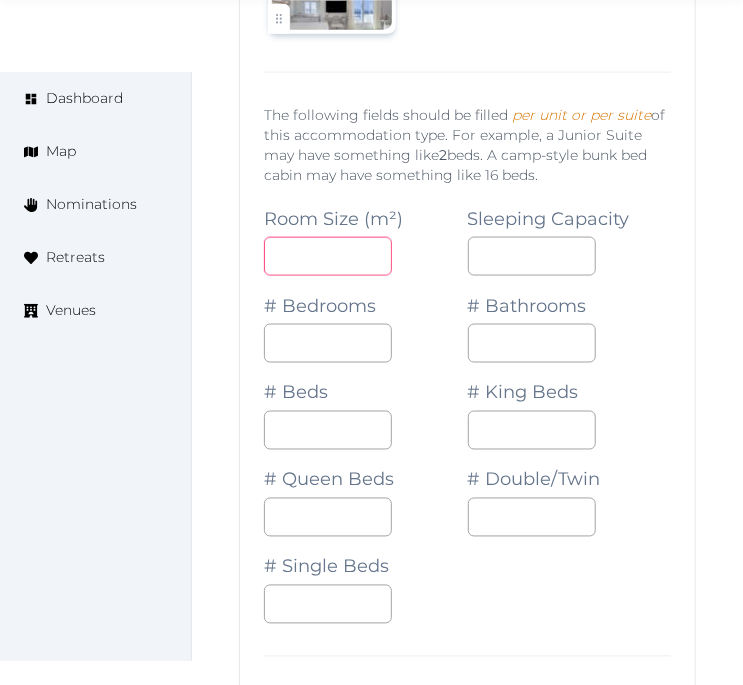 click at bounding box center [328, 256] 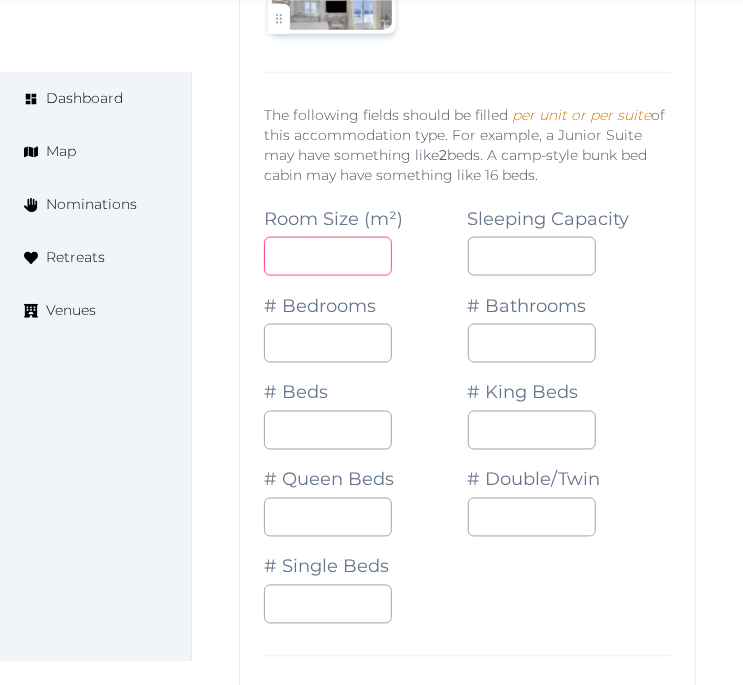 type on "**" 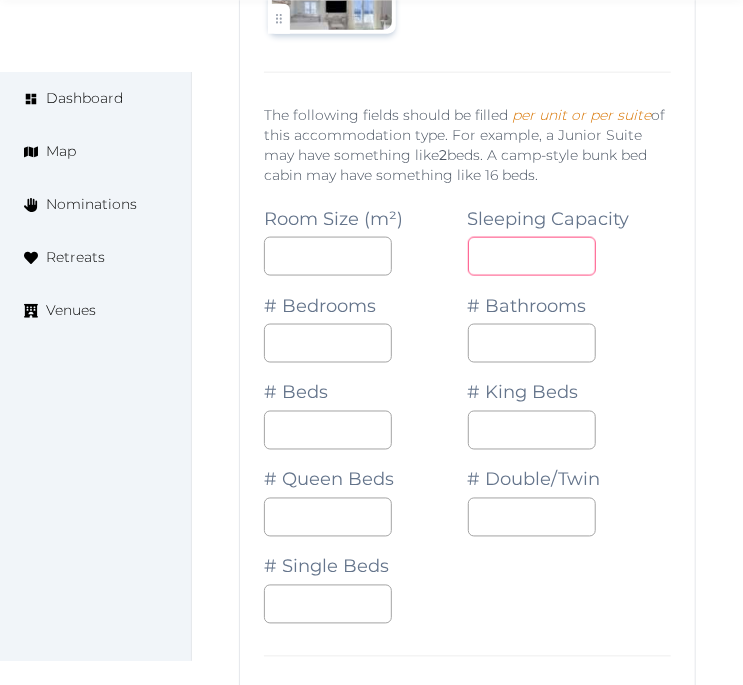 click at bounding box center (532, 256) 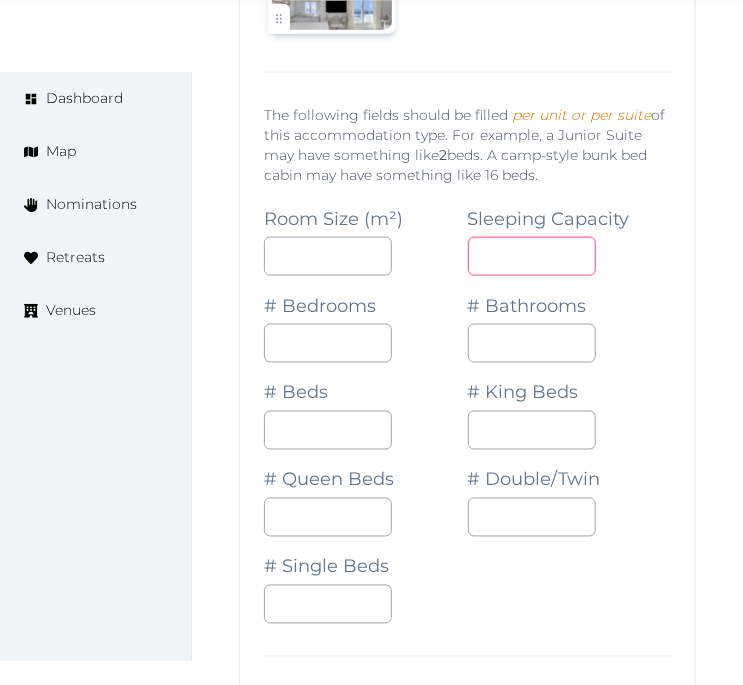 type on "*" 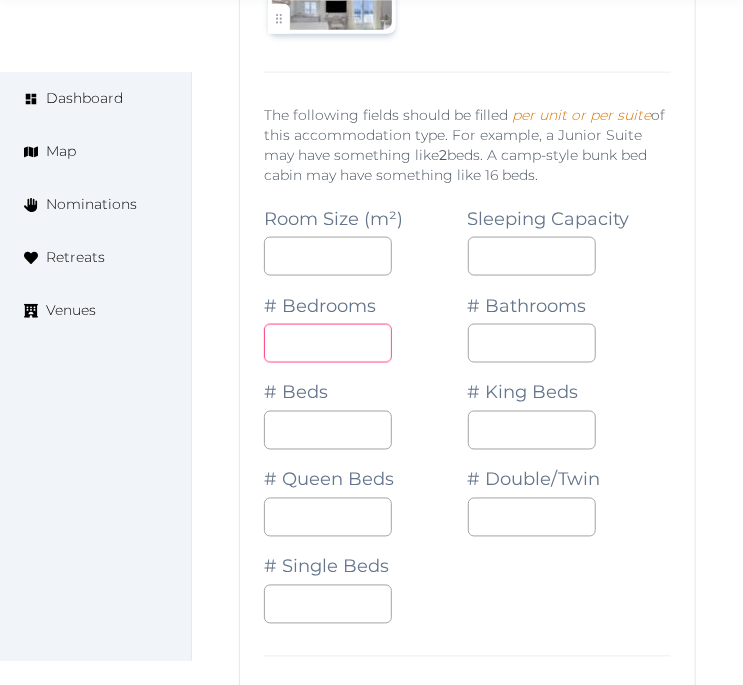 click on "*" at bounding box center [328, 343] 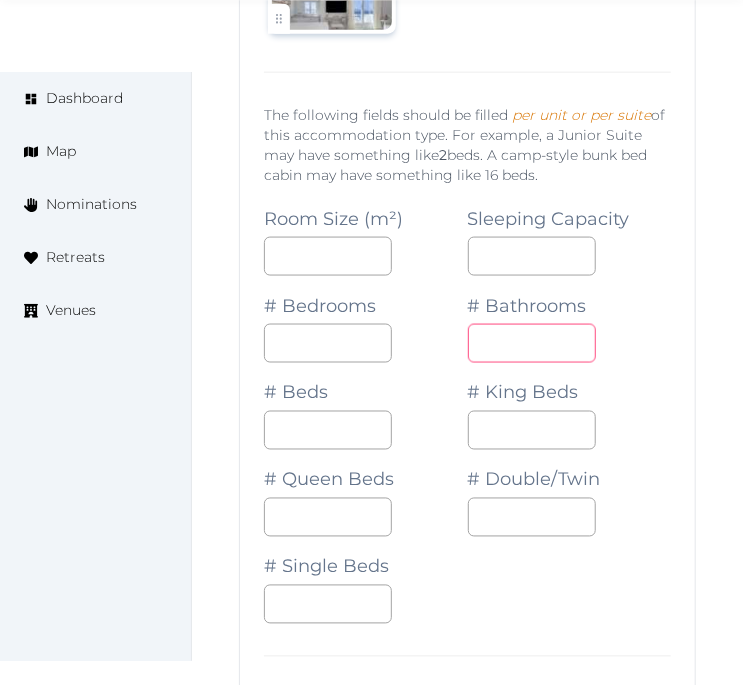 click on "*" at bounding box center (532, 343) 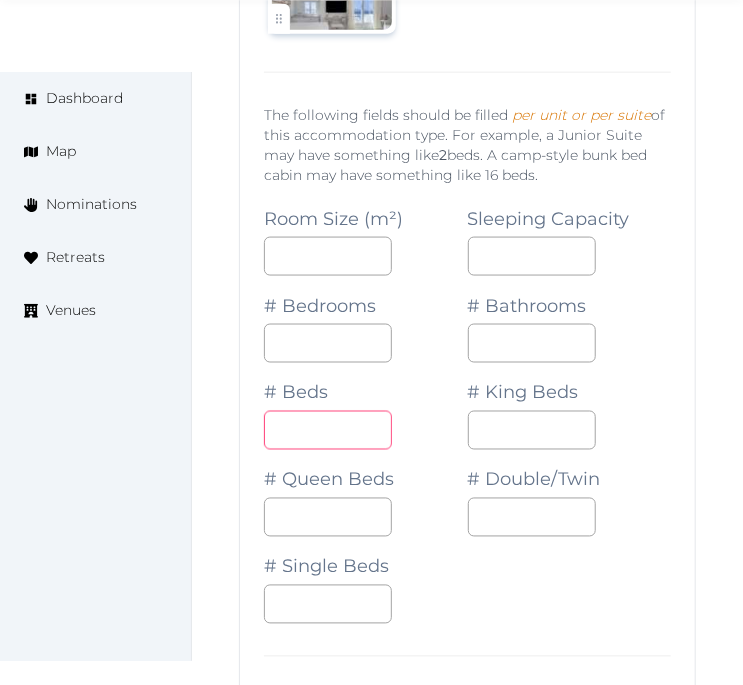 click at bounding box center (328, 430) 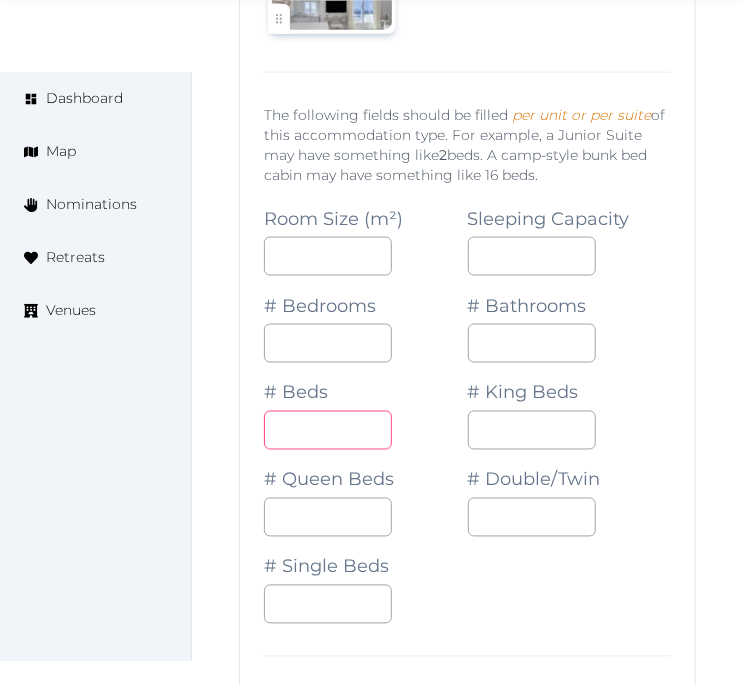 type on "*" 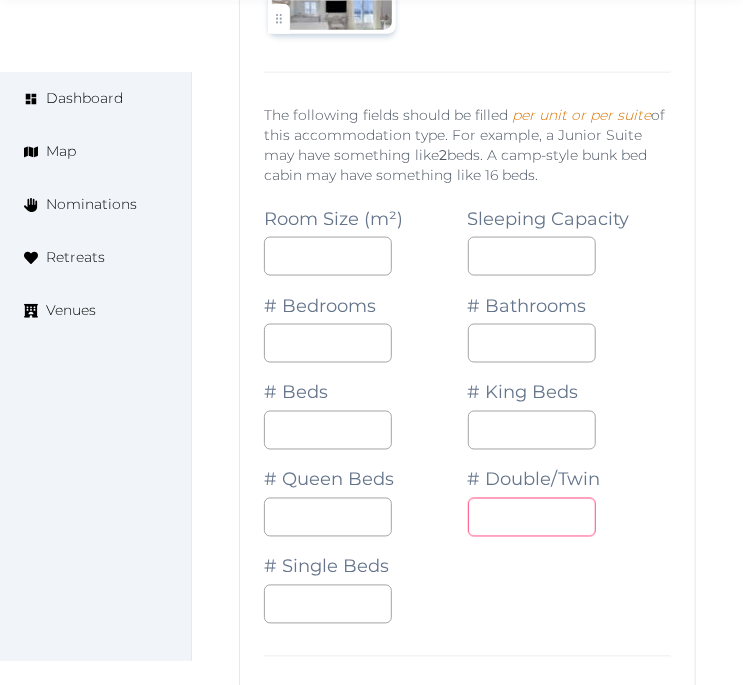 click on "*" at bounding box center [532, 517] 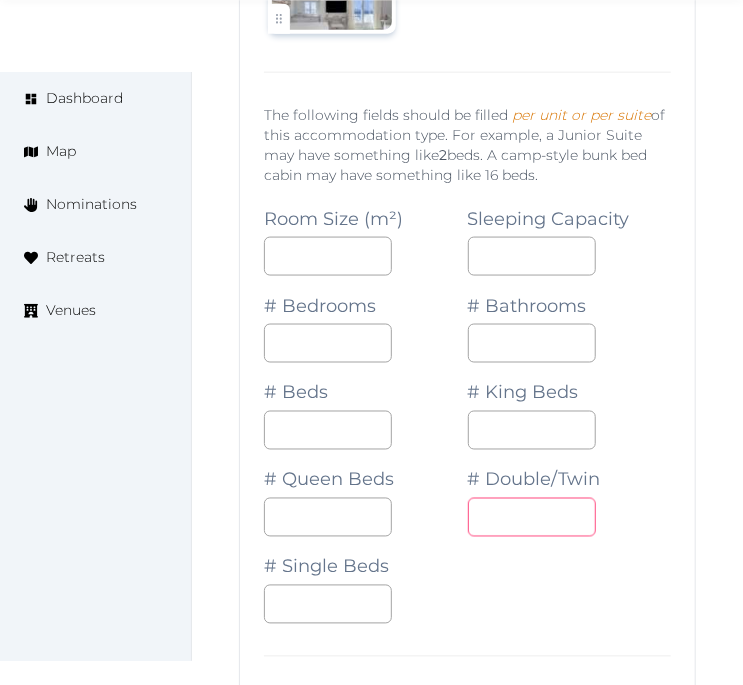 click on "Room Size (m²) ** Sleeping Capacity * # Bedrooms * # Bathrooms * # Beds * # King Beds # Queen Beds # Double/Twin * # Single Beds" at bounding box center (467, 406) 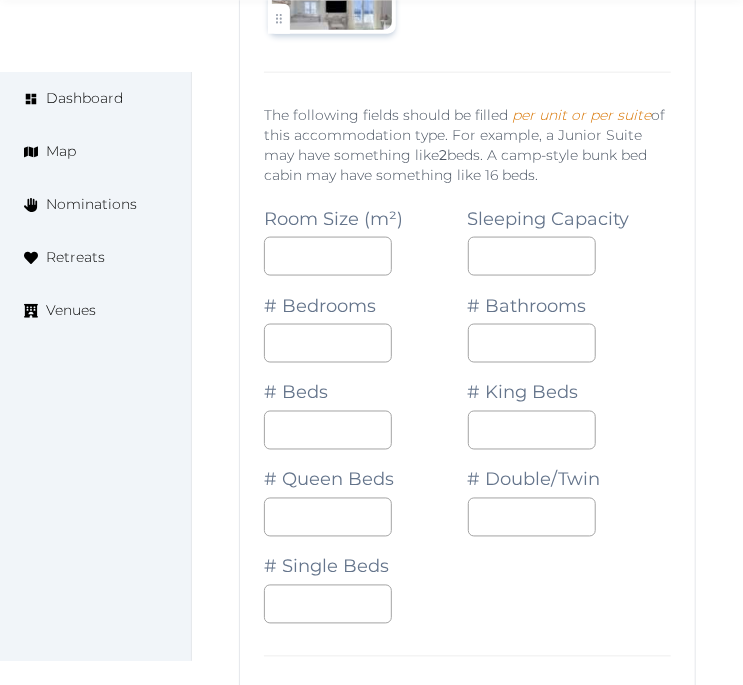 click on "Room Size (m²) ** Sleeping Capacity * # Bedrooms * # Bathrooms * # Beds * # King Beds # Queen Beds # Double/Twin * # Single Beds" at bounding box center [467, 406] 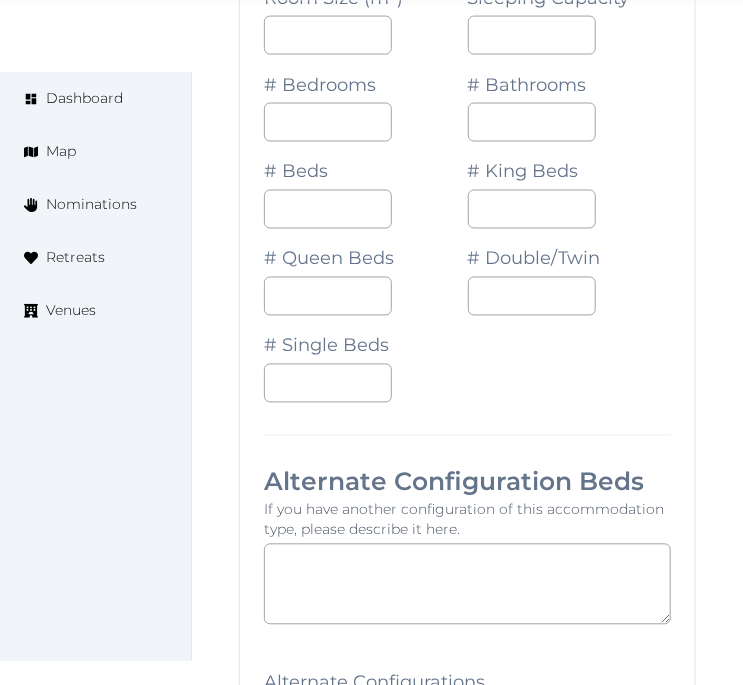 scroll, scrollTop: 25484, scrollLeft: 0, axis: vertical 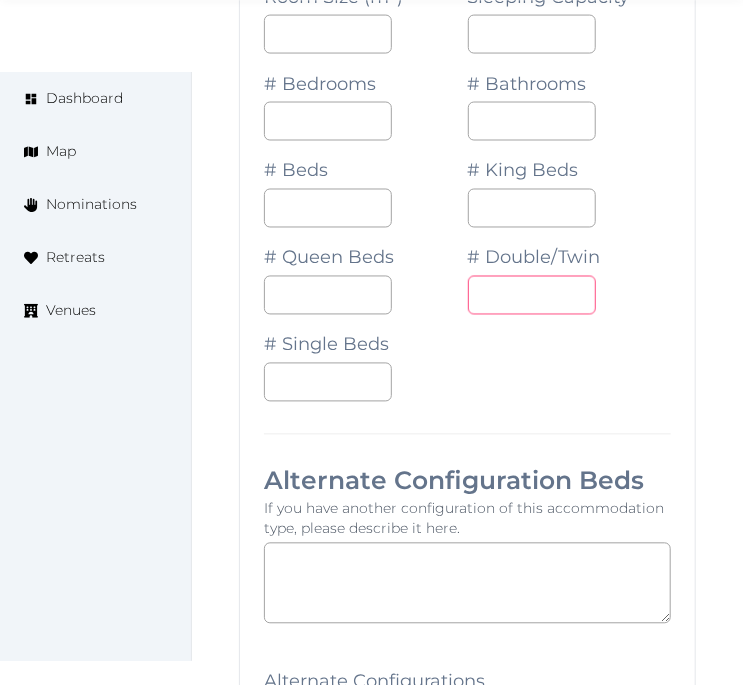 drag, startPoint x: 502, startPoint y: 328, endPoint x: 454, endPoint y: 330, distance: 48.04165 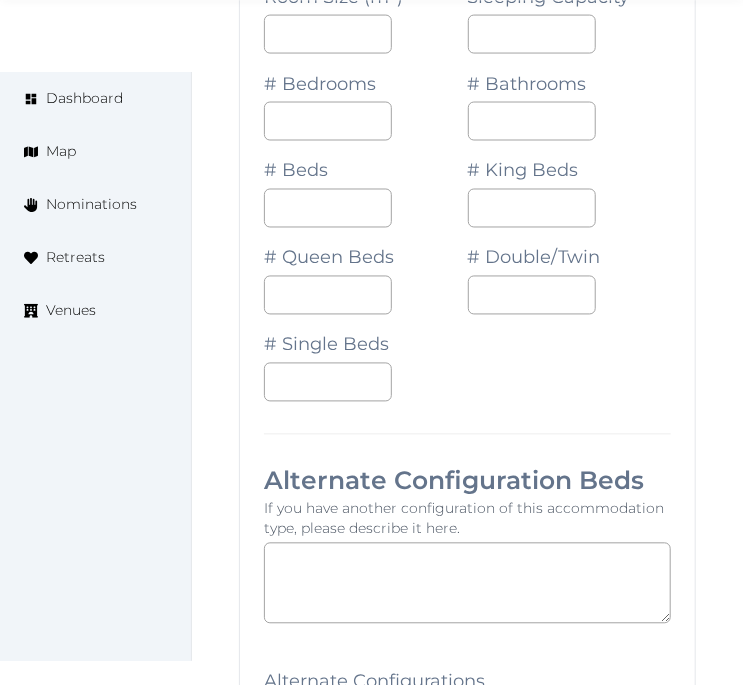 click on "Room Size (m²) ** Sleeping Capacity * # Bedrooms * # Bathrooms * # Beds * # King Beds # Queen Beds # Double/Twin * # Single Beds" at bounding box center (467, 184) 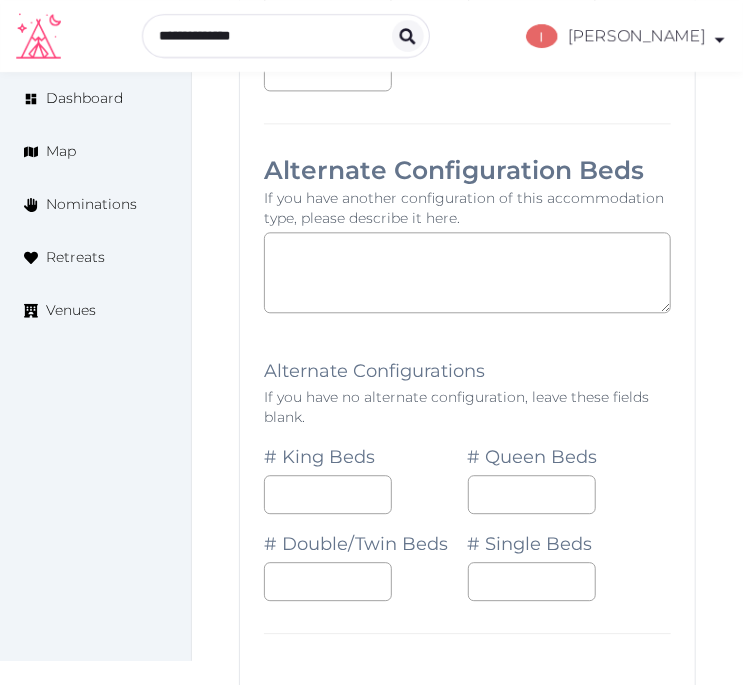 scroll, scrollTop: 25595, scrollLeft: 0, axis: vertical 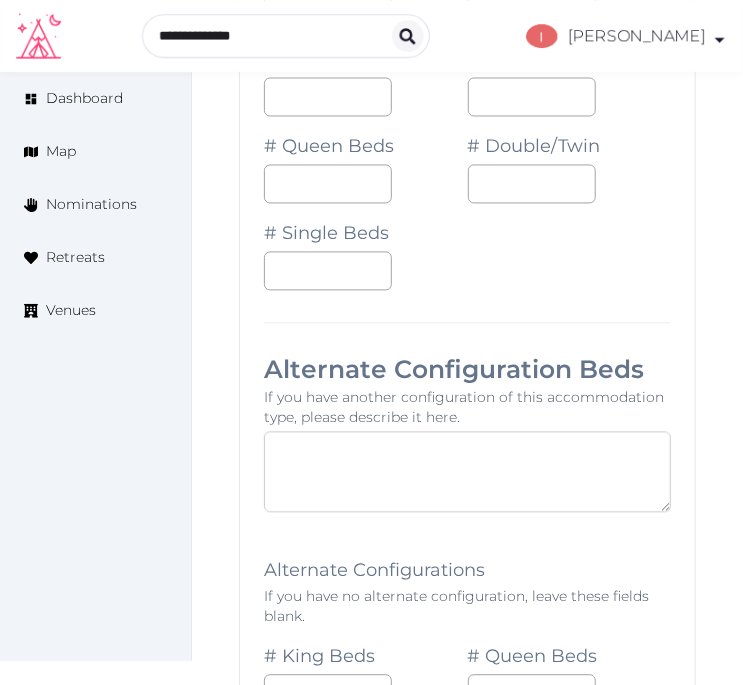 click at bounding box center (467, 472) 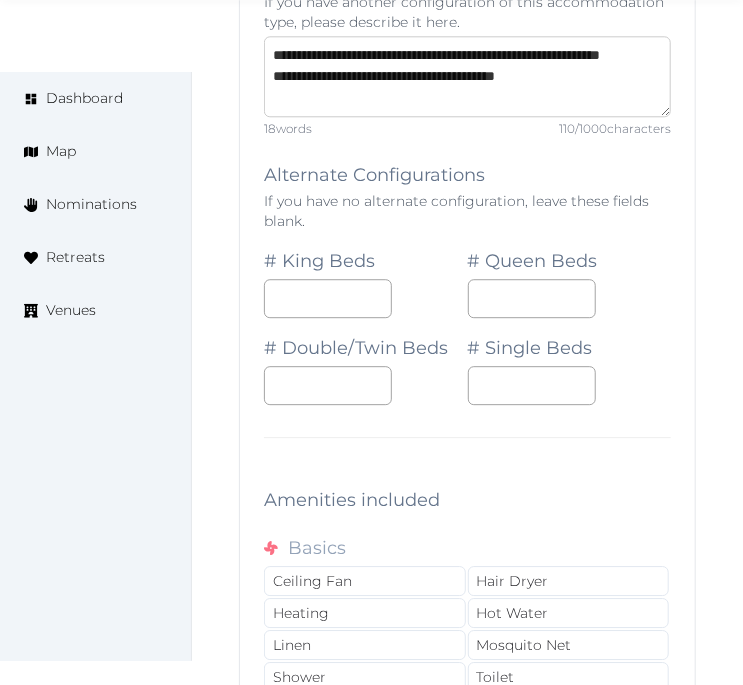 scroll, scrollTop: 26151, scrollLeft: 0, axis: vertical 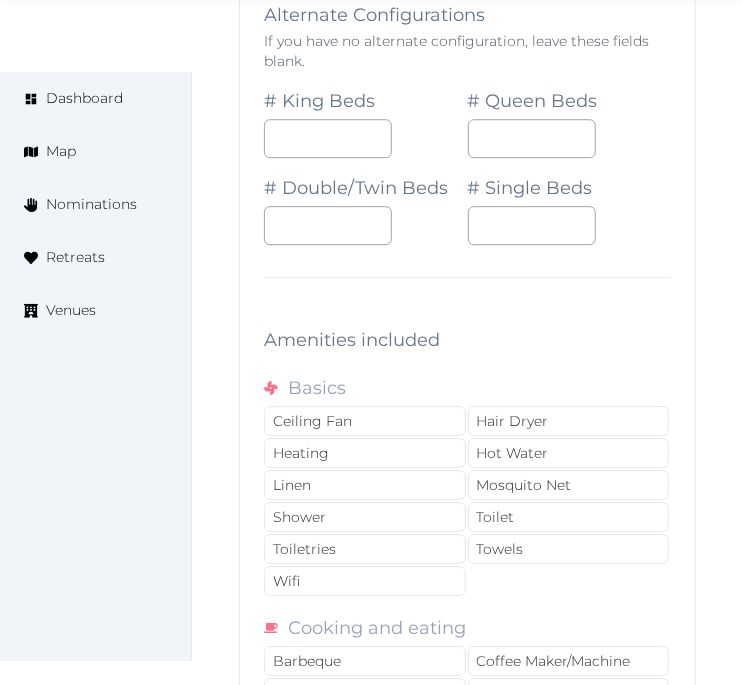 type on "**********" 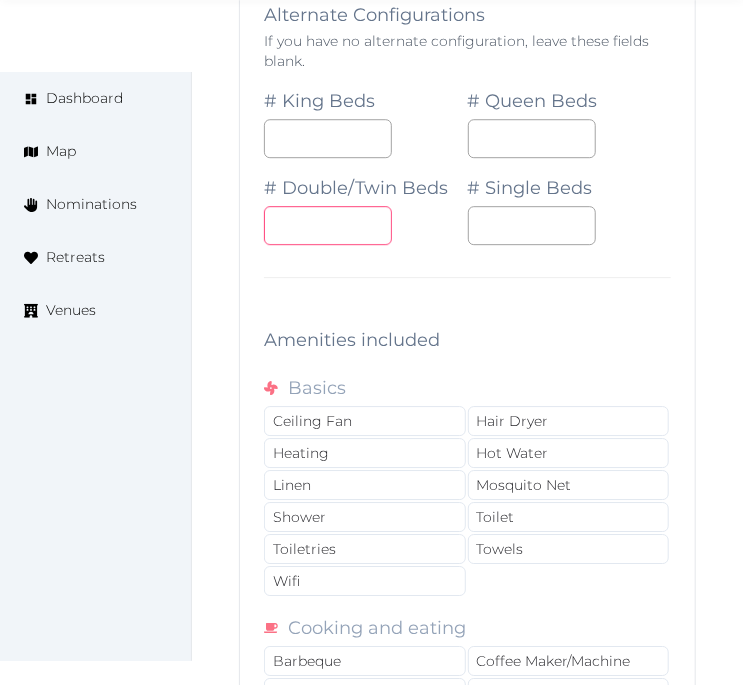 click at bounding box center [328, 225] 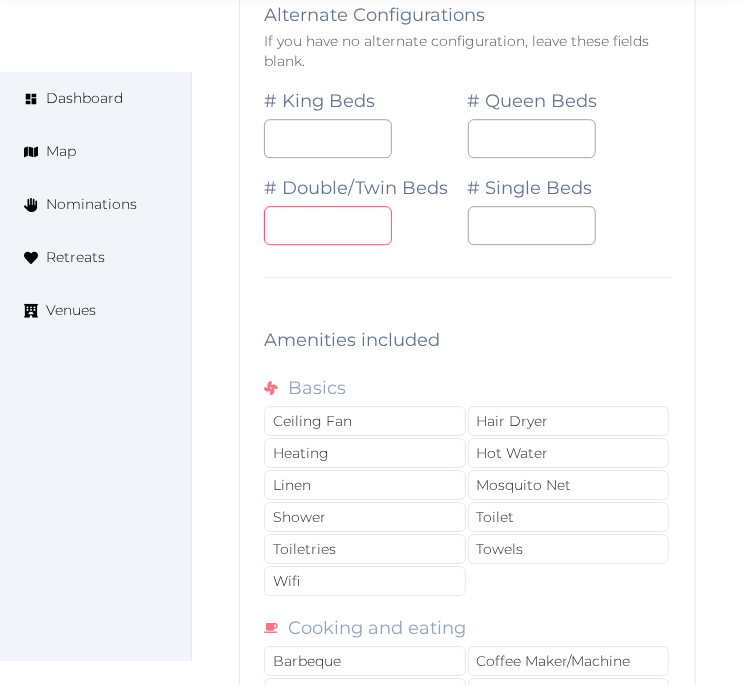 type on "*" 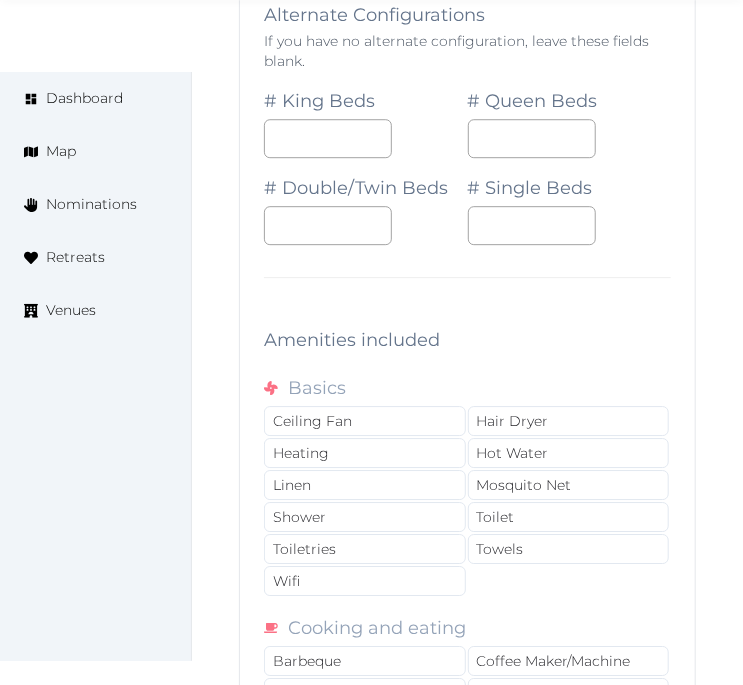 click on "**********" at bounding box center (467, -139) 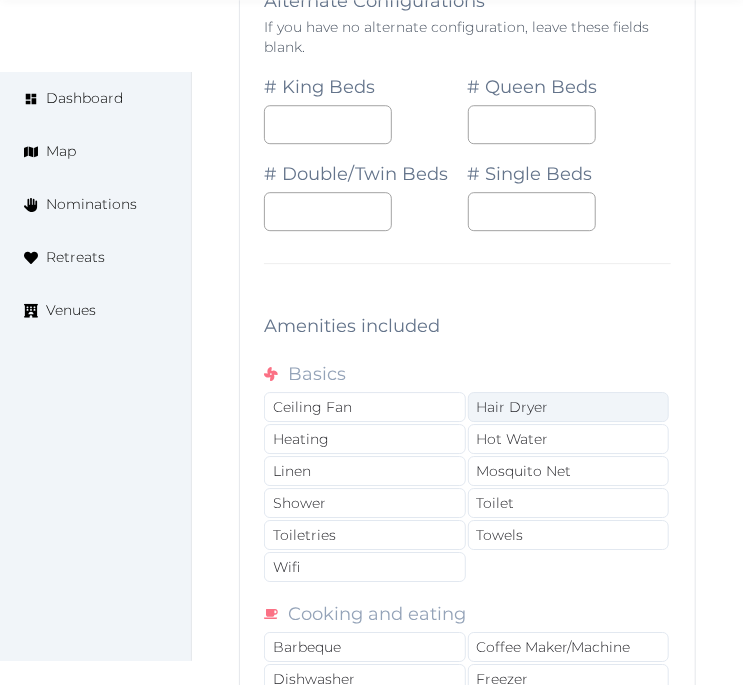 scroll, scrollTop: 26373, scrollLeft: 0, axis: vertical 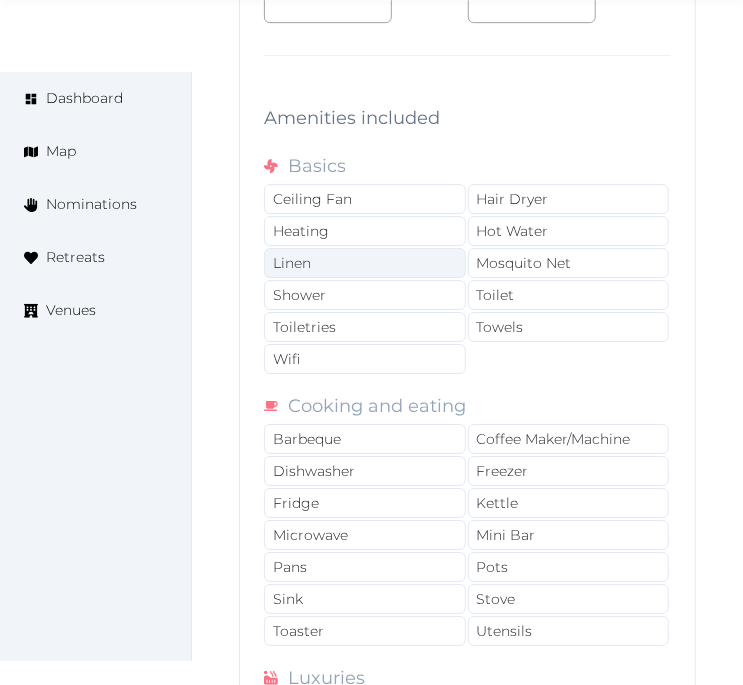 click on "Linen" at bounding box center (365, 263) 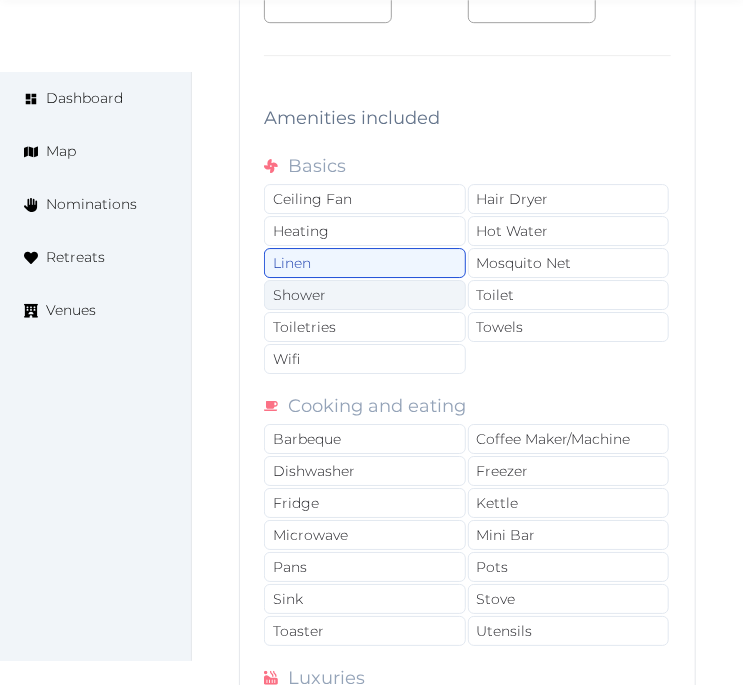 click on "Shower" at bounding box center (365, 295) 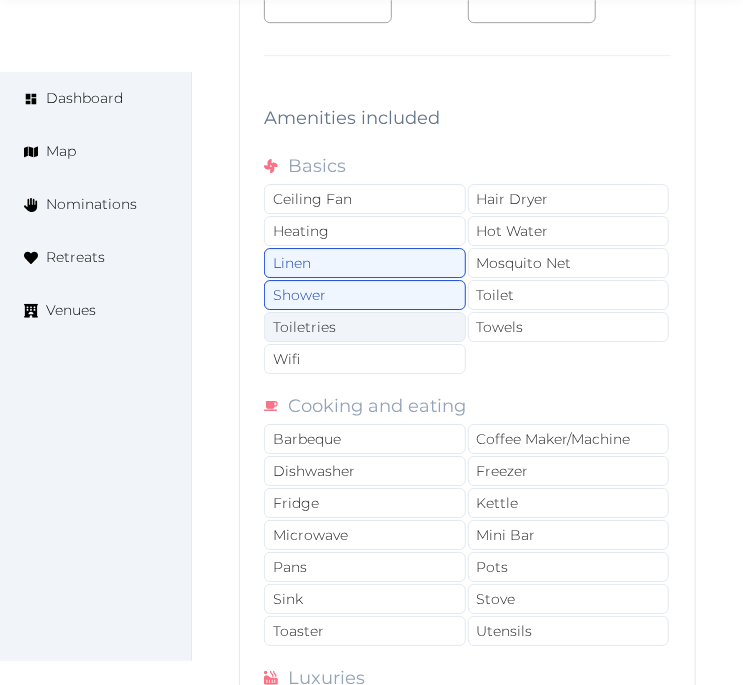 click on "Toiletries" at bounding box center (365, 327) 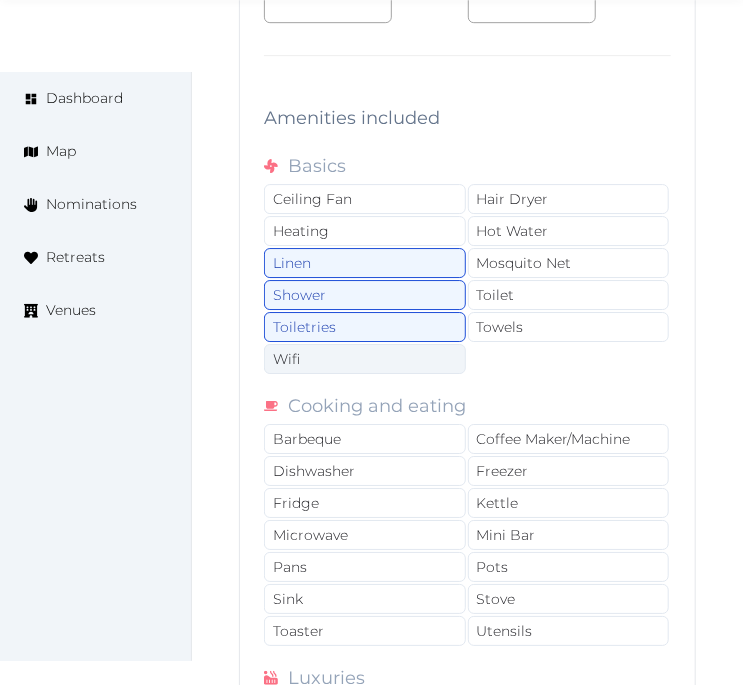 click on "Wifi" at bounding box center [365, 359] 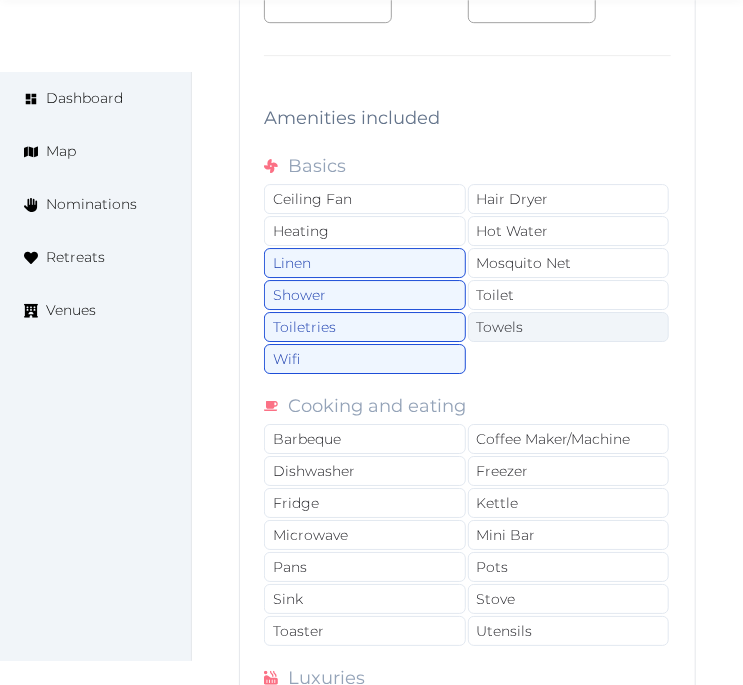 click on "Towels" at bounding box center (569, 327) 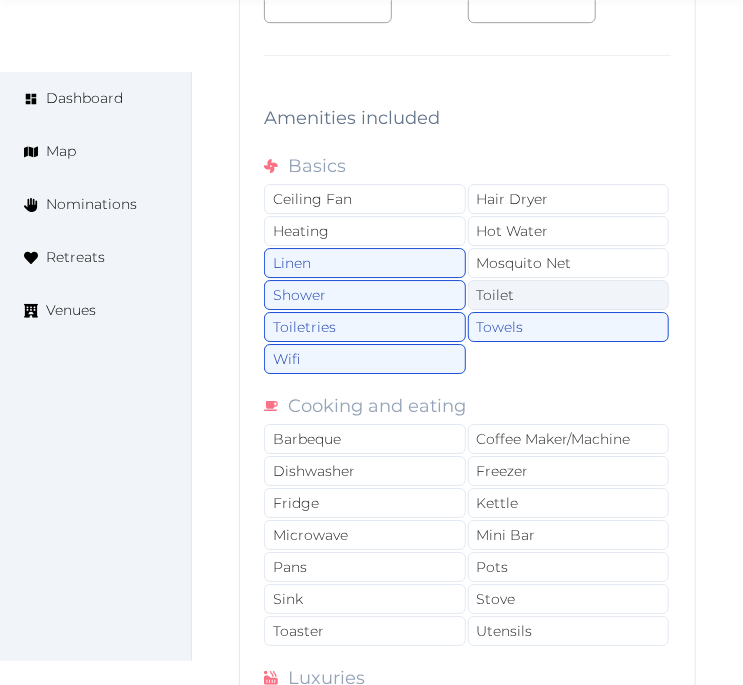 click on "Toilet" at bounding box center [569, 295] 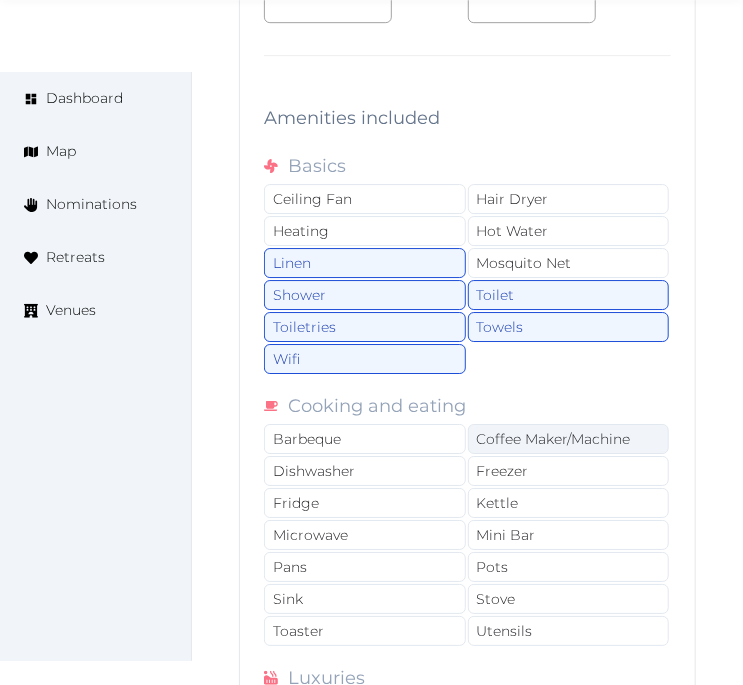click on "Coffee Maker/Machine" at bounding box center [569, 439] 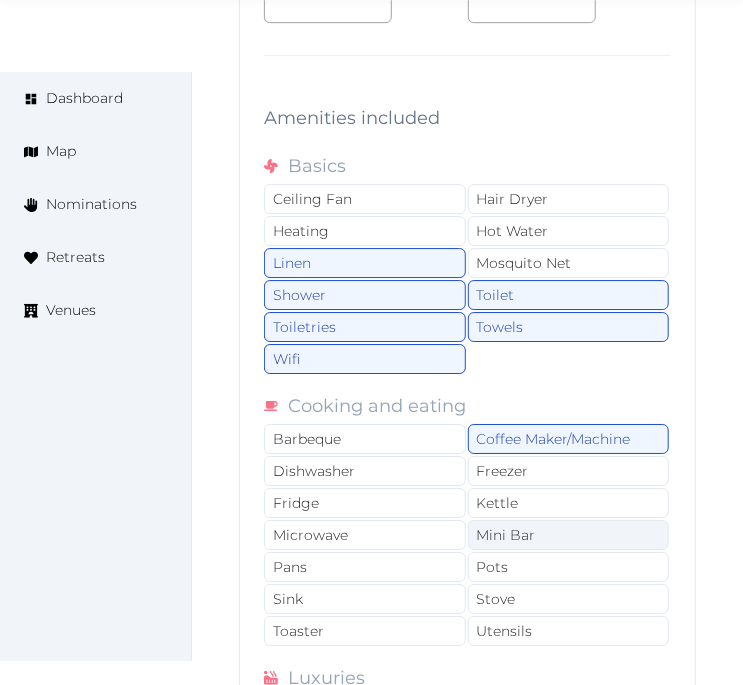 click on "Mini Bar" at bounding box center [569, 535] 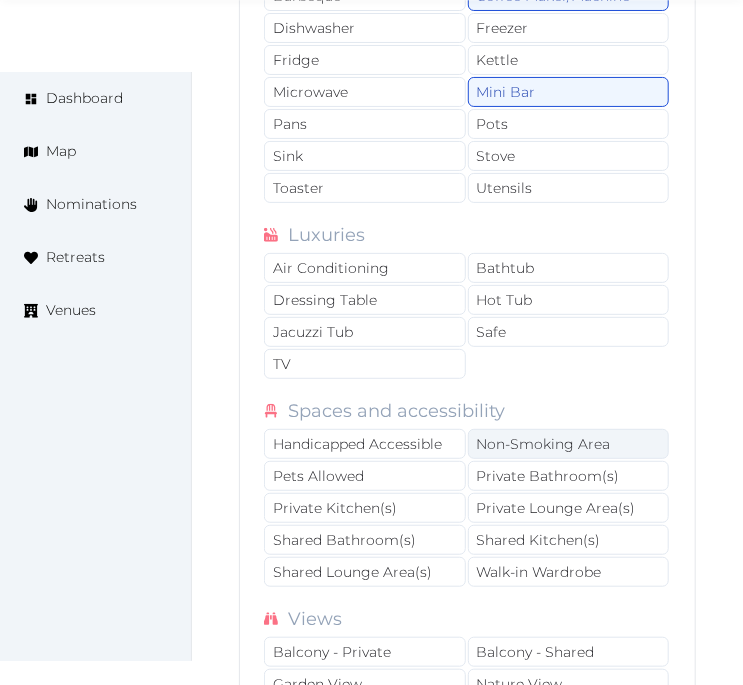 scroll, scrollTop: 26817, scrollLeft: 0, axis: vertical 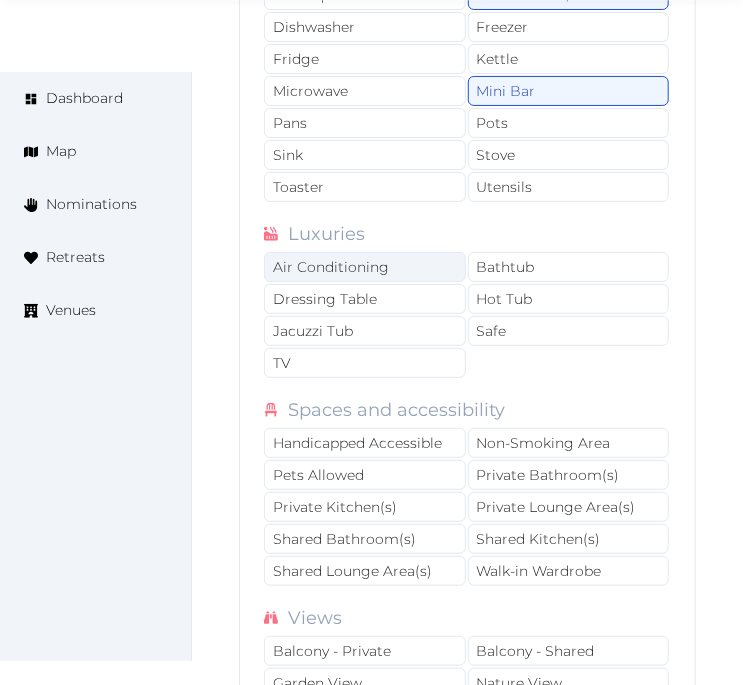 click on "Air Conditioning" at bounding box center (365, 267) 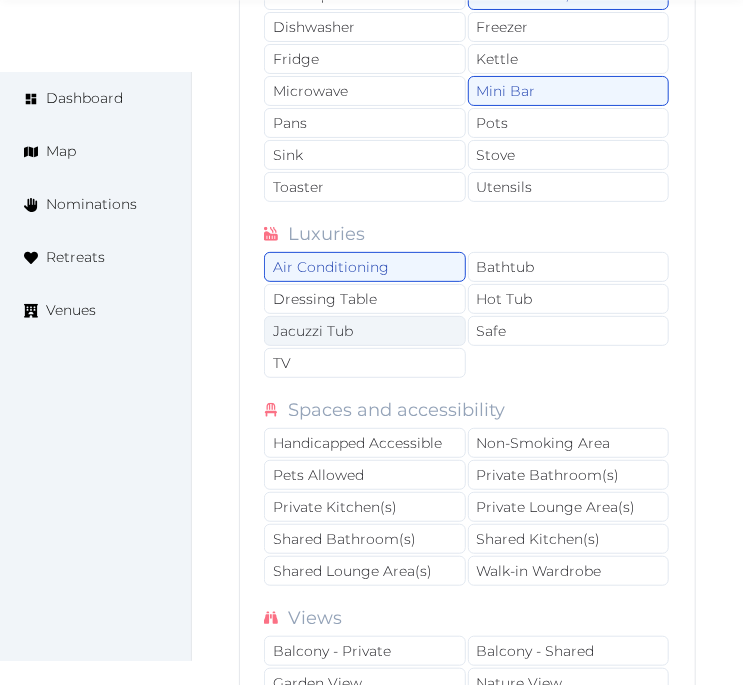 drag, startPoint x: 398, startPoint y: 403, endPoint x: 464, endPoint y: 380, distance: 69.89278 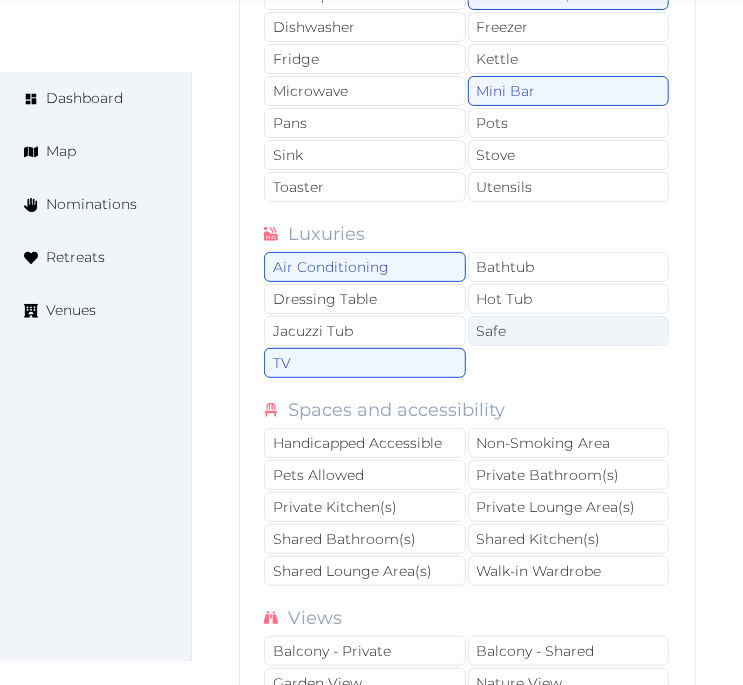 click on "Safe" at bounding box center [569, 331] 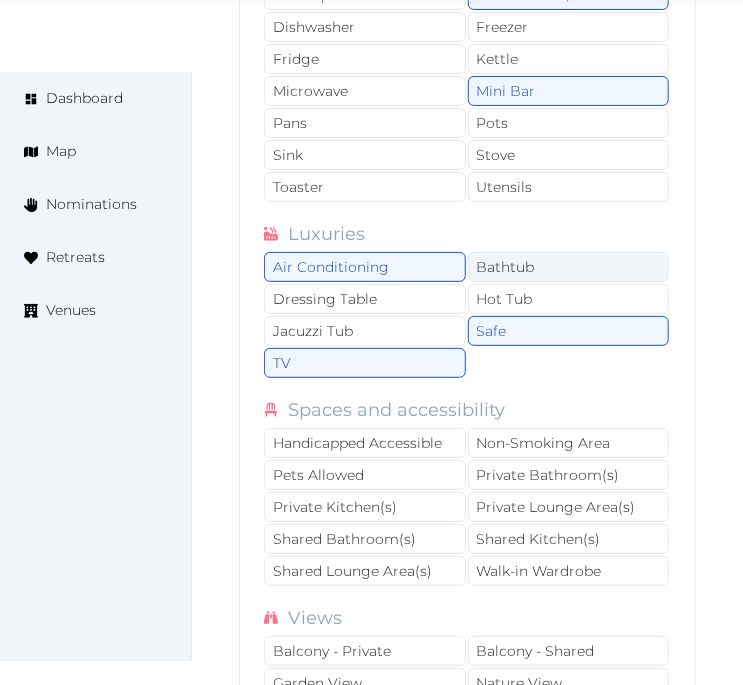 click on "Bathtub" at bounding box center [569, 267] 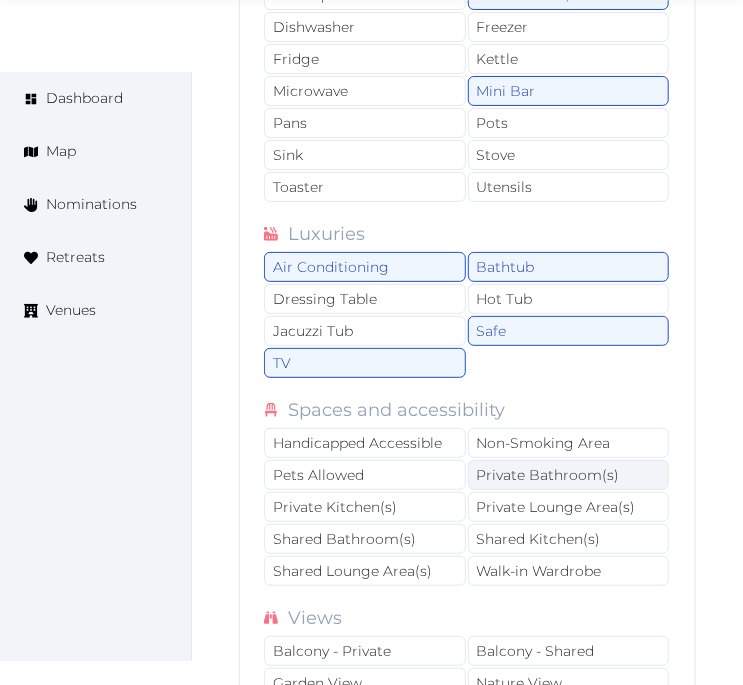 click on "Private Bathroom(s)" at bounding box center [569, 475] 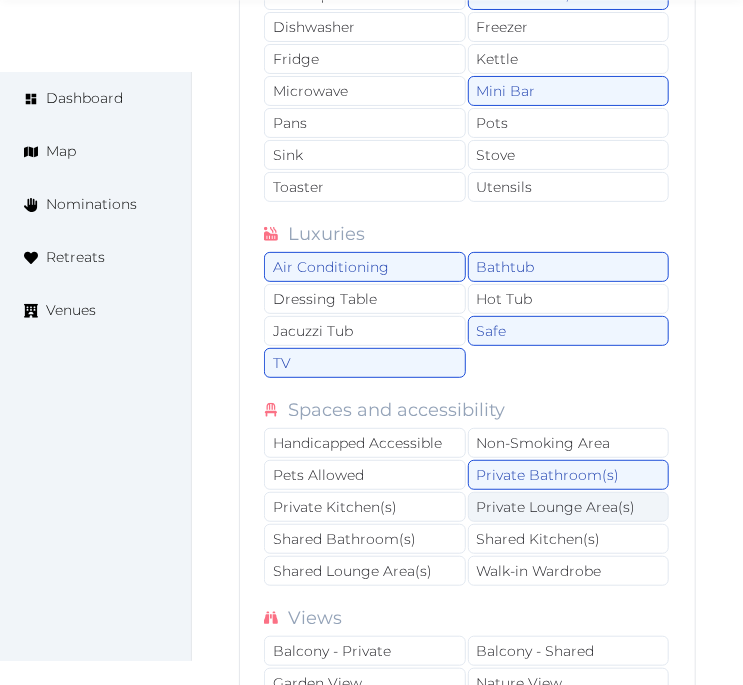 click on "Private Lounge Area(s)" at bounding box center [569, 507] 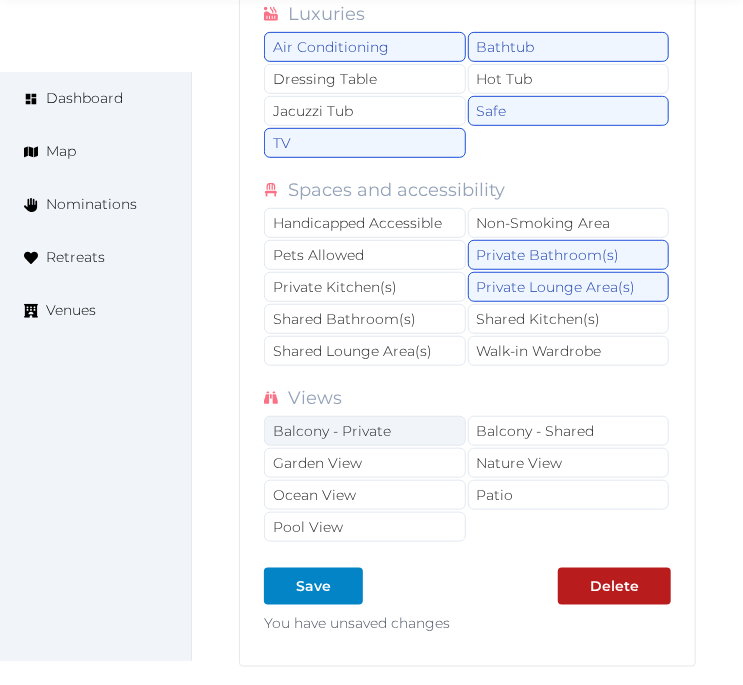 scroll, scrollTop: 27040, scrollLeft: 0, axis: vertical 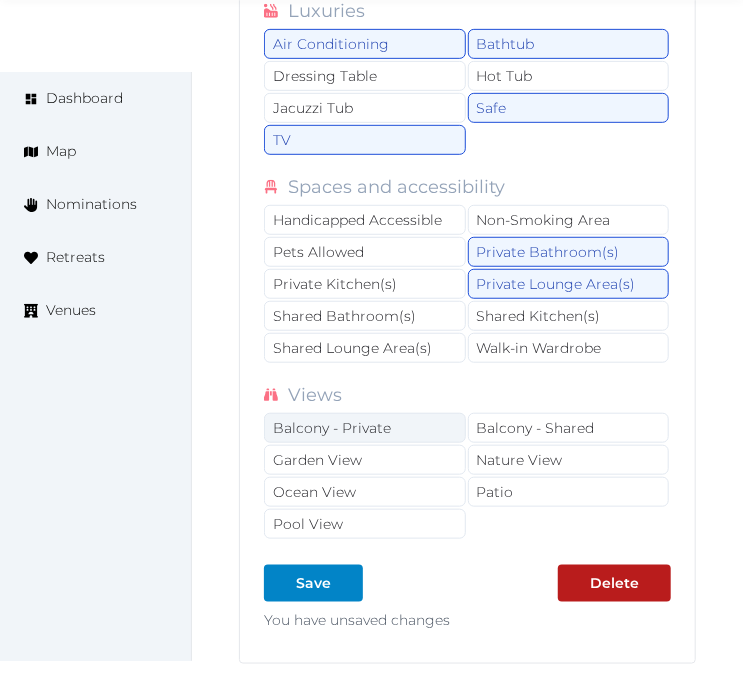 click on "Balcony - Private" at bounding box center [365, 428] 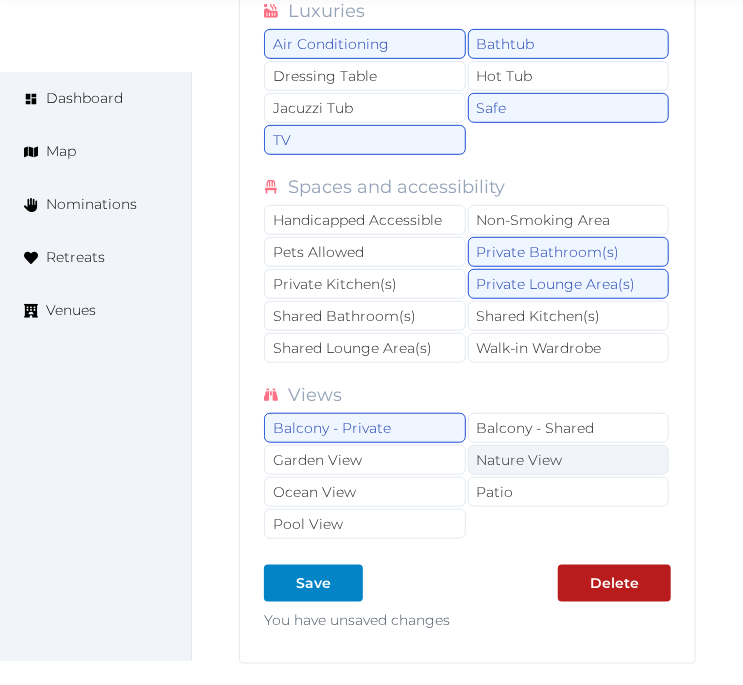 click on "Nature View" at bounding box center (569, 460) 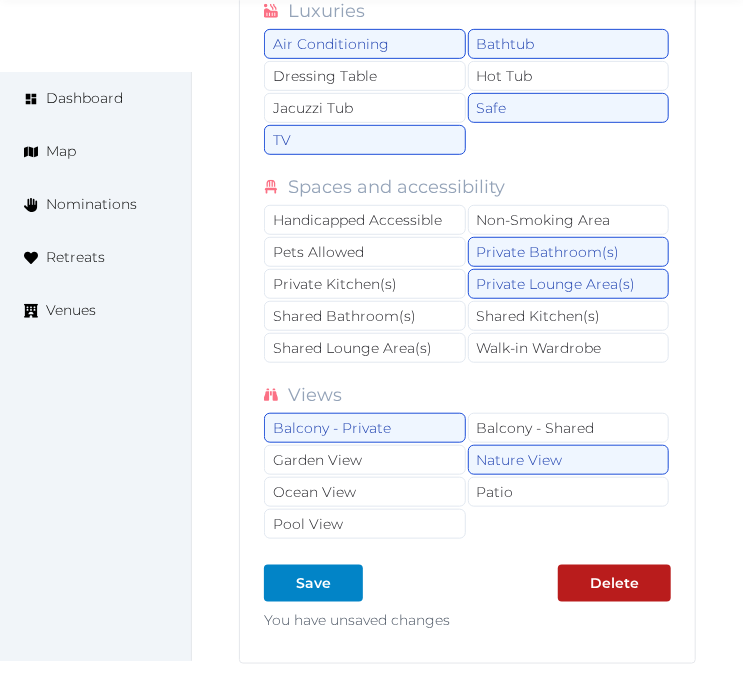 drag, startPoint x: 414, startPoint y: 536, endPoint x: 757, endPoint y: 422, distance: 361.4485 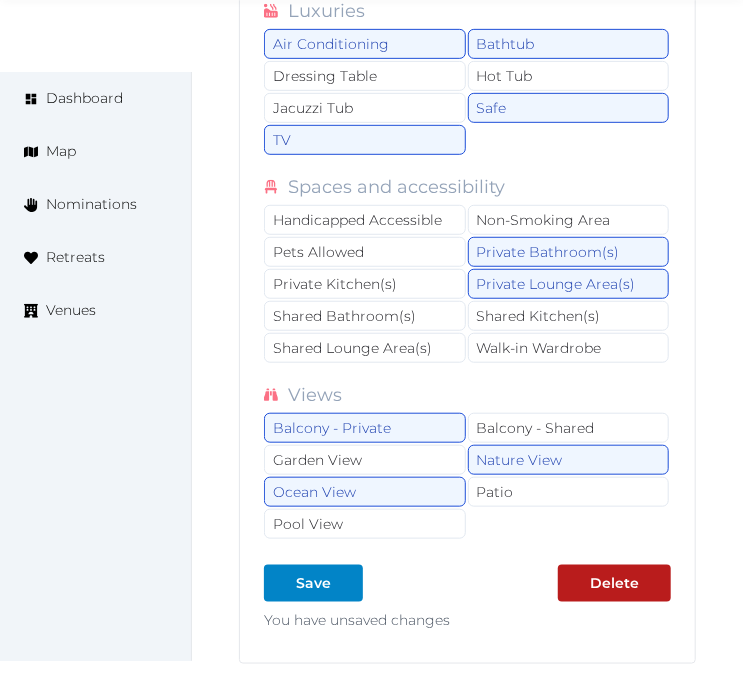 scroll, scrollTop: 27151, scrollLeft: 0, axis: vertical 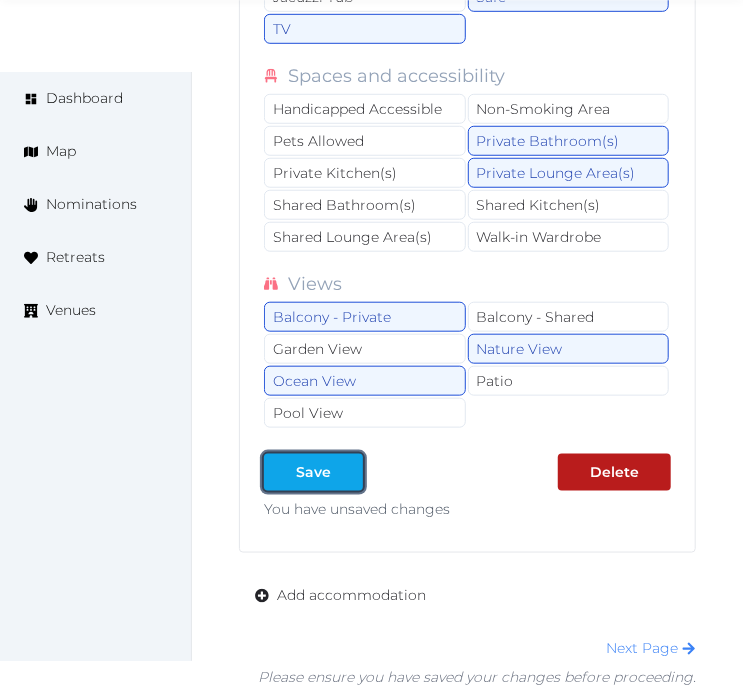 click at bounding box center [347, 472] 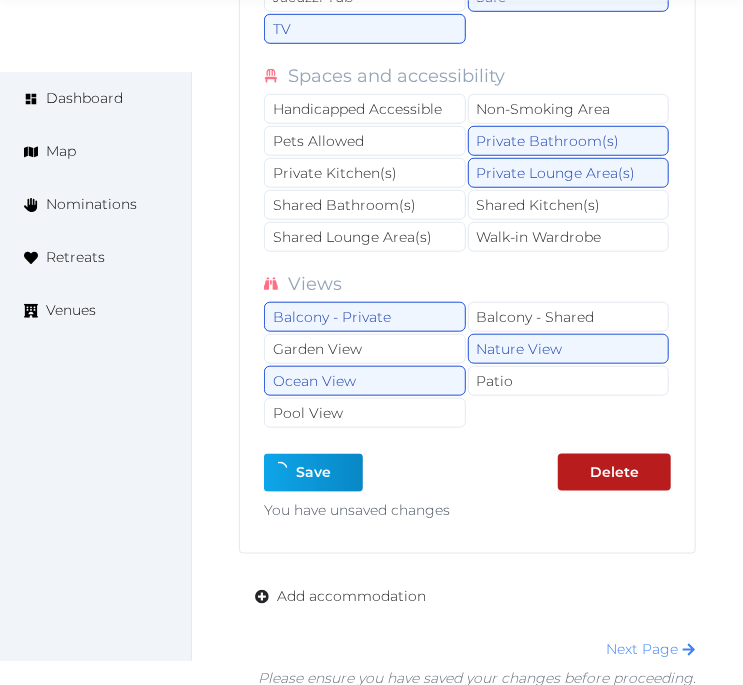 type on "*" 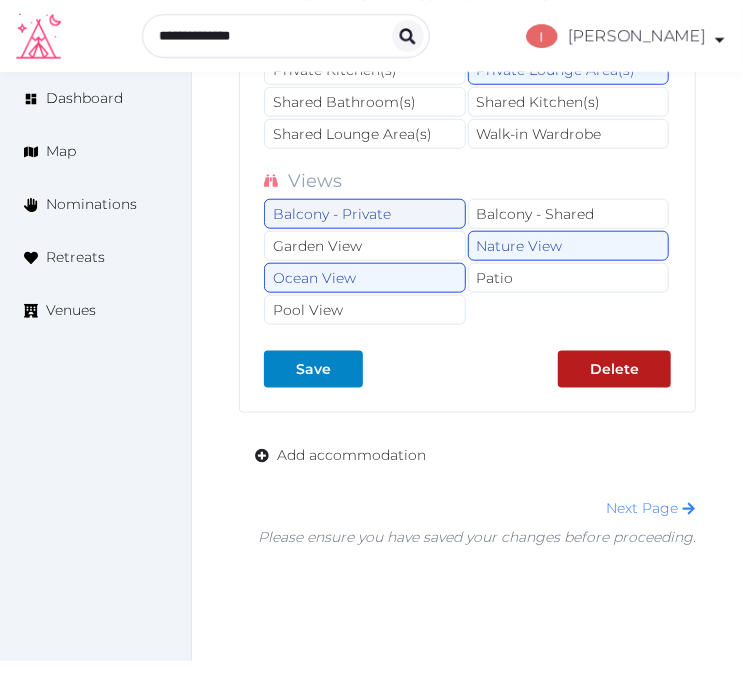 scroll, scrollTop: 27373, scrollLeft: 0, axis: vertical 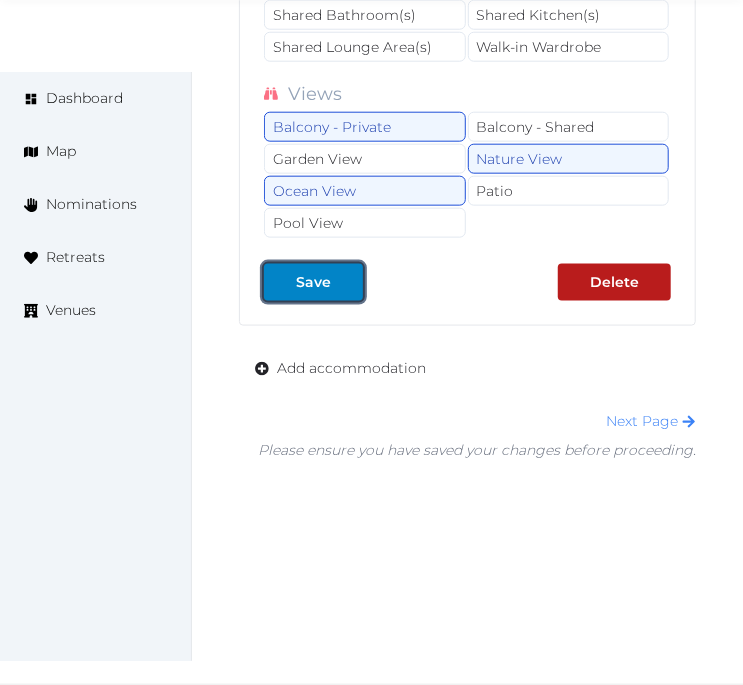 drag, startPoint x: 312, startPoint y: 281, endPoint x: 456, endPoint y: 303, distance: 145.67087 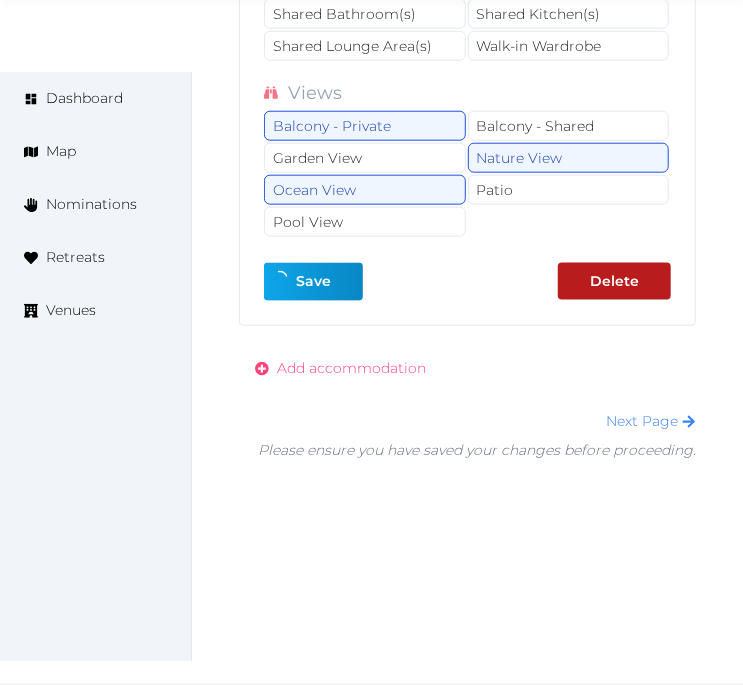 click on "Add accommodation" at bounding box center [351, 368] 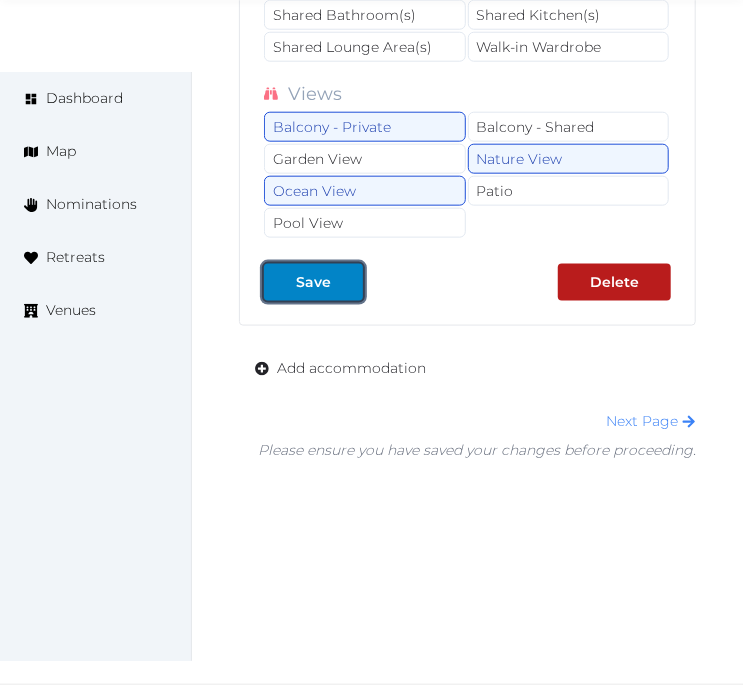 drag, startPoint x: 325, startPoint y: 306, endPoint x: 332, endPoint y: 316, distance: 12.206555 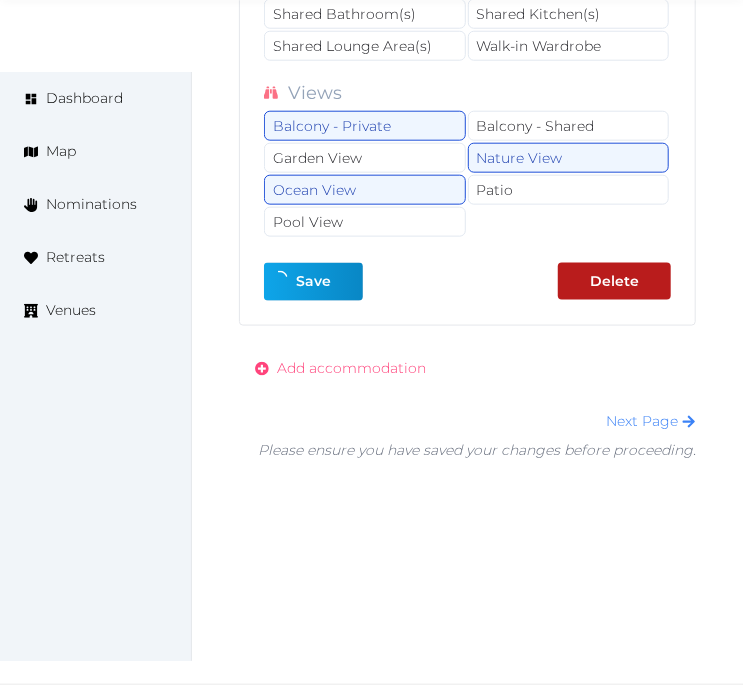 click on "Add accommodation" at bounding box center [351, 368] 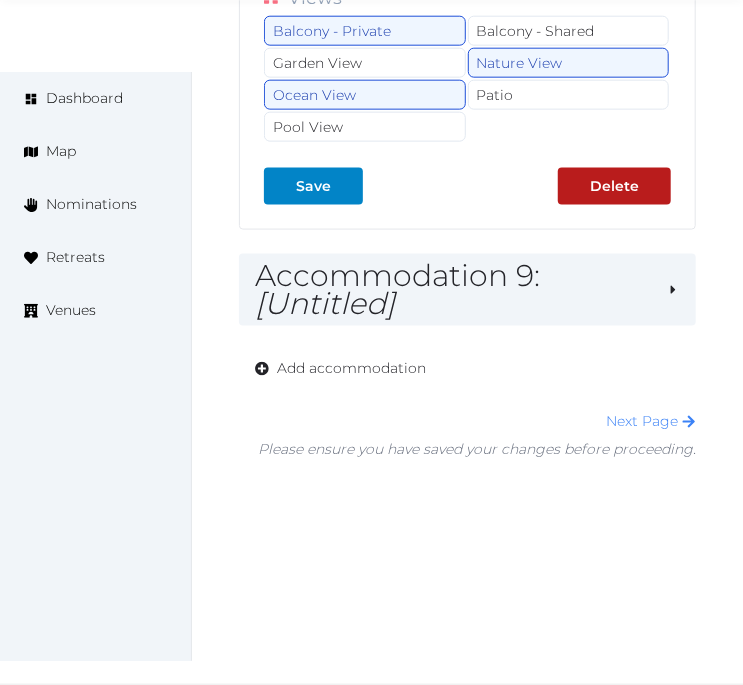 scroll, scrollTop: 27476, scrollLeft: 0, axis: vertical 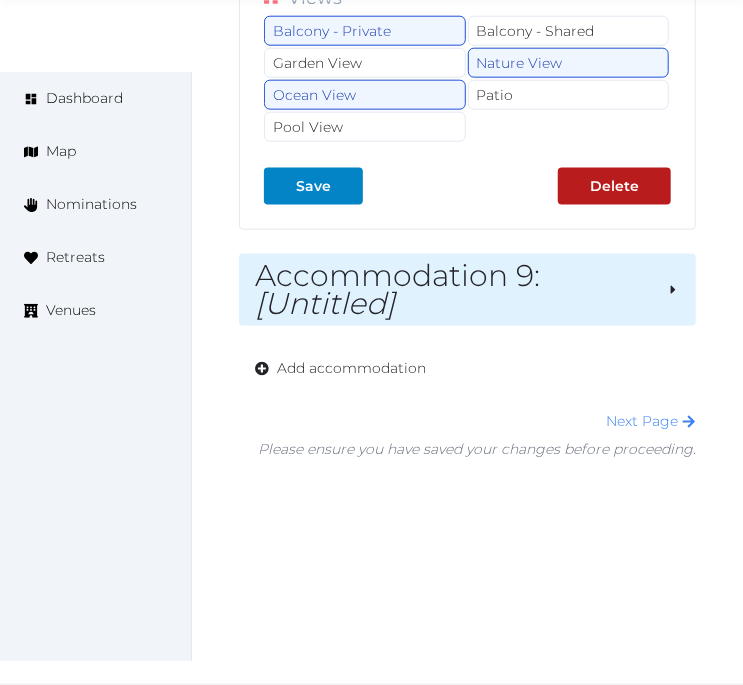 click on "Accommodation 9 :  [Untitled]" at bounding box center [453, 290] 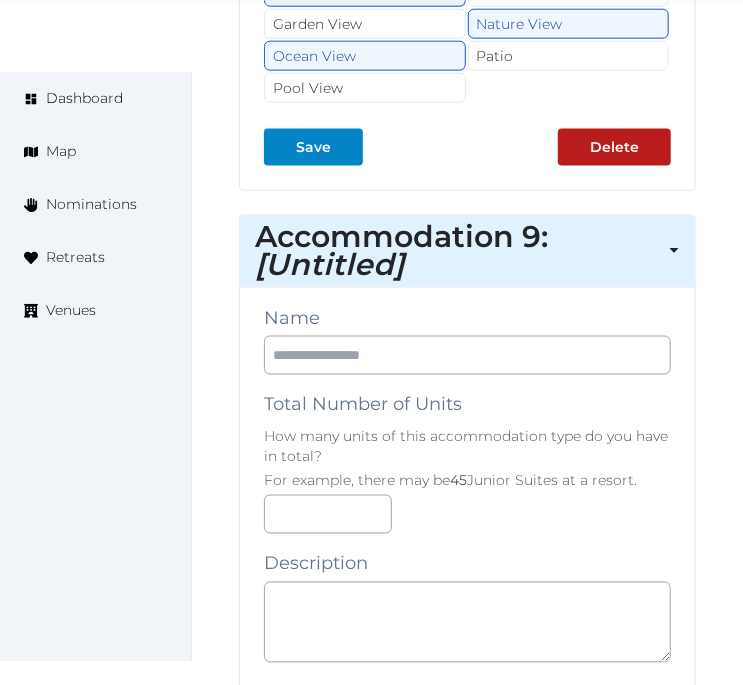 click on "Name Total Number of Units How many units of this accommodation type do you have in total? For example, there may be  45  Junior Suites at a resort. Description Photos Up to 10 photos of these accommodations. Landscape images work best Drag and drop images, or click here jpeg, png, webp, gif
To pick up a draggable item, press the space bar.
While dragging, use the arrow keys to move the item.
Press space again to drop the item in its new position, or press escape to cancel.
The following fields should be filled   per unit or per suite  of this accommodation type. For example, a Junior Suite may have something like  2  beds. A camp-style bunk bed cabin may have something like 16 beds. Room Size (m²) Sleeping Capacity # Bedrooms # Bathrooms # Beds # King Beds # Queen Beds # Double/Twin # Single Beds Alternate Configuration Beds If you have another configuration of this accommodation type, please describe it here. Alternate Configurations # King Beds # Queen Beds # Double/Twin Beds # Single Beds" at bounding box center [467, 1811] 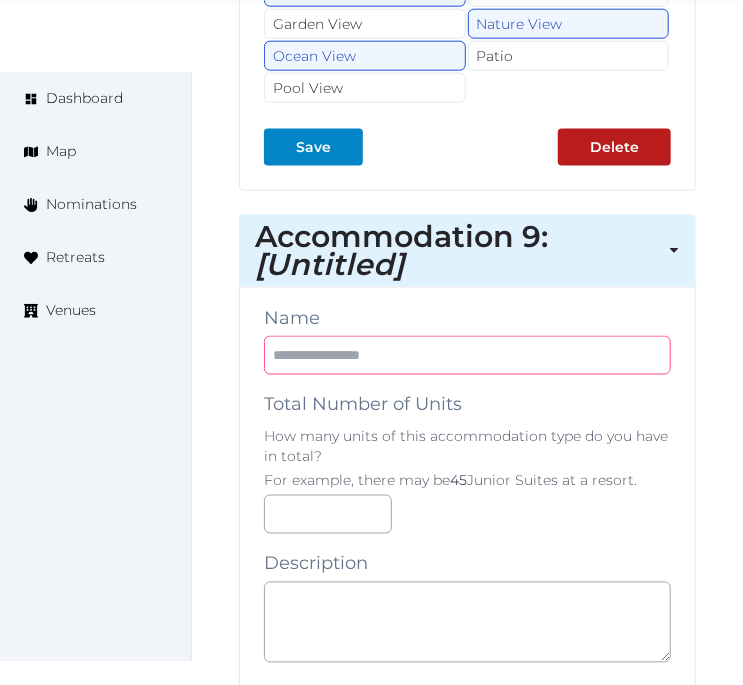 click at bounding box center [467, 355] 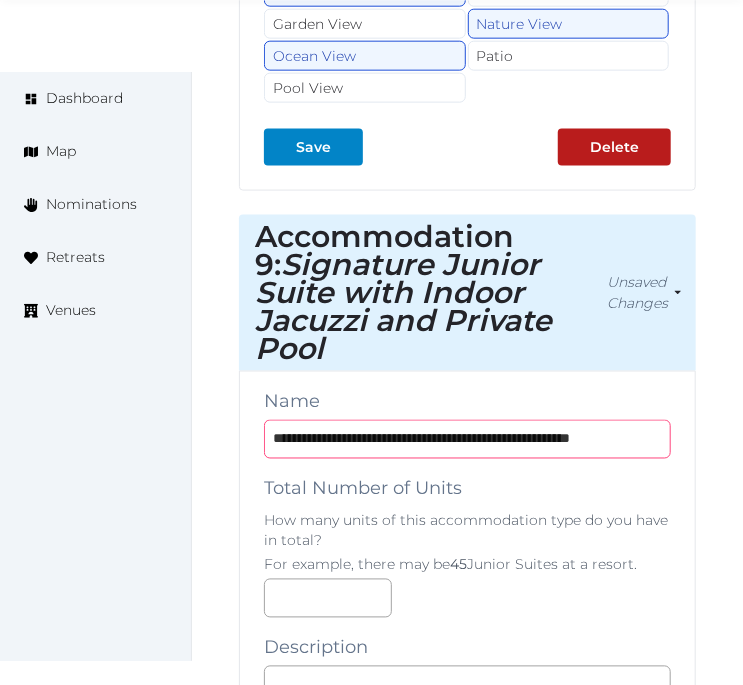 scroll, scrollTop: 0, scrollLeft: 17, axis: horizontal 